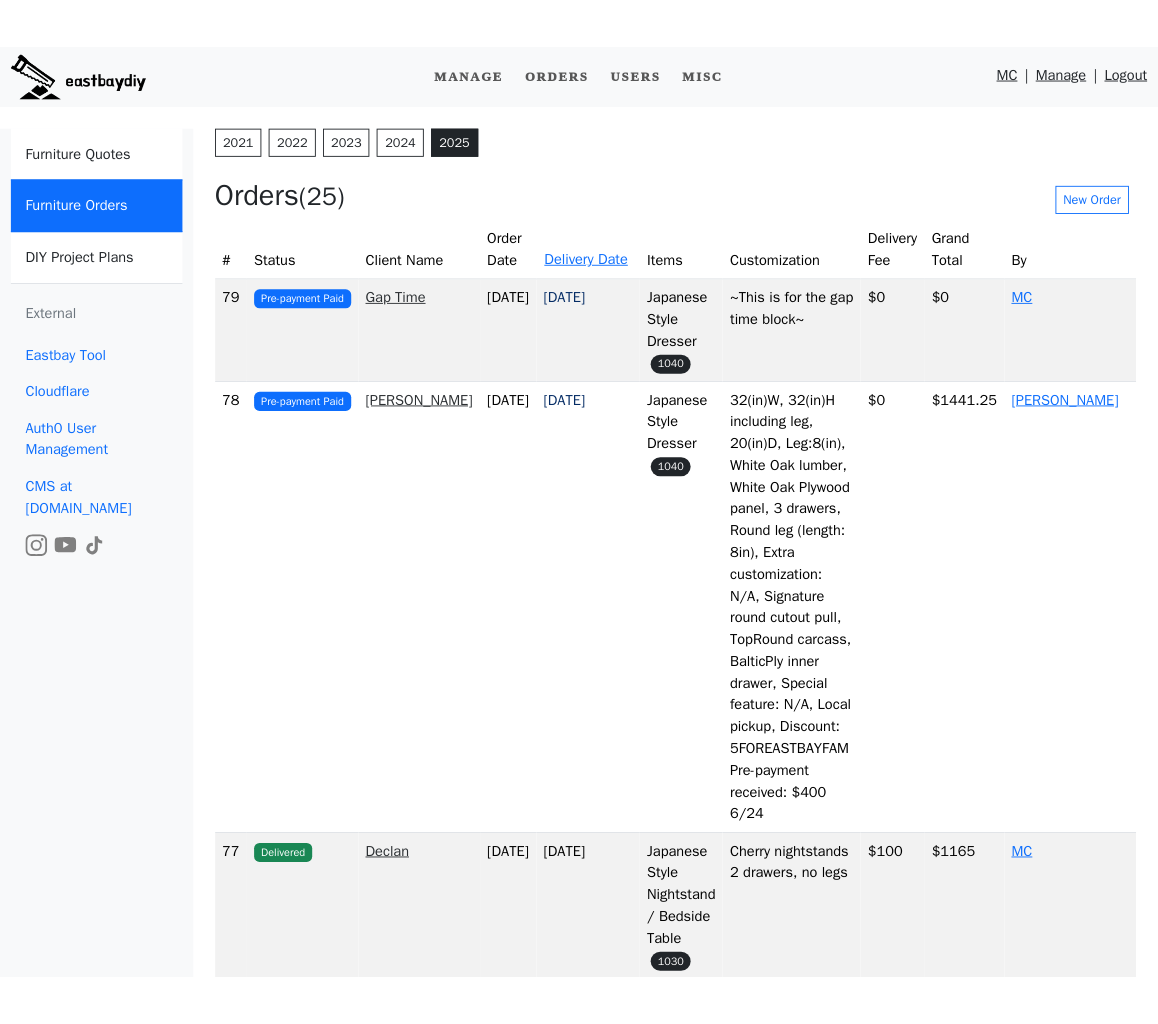scroll, scrollTop: 2137, scrollLeft: 0, axis: vertical 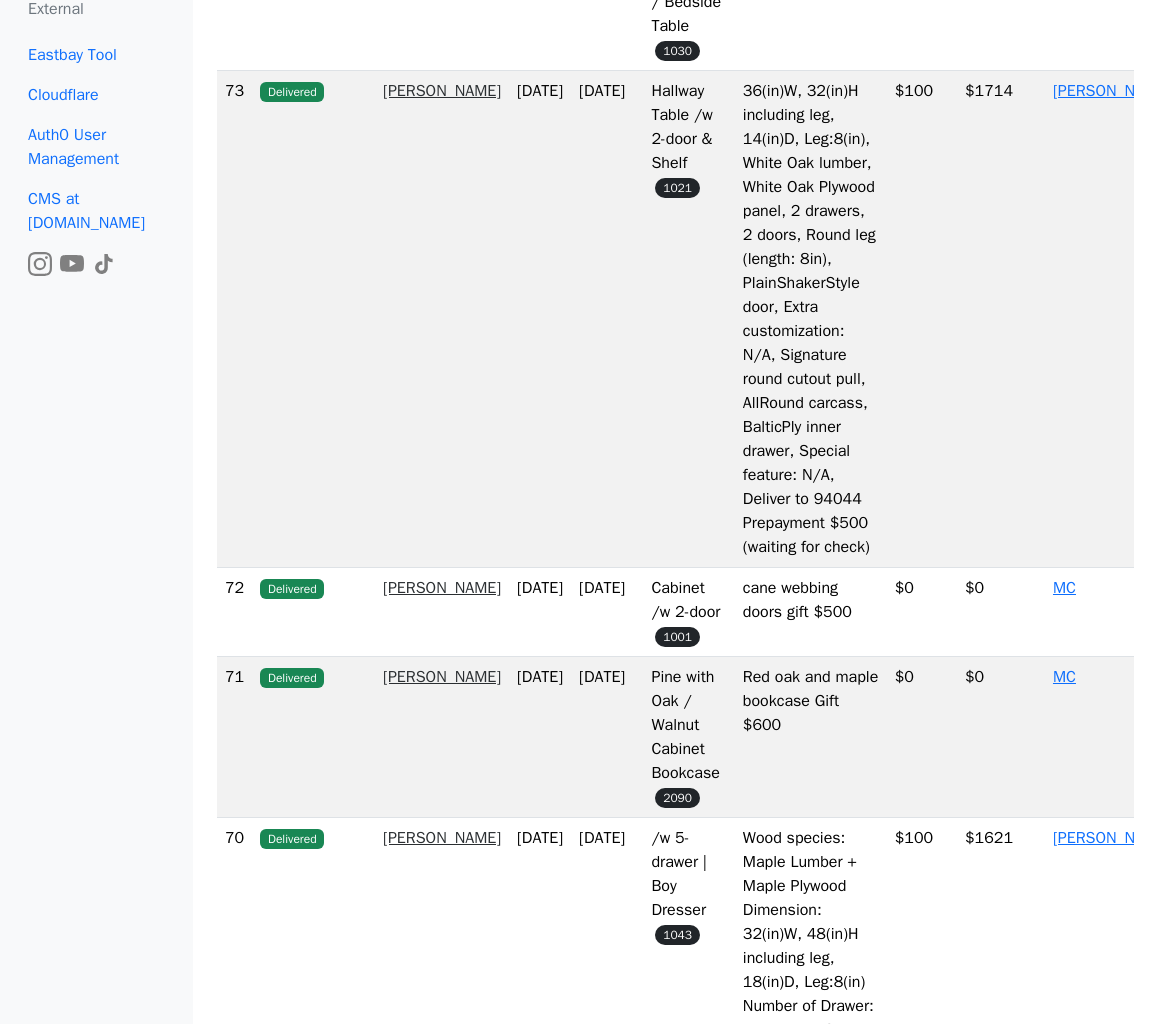 click on "Furniture Quotes Furniture Orders DIY Project Plans External Eastbay Tool Cloudflare Auth0 User Management CMS at [DOMAIN_NAME]" at bounding box center [96, 1593] 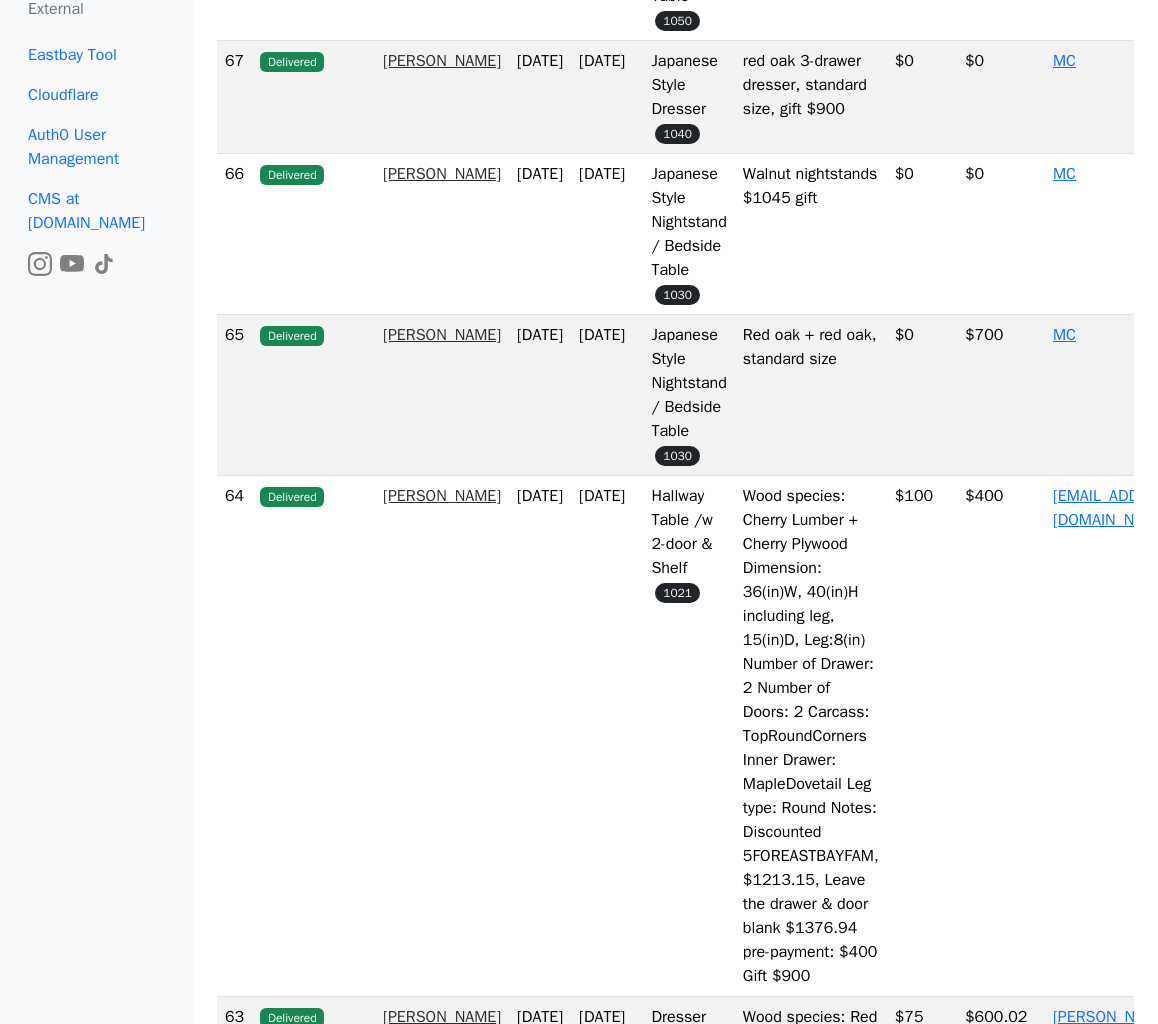 scroll, scrollTop: 6435, scrollLeft: 0, axis: vertical 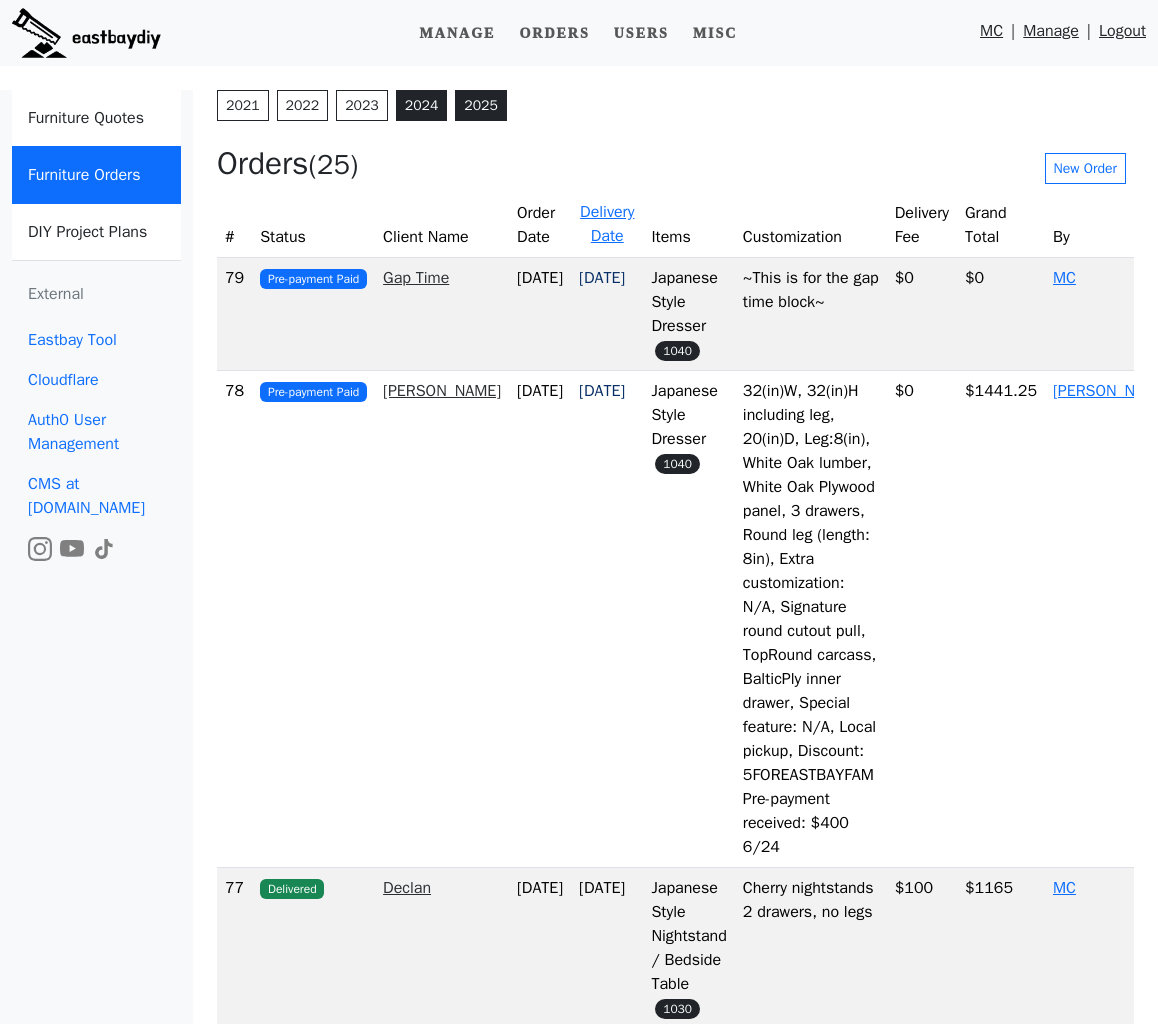 click on "2024" at bounding box center (422, 105) 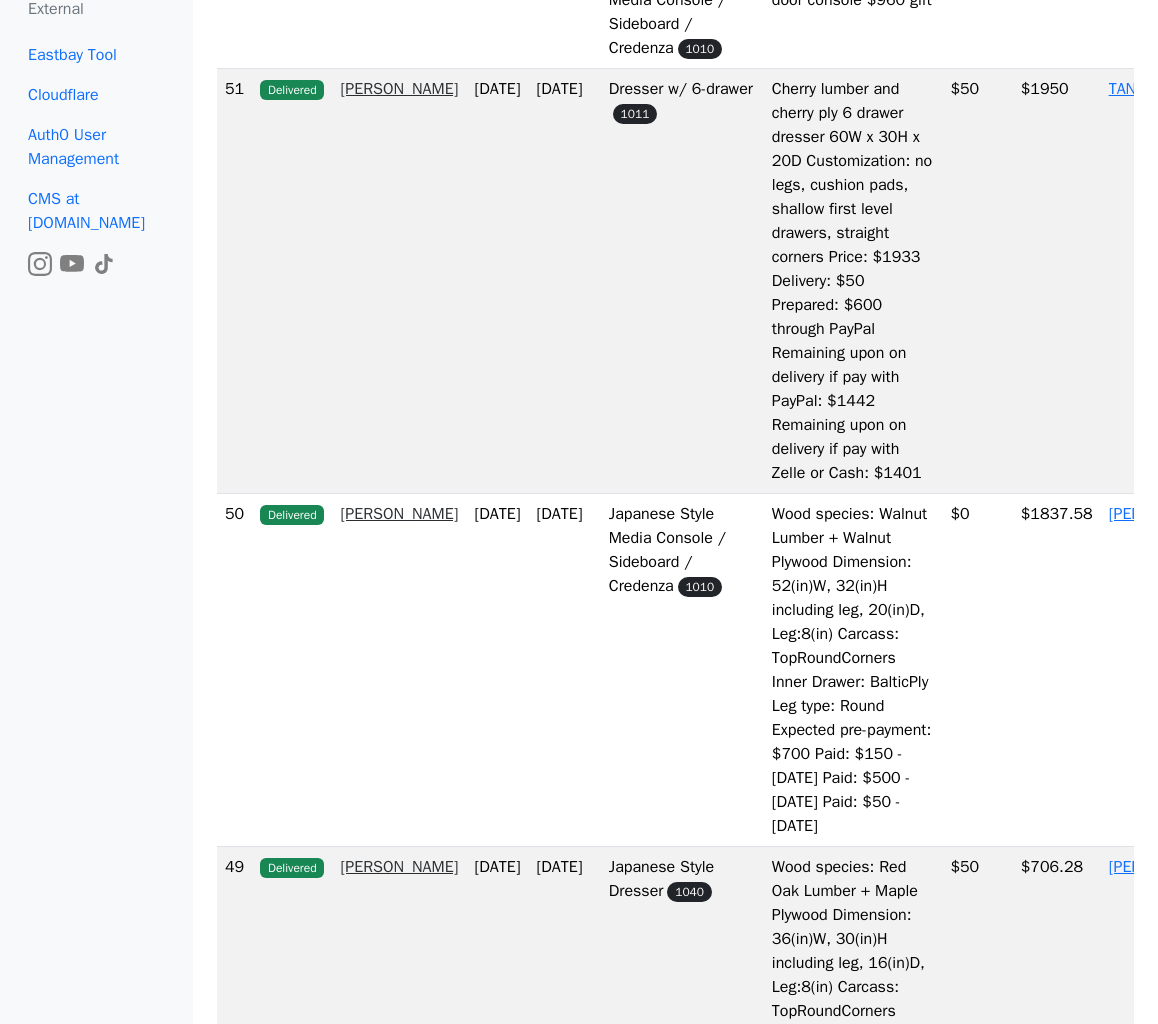 scroll, scrollTop: 0, scrollLeft: 0, axis: both 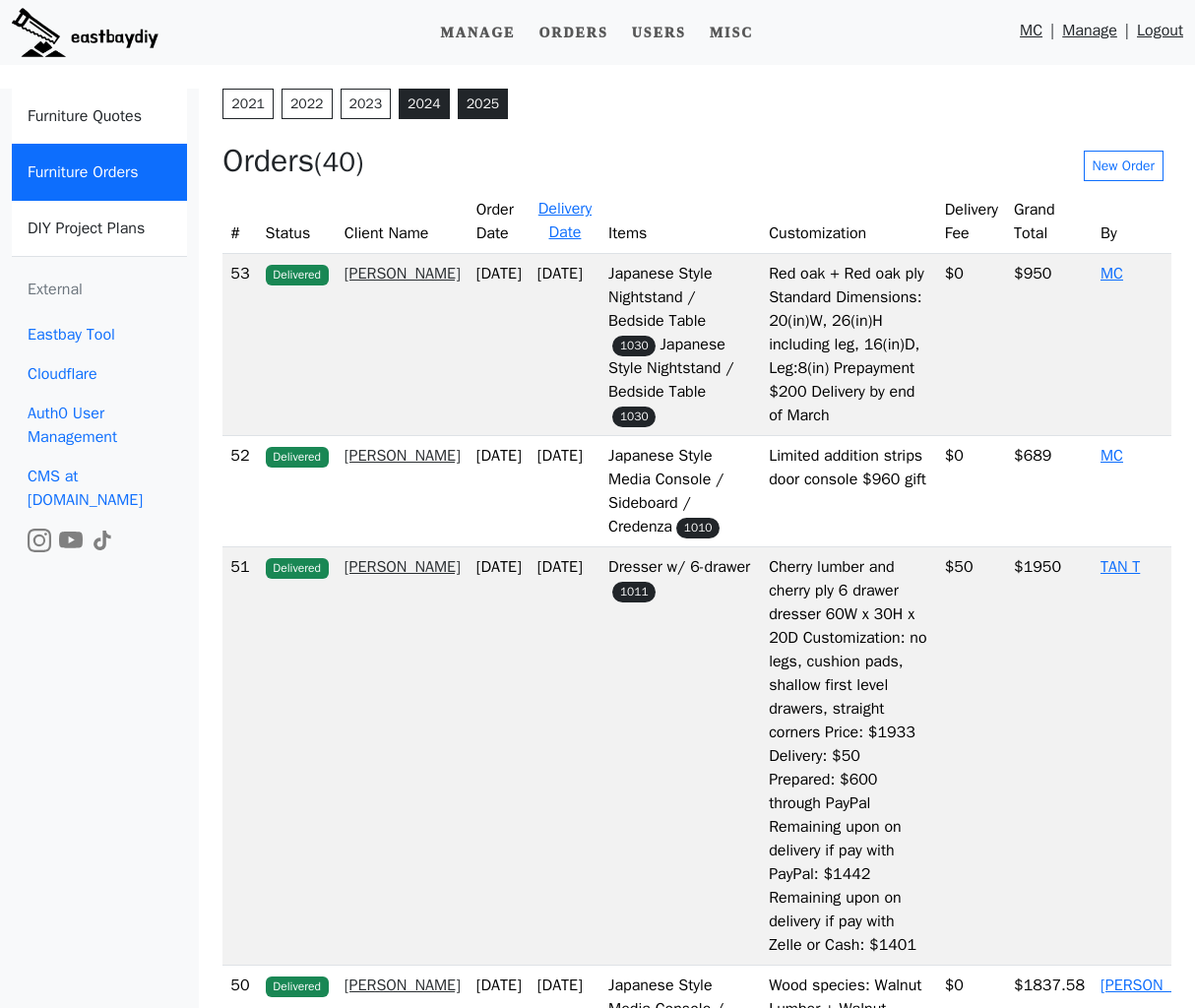 click on "2025" at bounding box center [483, 103] 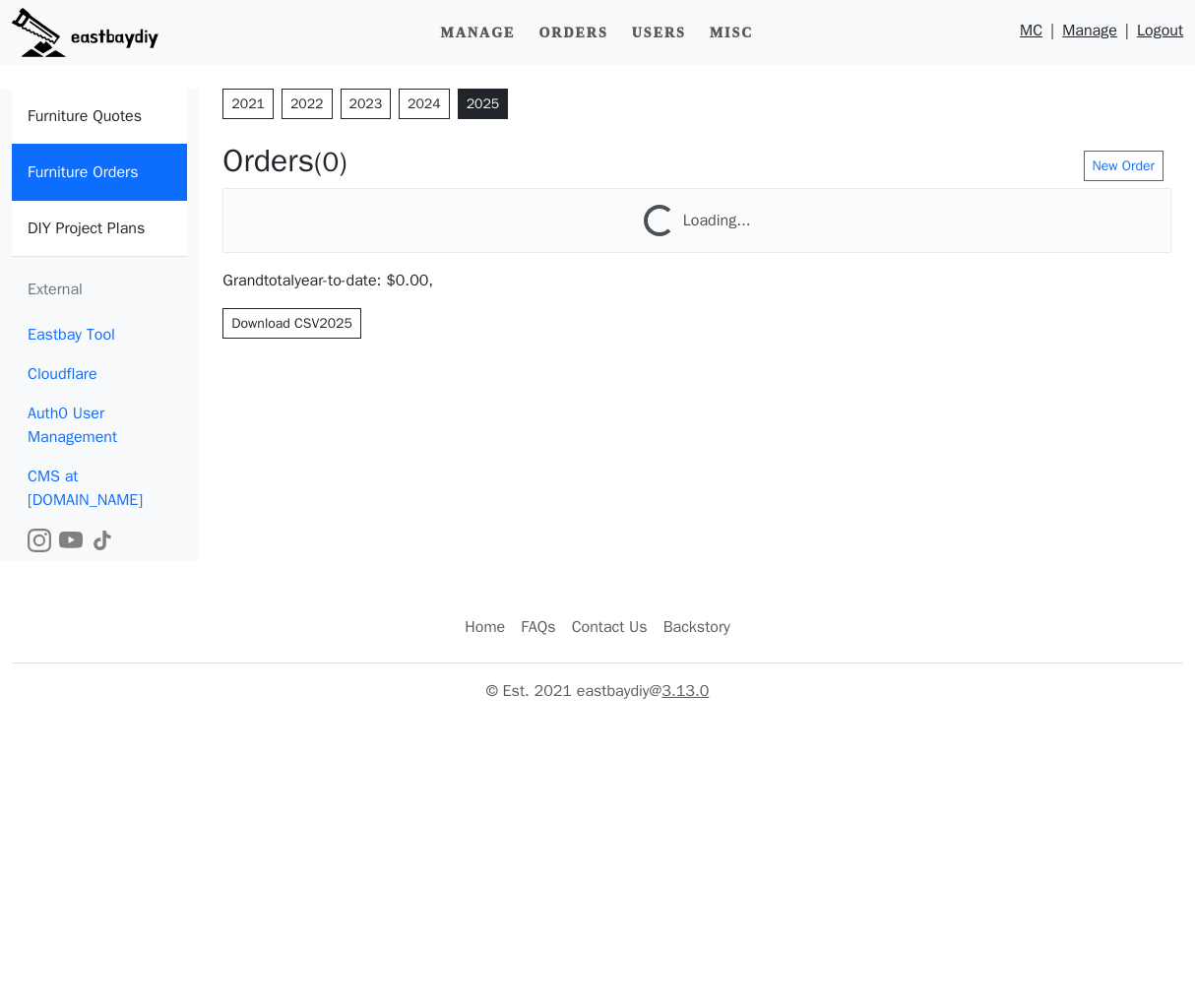 scroll, scrollTop: 0, scrollLeft: 0, axis: both 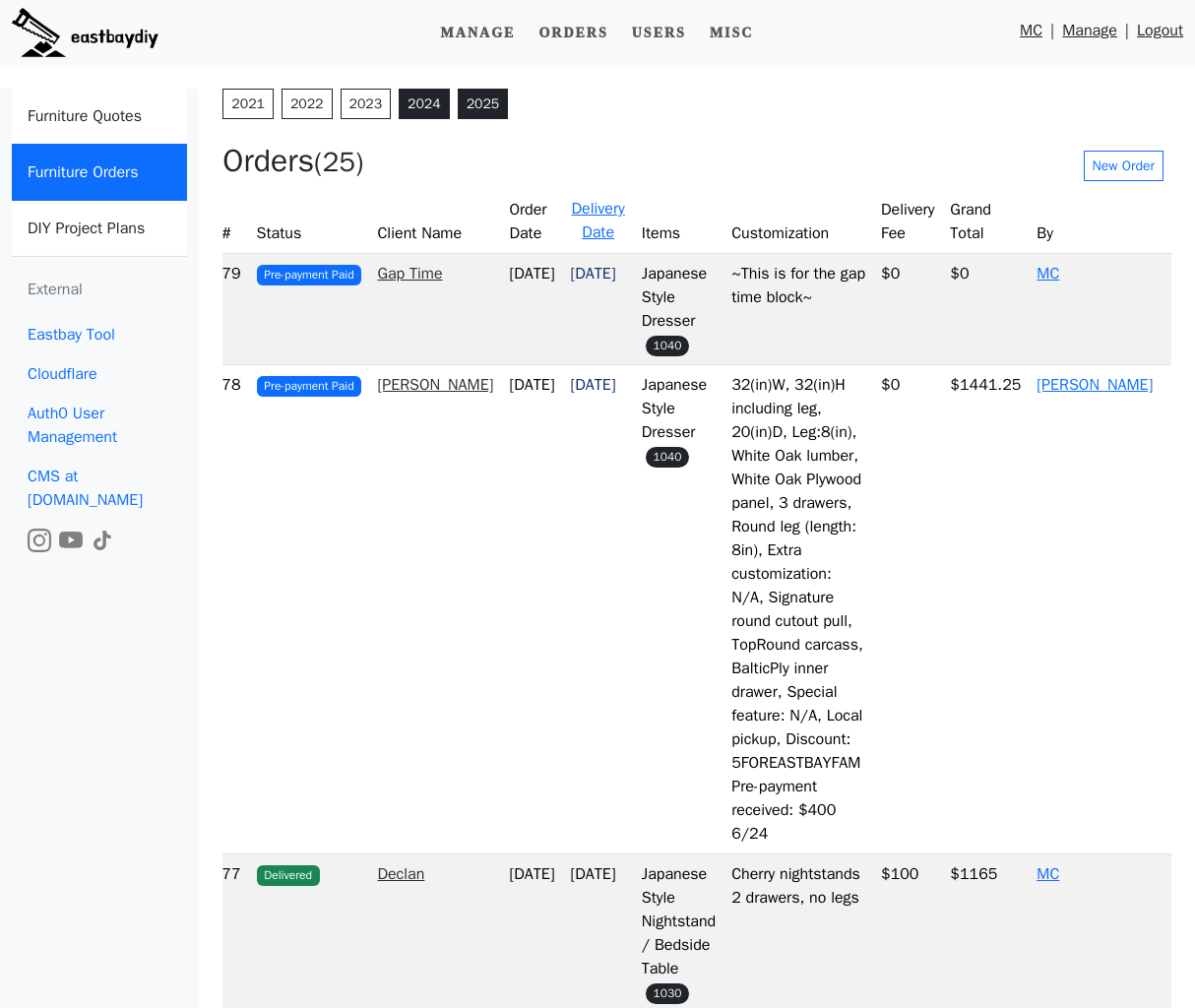 click on "2024" at bounding box center [424, 103] 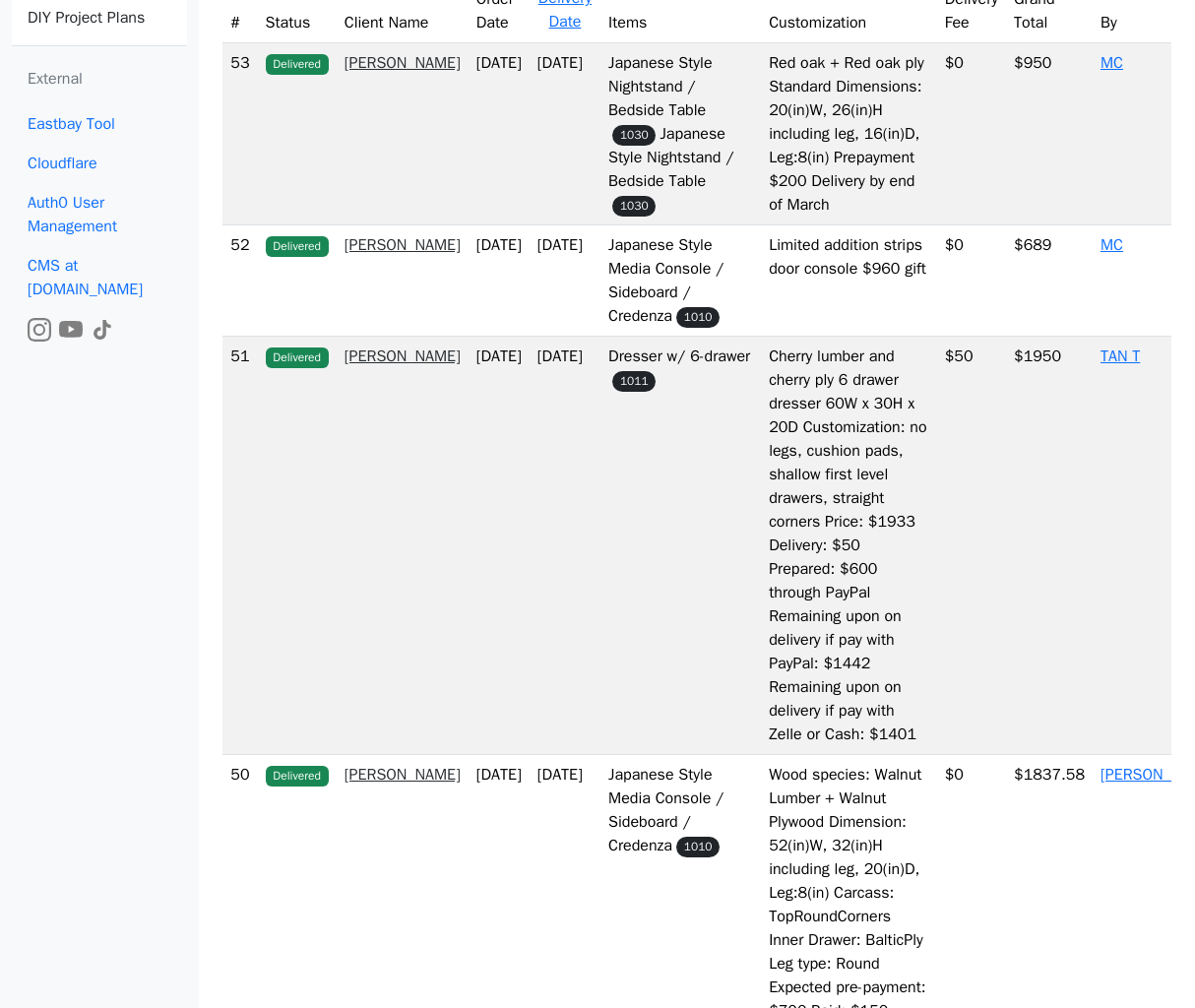 scroll, scrollTop: 0, scrollLeft: 0, axis: both 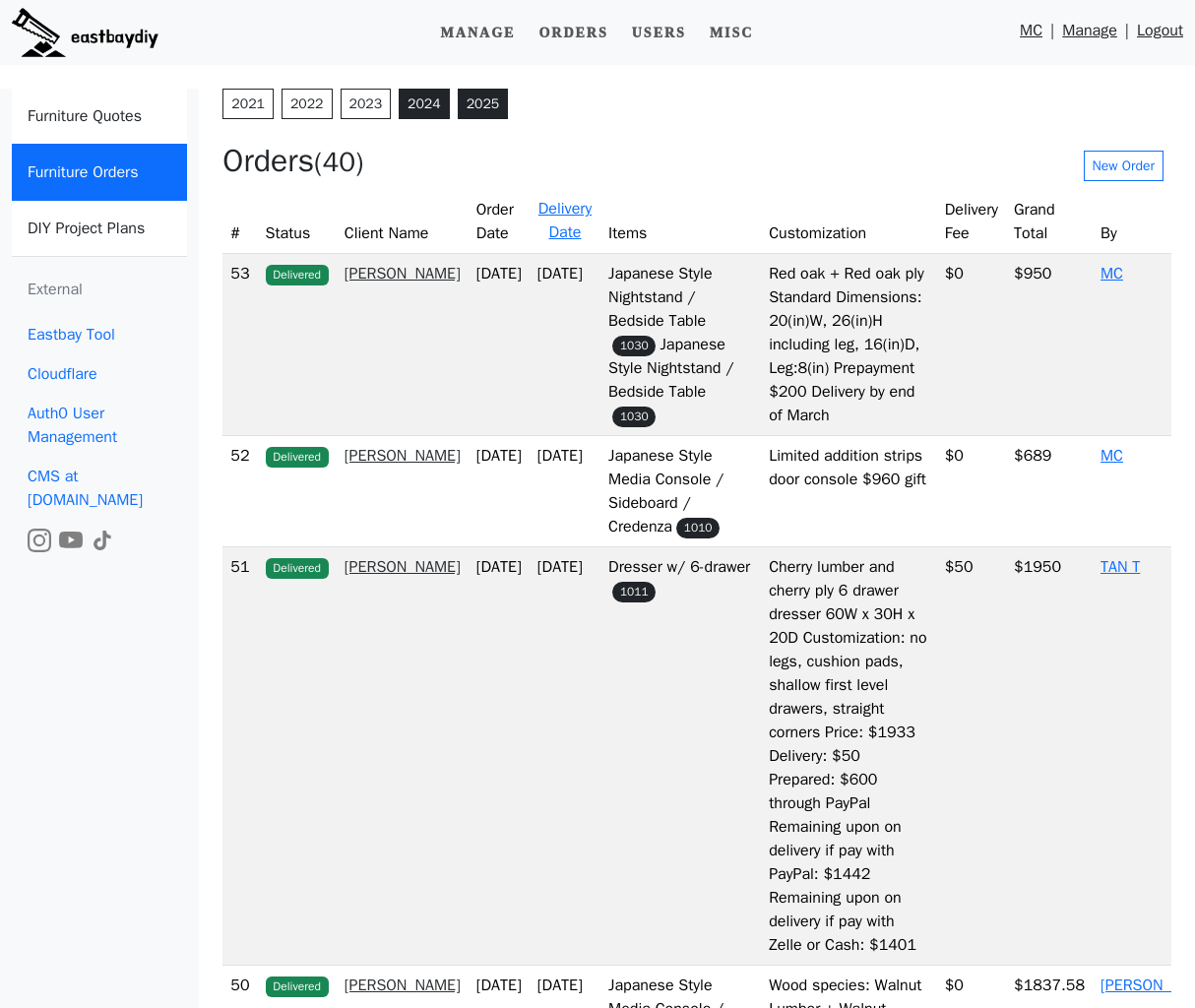 click on "2025" at bounding box center [483, 103] 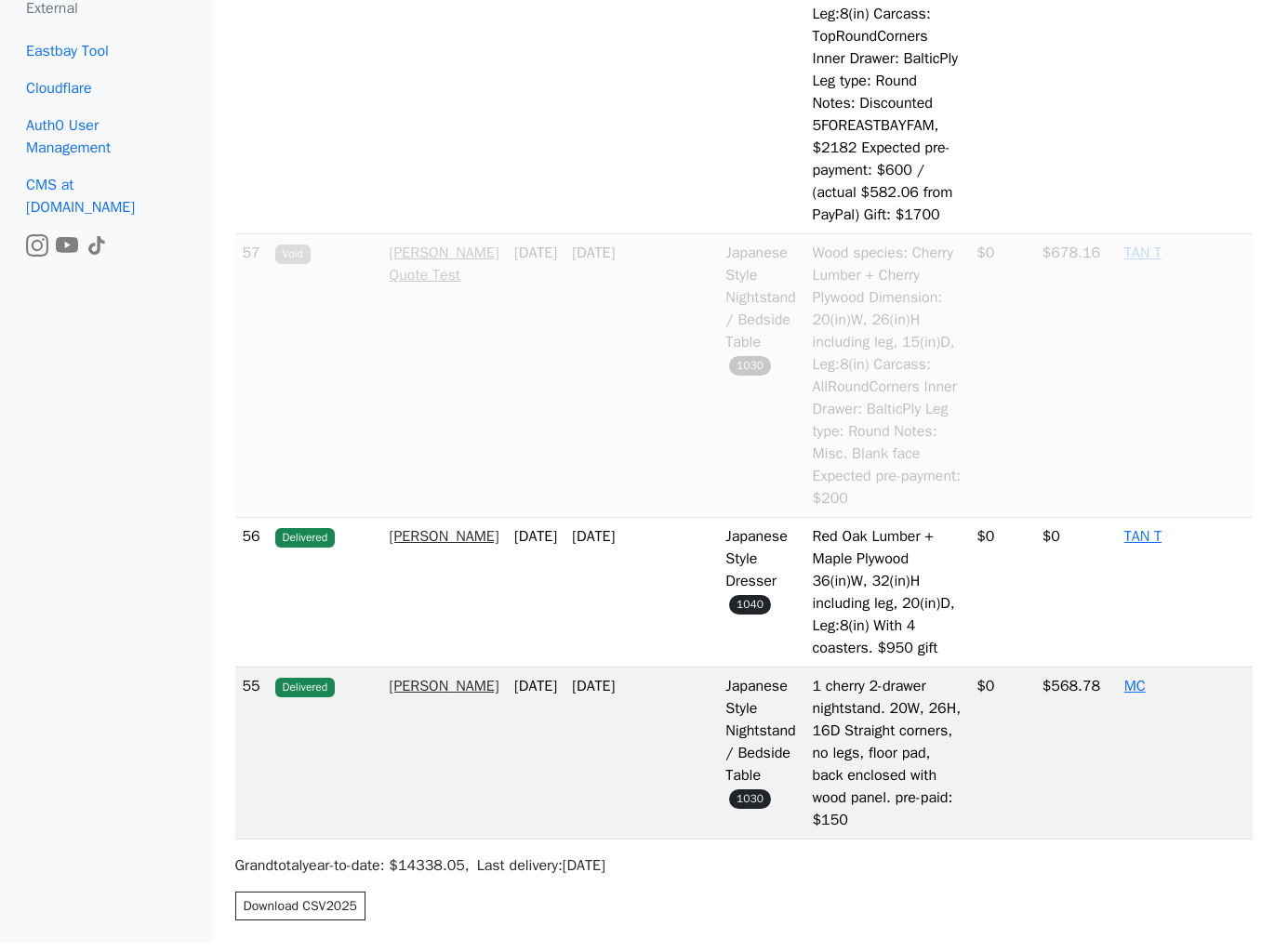 scroll, scrollTop: 5177, scrollLeft: 0, axis: vertical 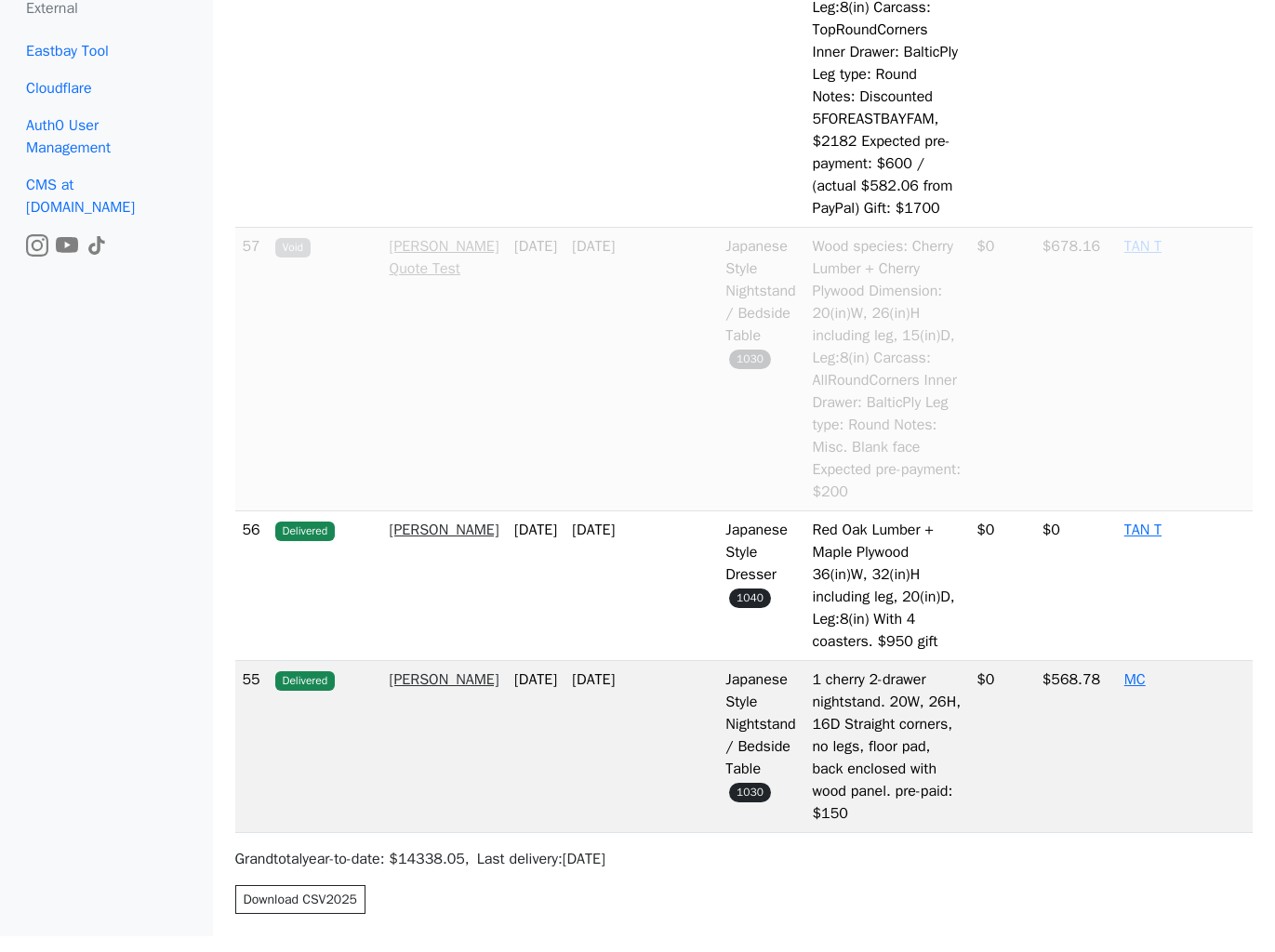 click on "Delivered" at bounding box center [325, 41] 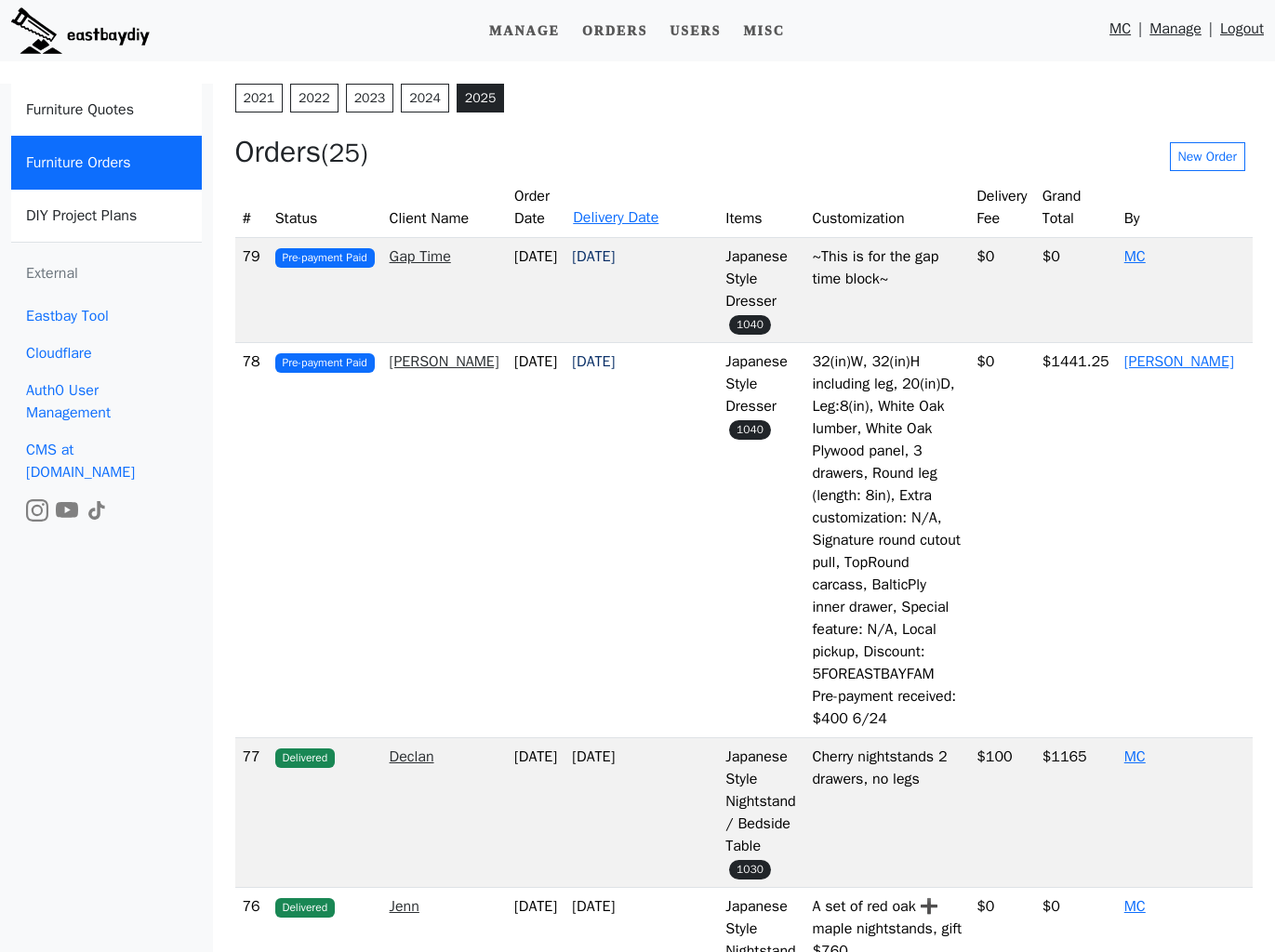 select on "**********" 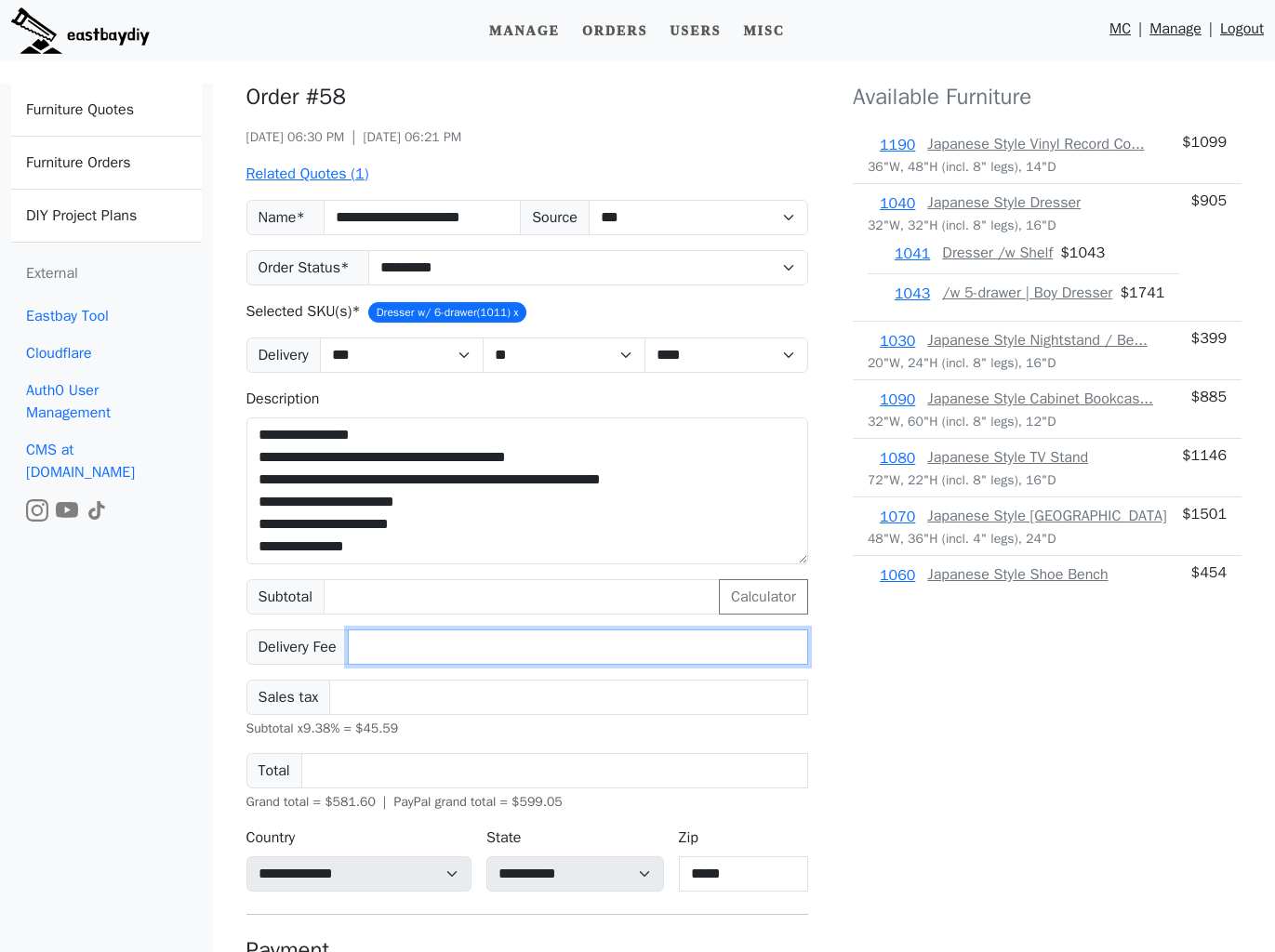 drag, startPoint x: 402, startPoint y: 643, endPoint x: 357, endPoint y: 644, distance: 45.01111 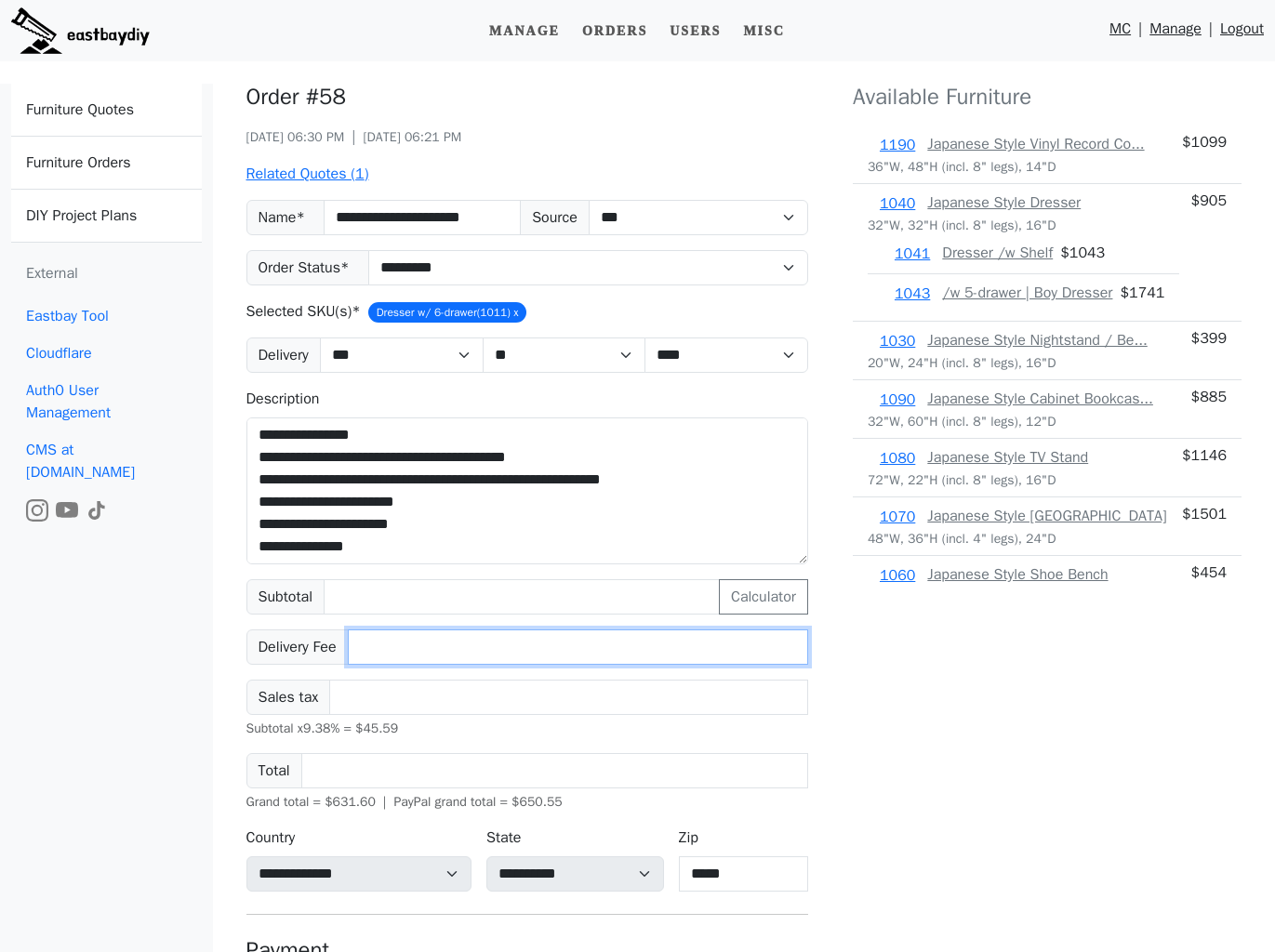 type on "***" 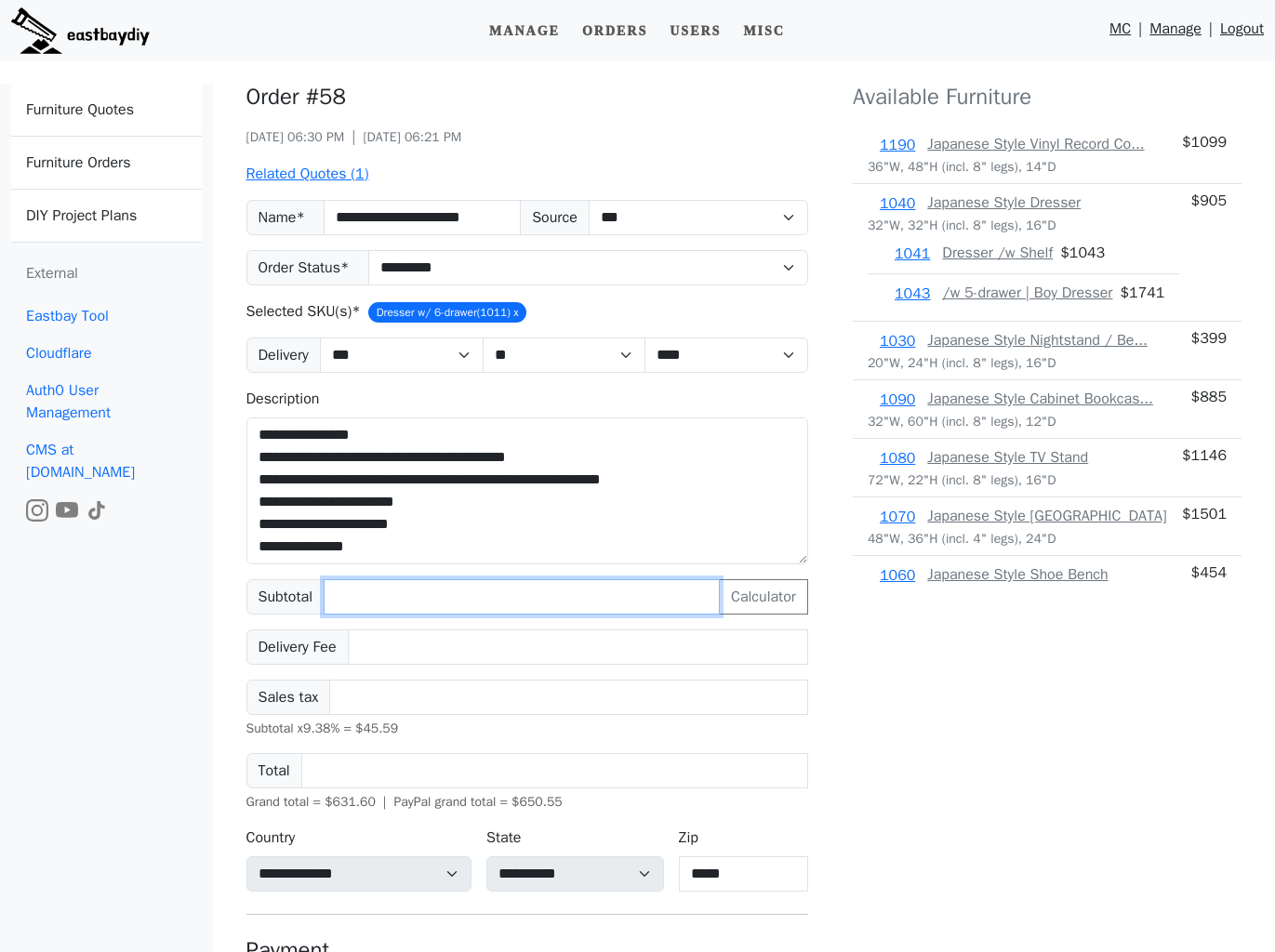 click on "***" at bounding box center (522, 597) 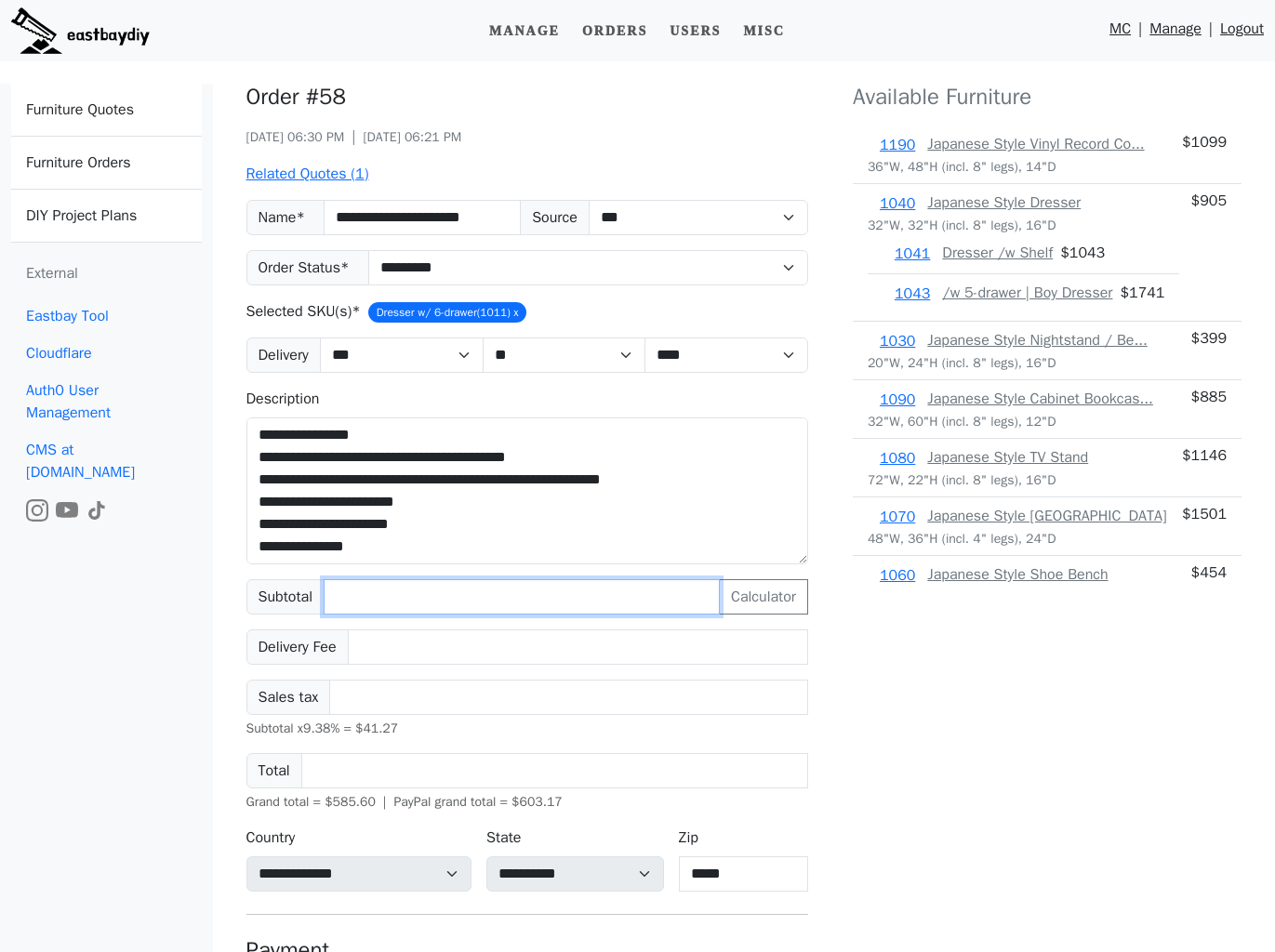 type on "***" 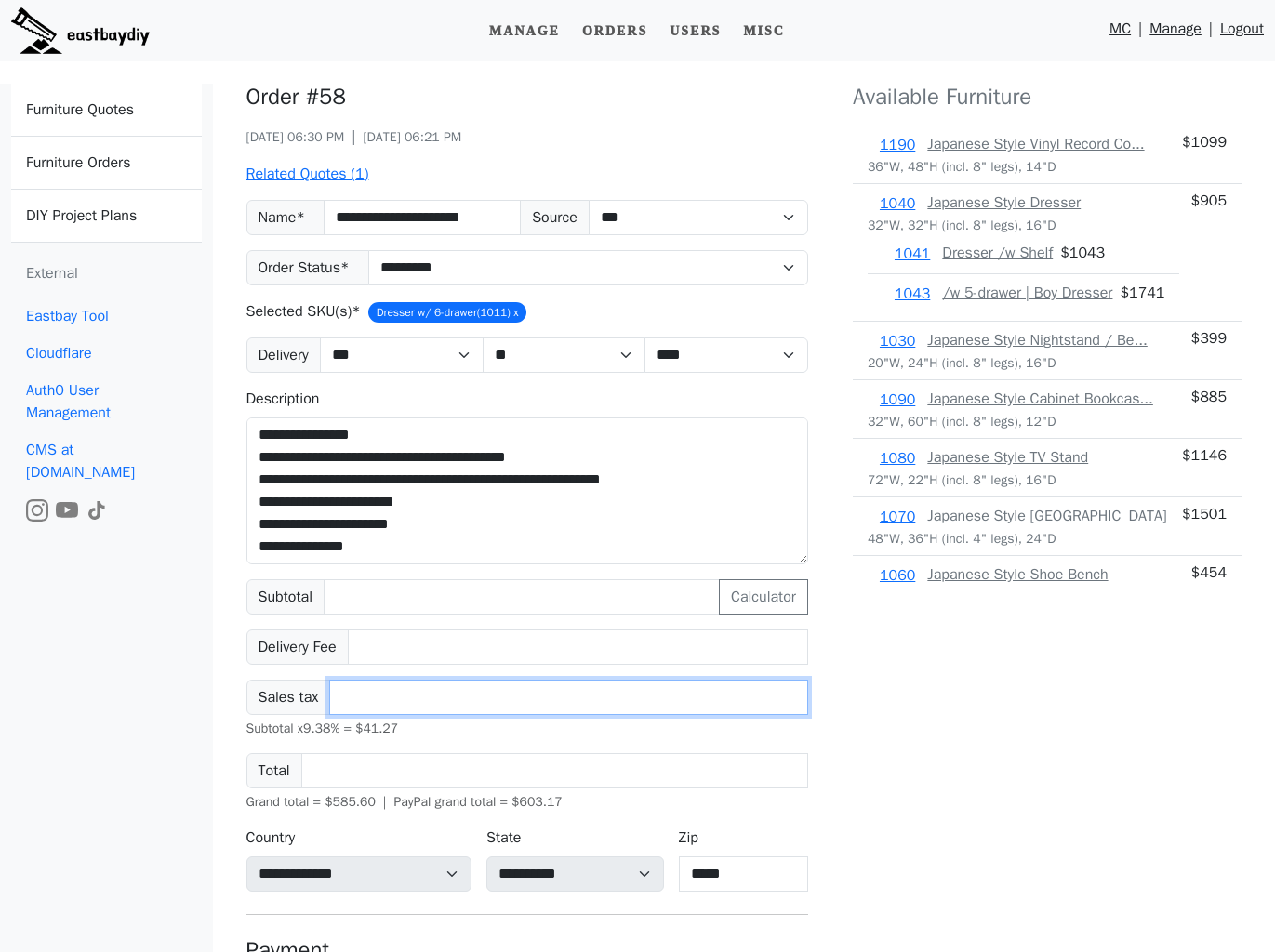 click on "****" at bounding box center [568, 697] 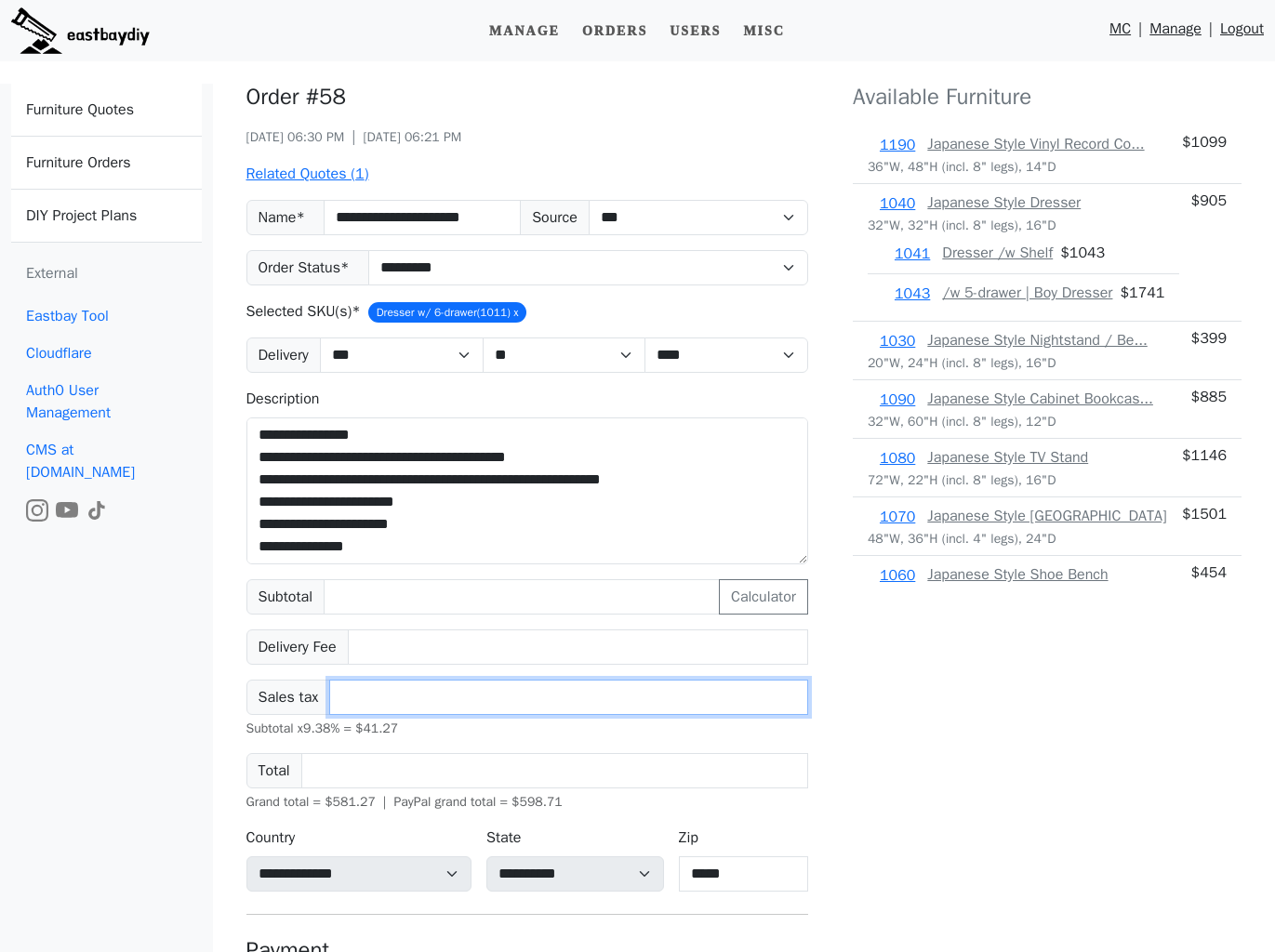 type on "*****" 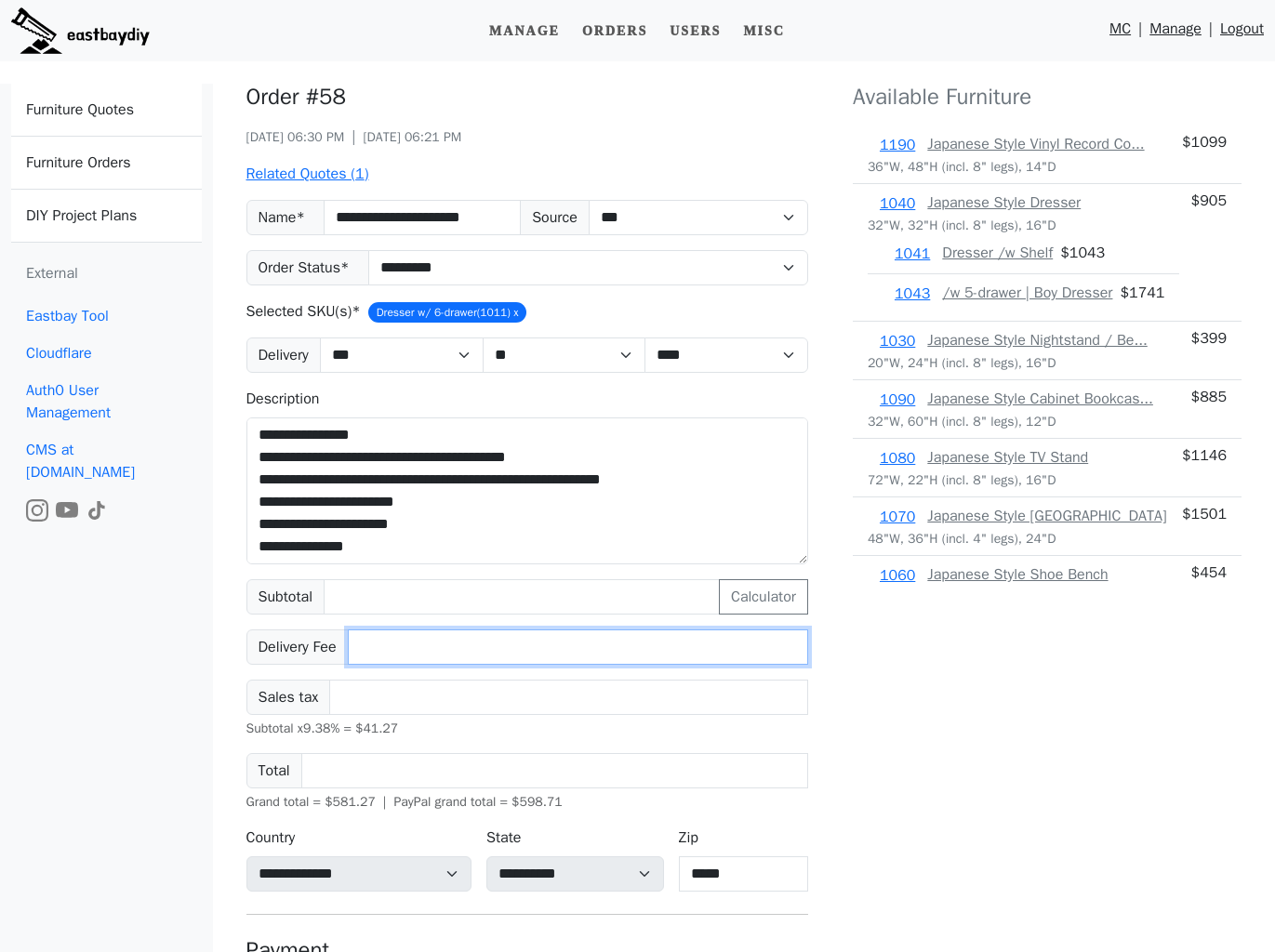 click on "***" at bounding box center [578, 647] 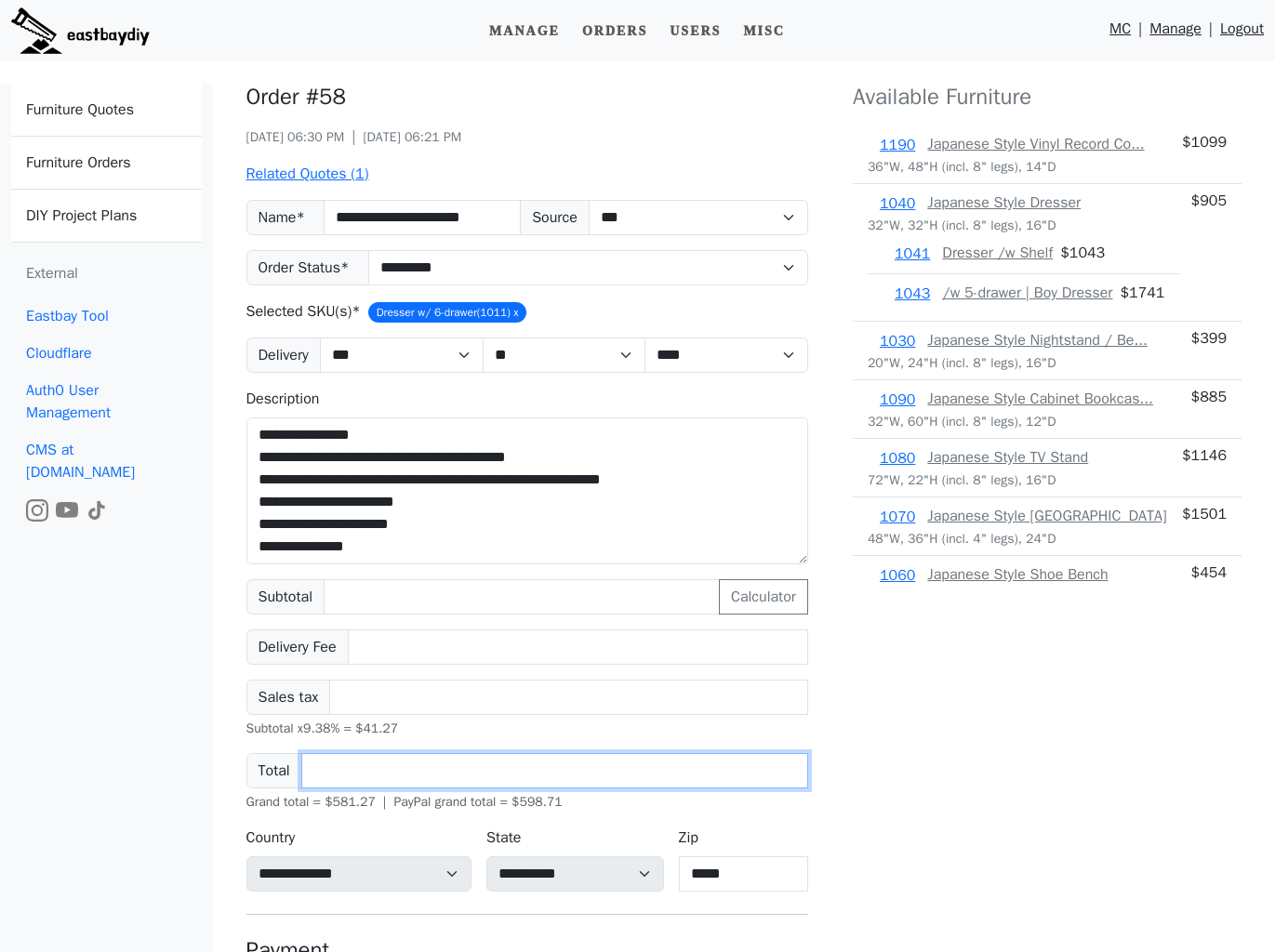 click on "***" at bounding box center [554, 771] 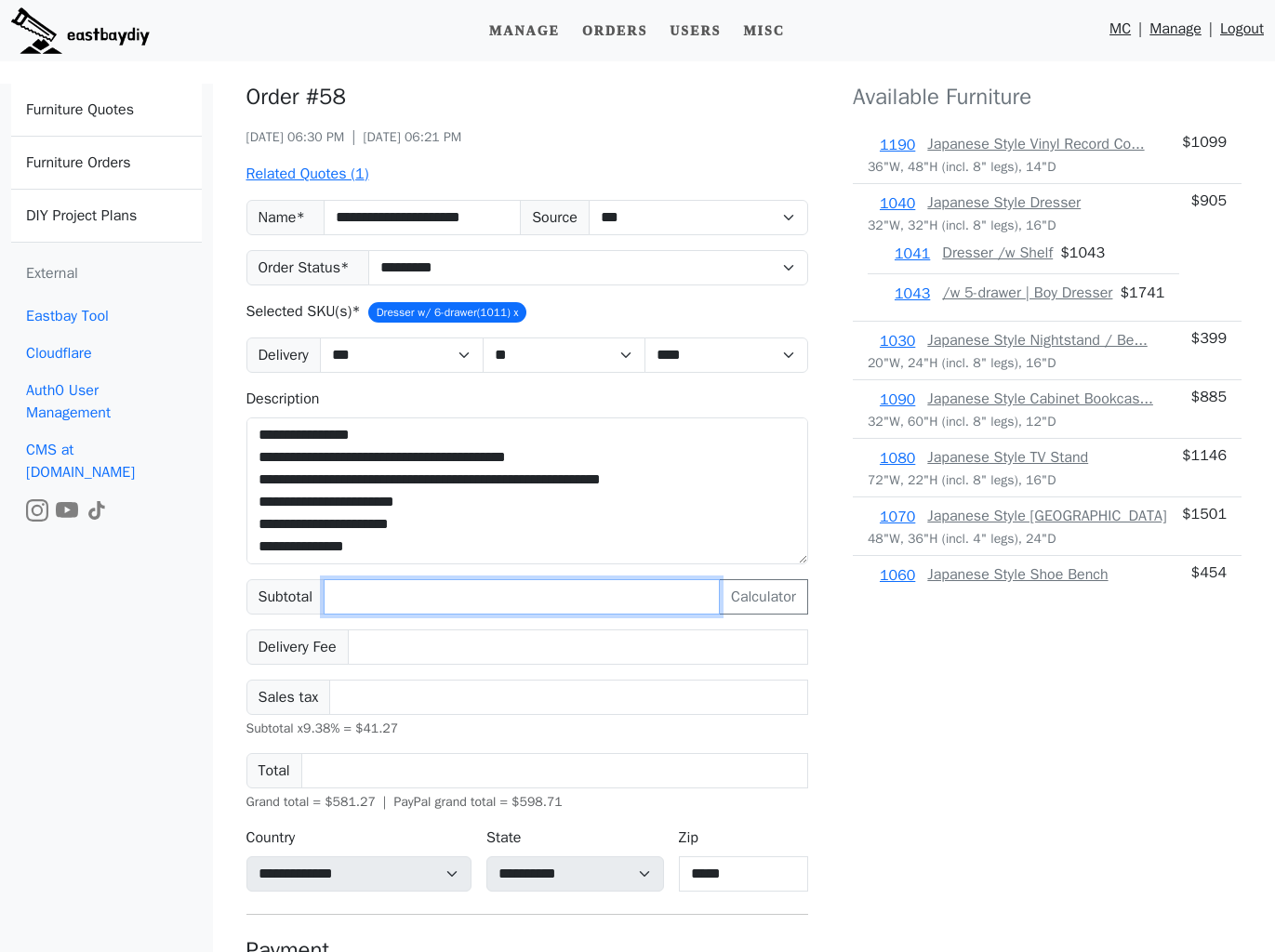 click on "***" at bounding box center [522, 597] 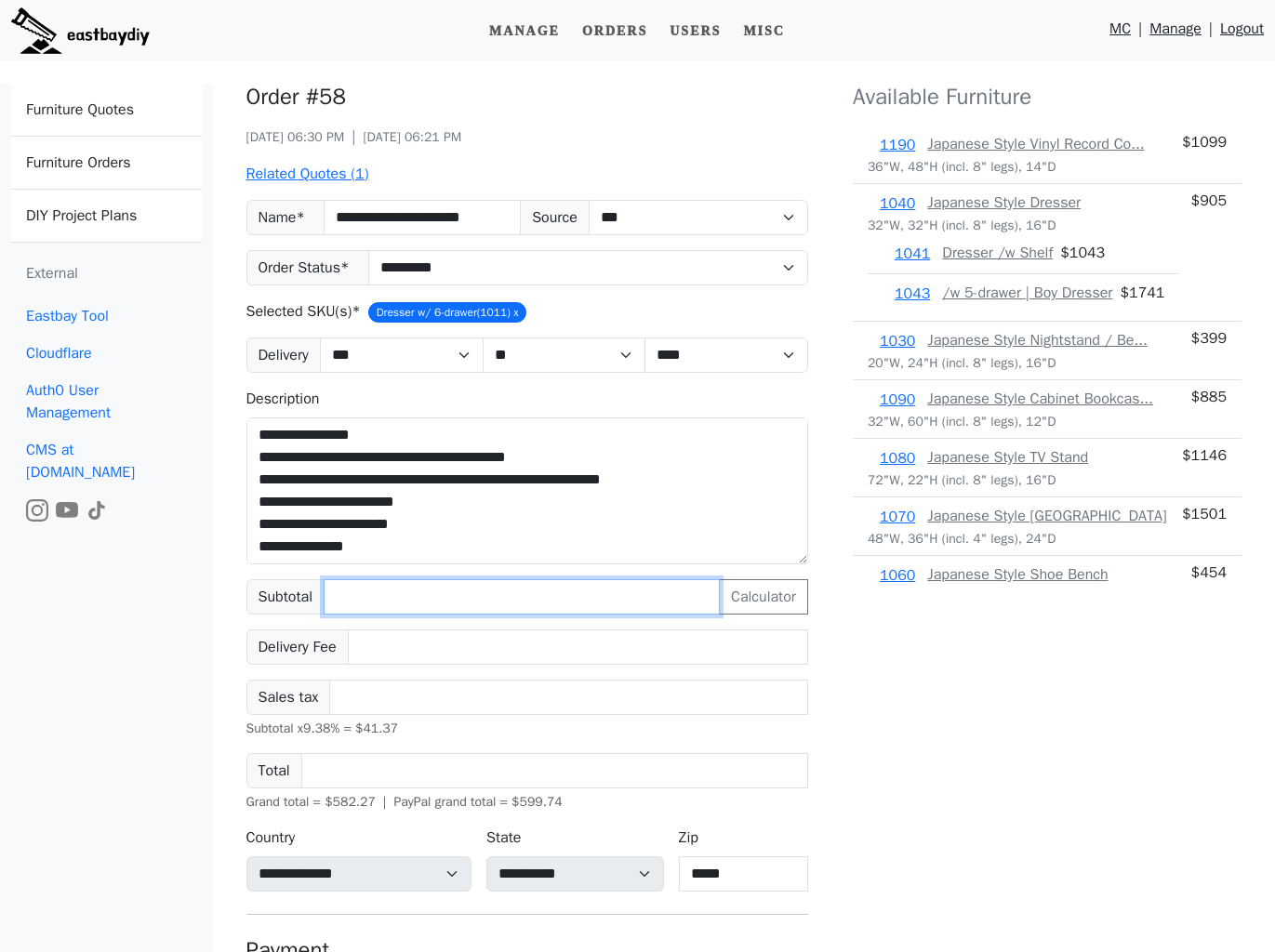 type on "***" 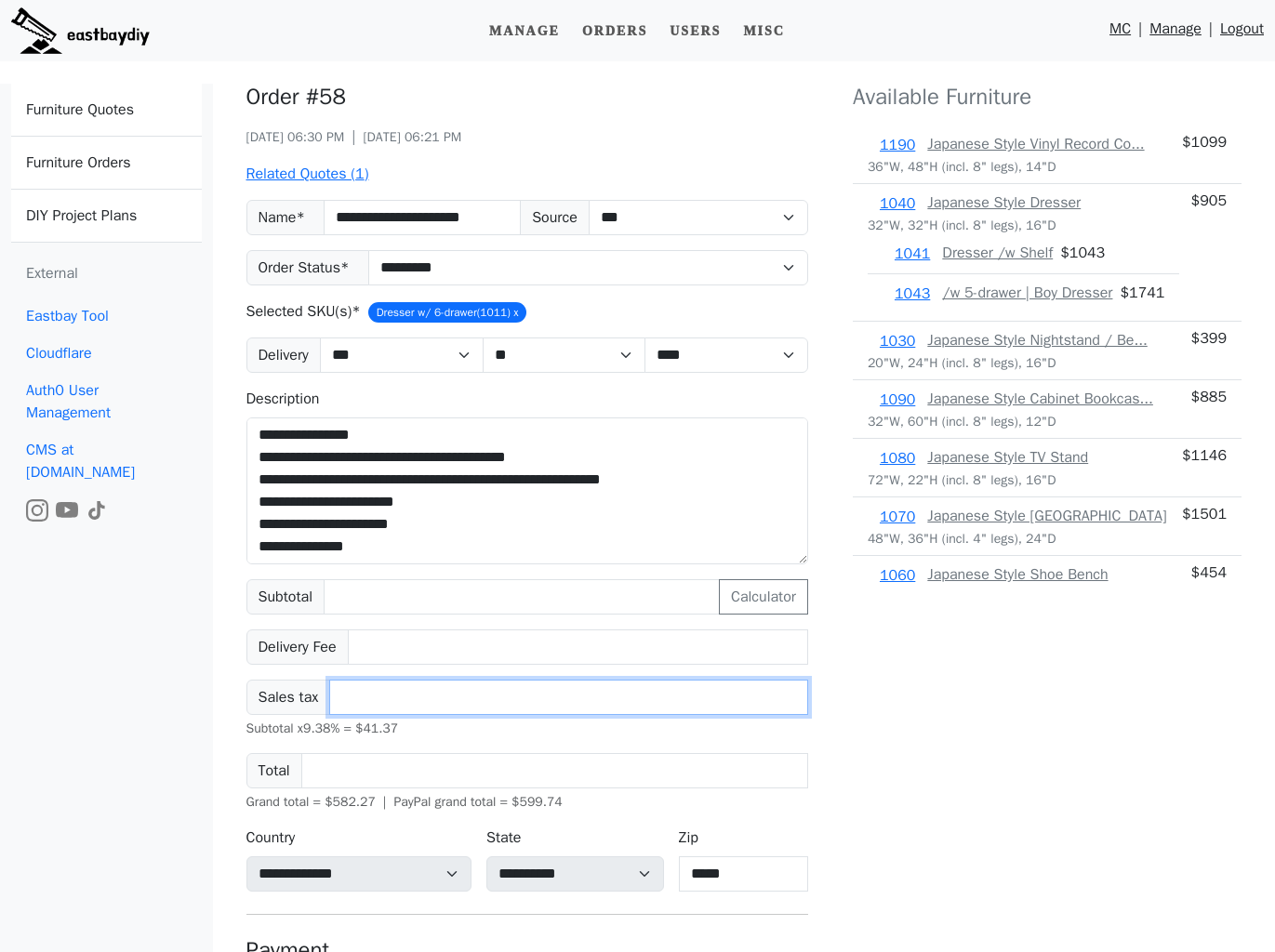 click on "*****" at bounding box center [568, 697] 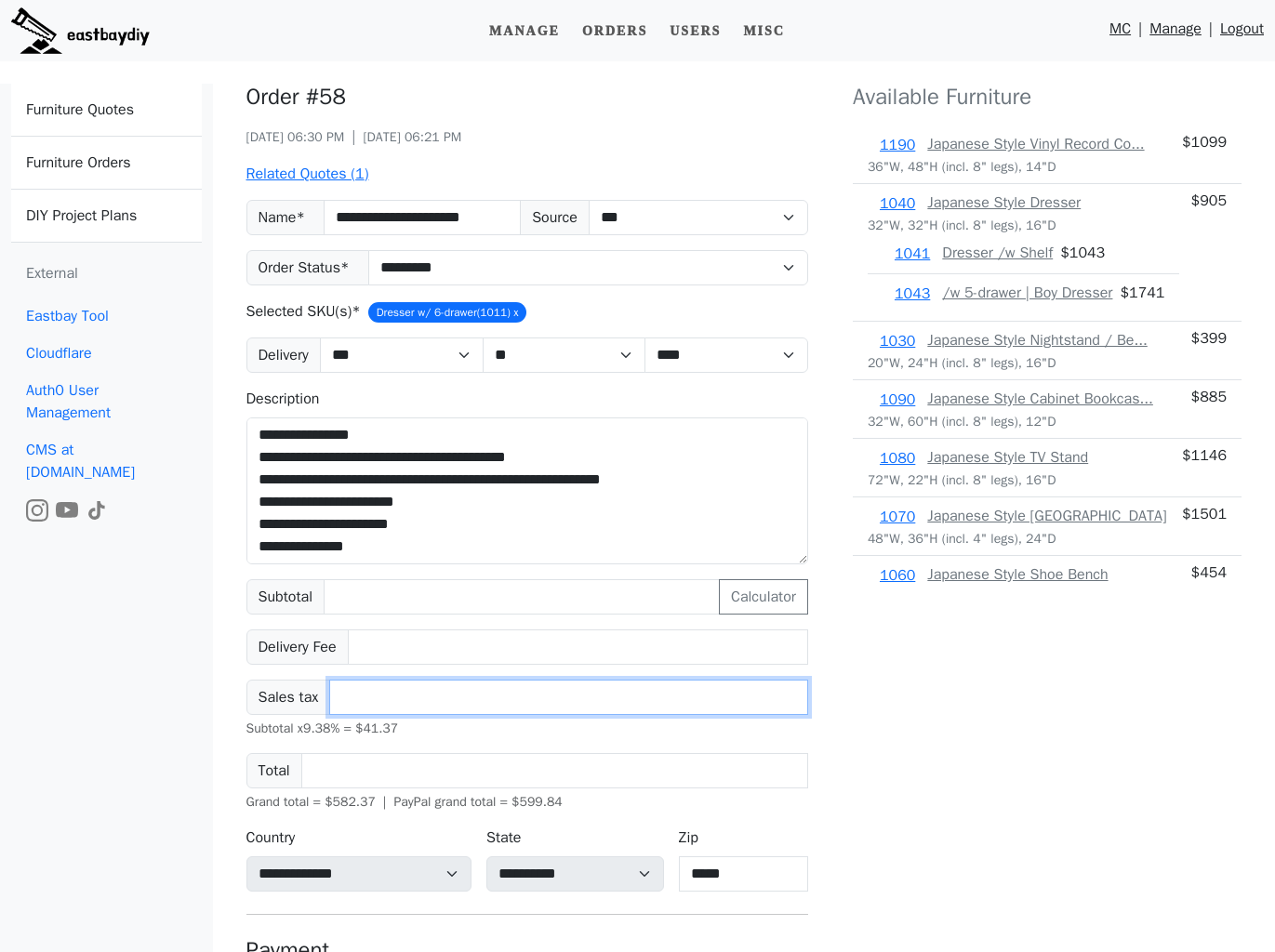 type on "*****" 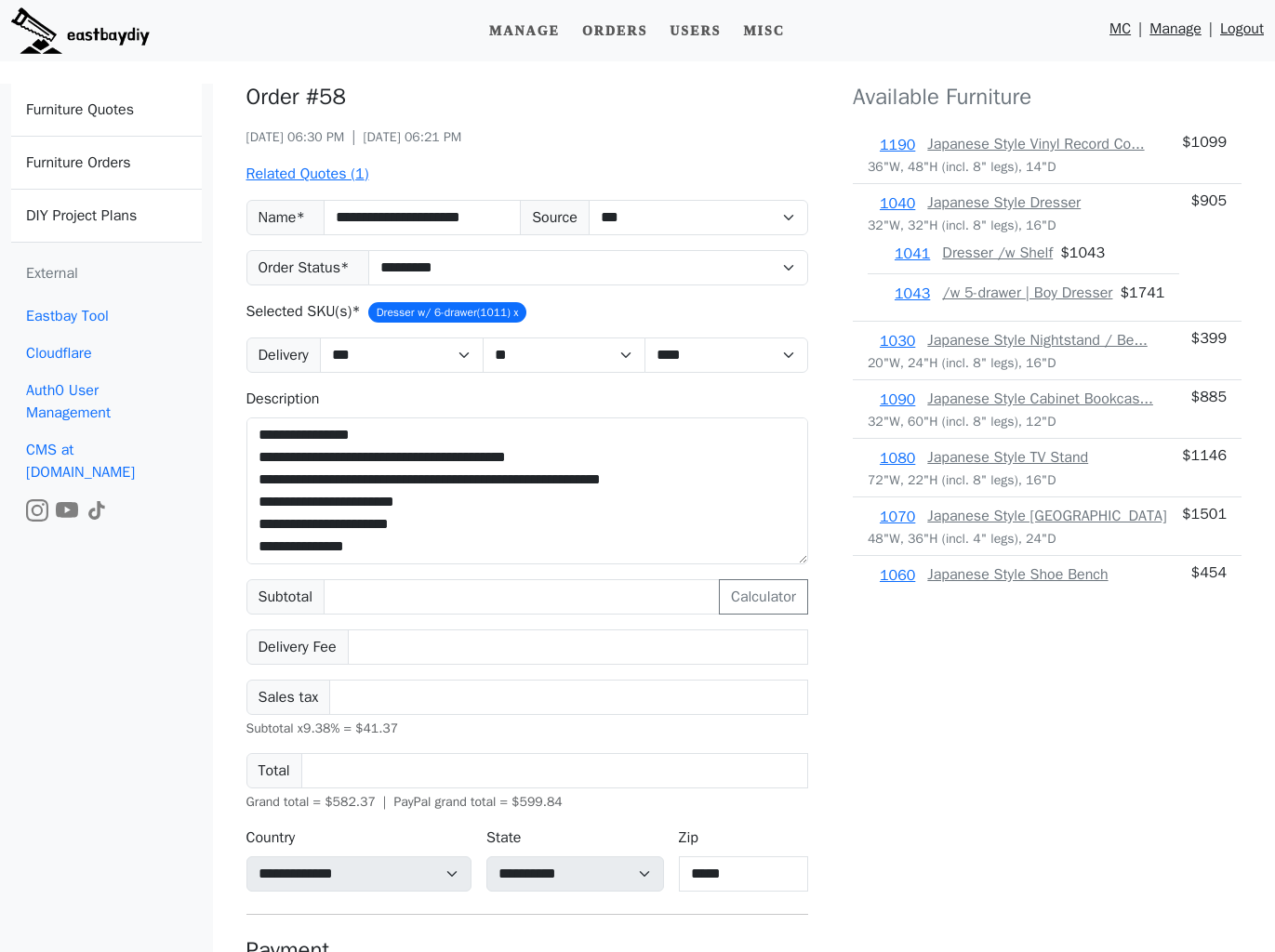 click on "Available Furniture 1190 Japanese Style Vinyl Record Co... 36"W, 48"H (incl. 8" legs), 14"D $ 1099 1040 Japanese Style Dresser 32"W, 32"H (incl. 8" legs), 16"D 1041 Dresser /w Shelf $ 1043 1043 /w 5-drawer | Boy Dresser $ 1741 $ 905 1030 Japanese Style Nightstand / Be... 20"W, 24"H (incl. 8" legs), 16"D $ 399 1090 Japanese Style Cabinet Bookcas... 32"W, 60"H (incl. 8" legs), 12"D $ 885 1080 Japanese Style TV Stand 72"W, 22"H (incl. 8" legs), 16"D $ 1146 1070 Japanese Style Kitchen Island 48"W, 36"H (incl. 4" legs), 24"D $ 1501 1060 Japanese Style Shoe Bench 32"W, 20"H, 12"D $ 454 1050 Japanese Style Coffee Table 30"W, 17"H (incl. 8" legs), 30"D 1051 Coffee Table /w 2-darwer $ 853 1052 Coffee Table /w Darwer & Shelf $ 917 $ 671 1020 Japanese Style Hallway Table /... 40"W, 36"H (incl. 8" legs), 14"D 1021 Hallway Table /w 2-door & Shelf $ 942 $ 794 1010 Japanese Style Media Console /... 52"W, 32"H (incl. 8" legs), 20"D 1011 Dresser w/ 6-drawer $ 1811 $ 1367 1000 Japanese Style Chest / Side Ca... 1001 $ 633 $ $ $" at bounding box center (1047, 624) 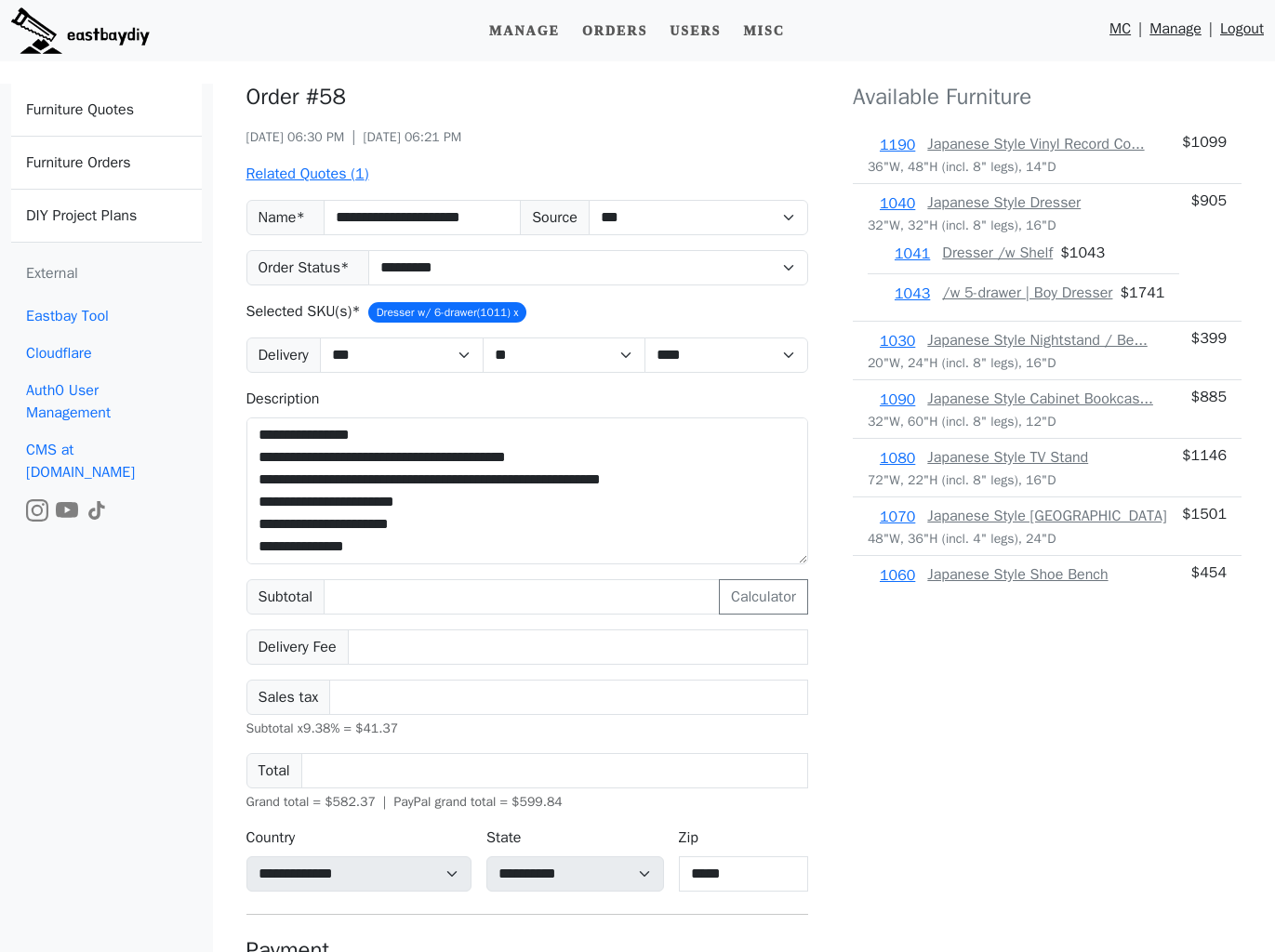 scroll, scrollTop: 67, scrollLeft: 0, axis: vertical 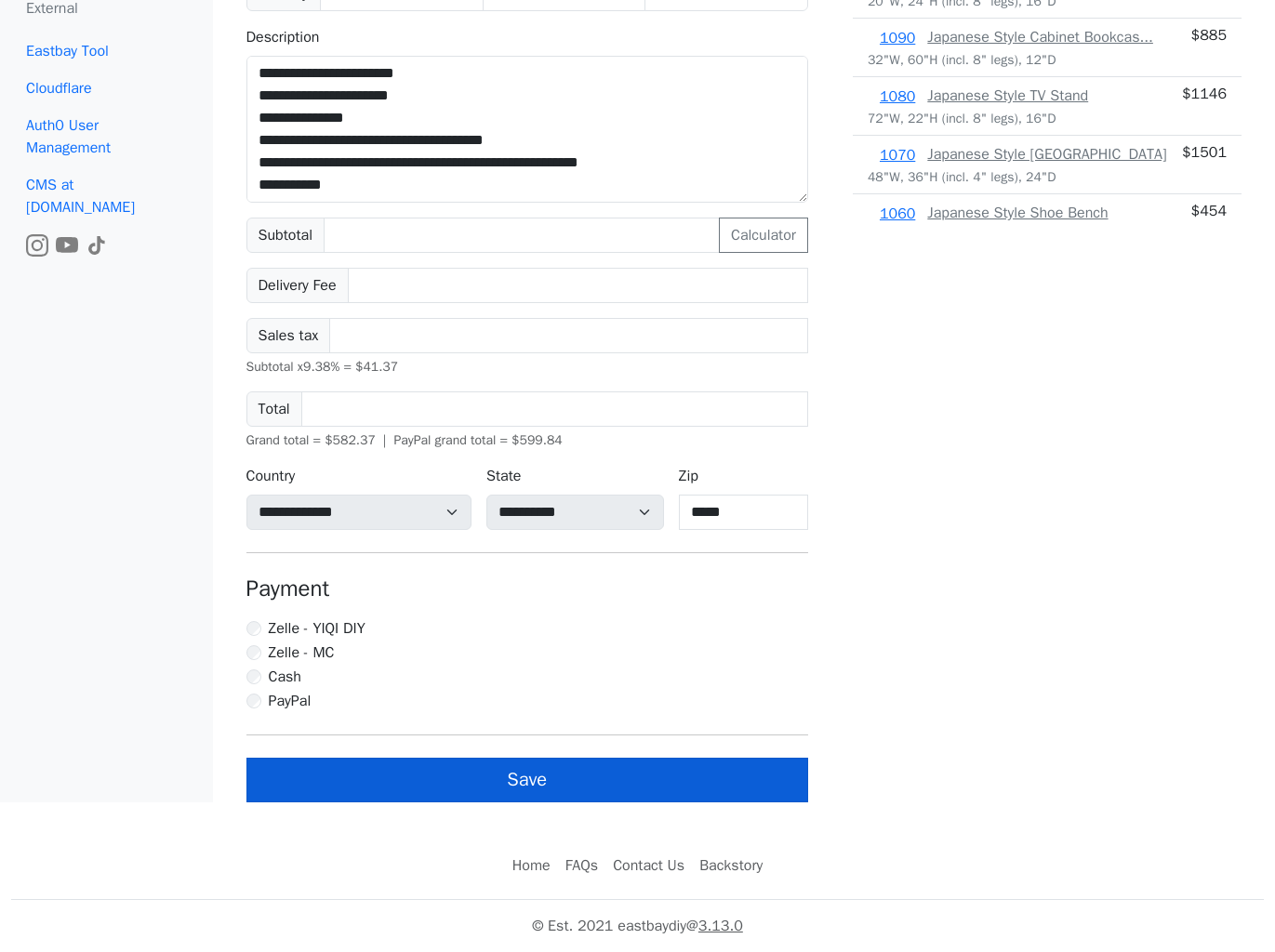 click on "Save" at bounding box center [527, 780] 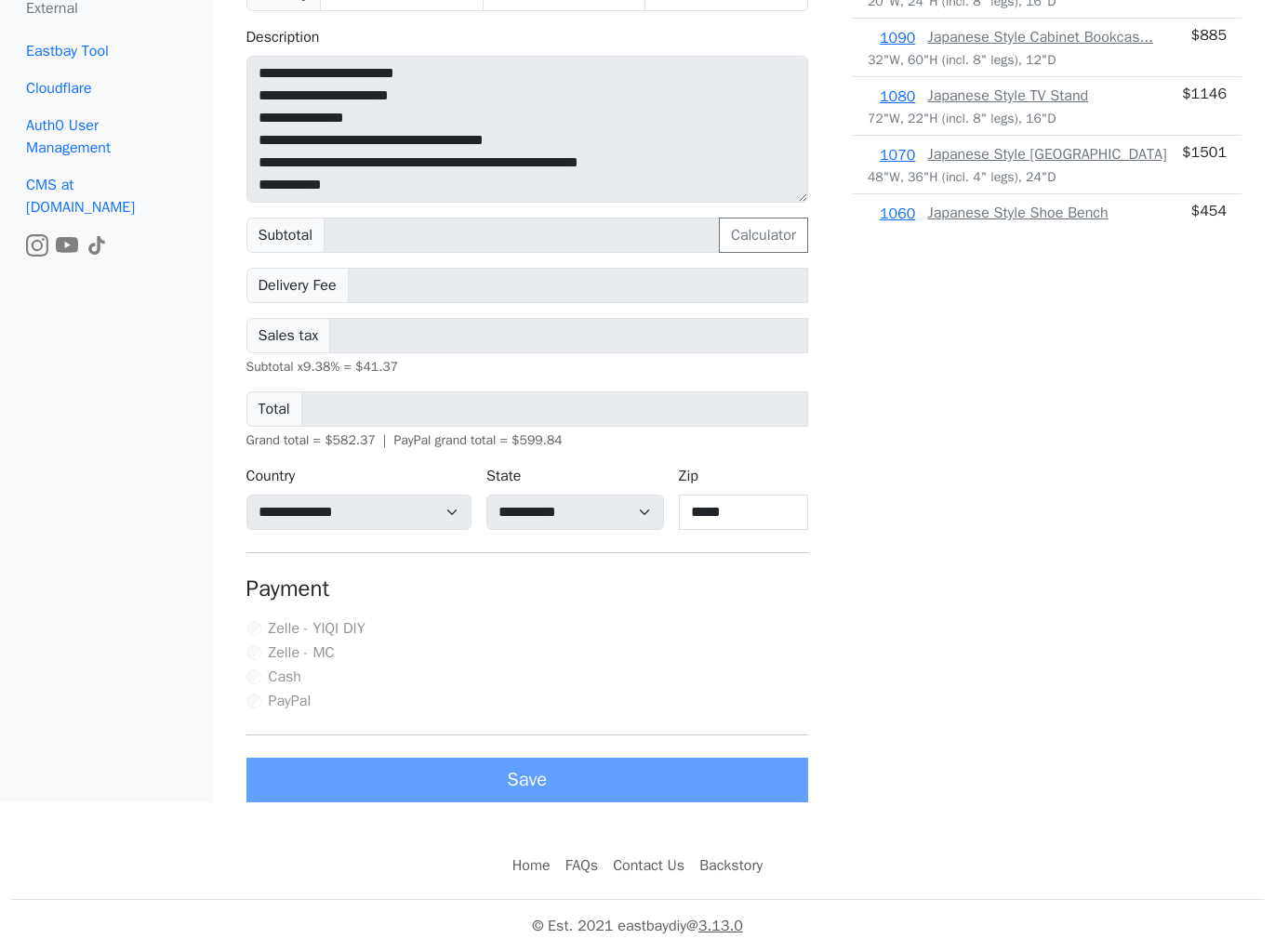 scroll, scrollTop: 0, scrollLeft: 0, axis: both 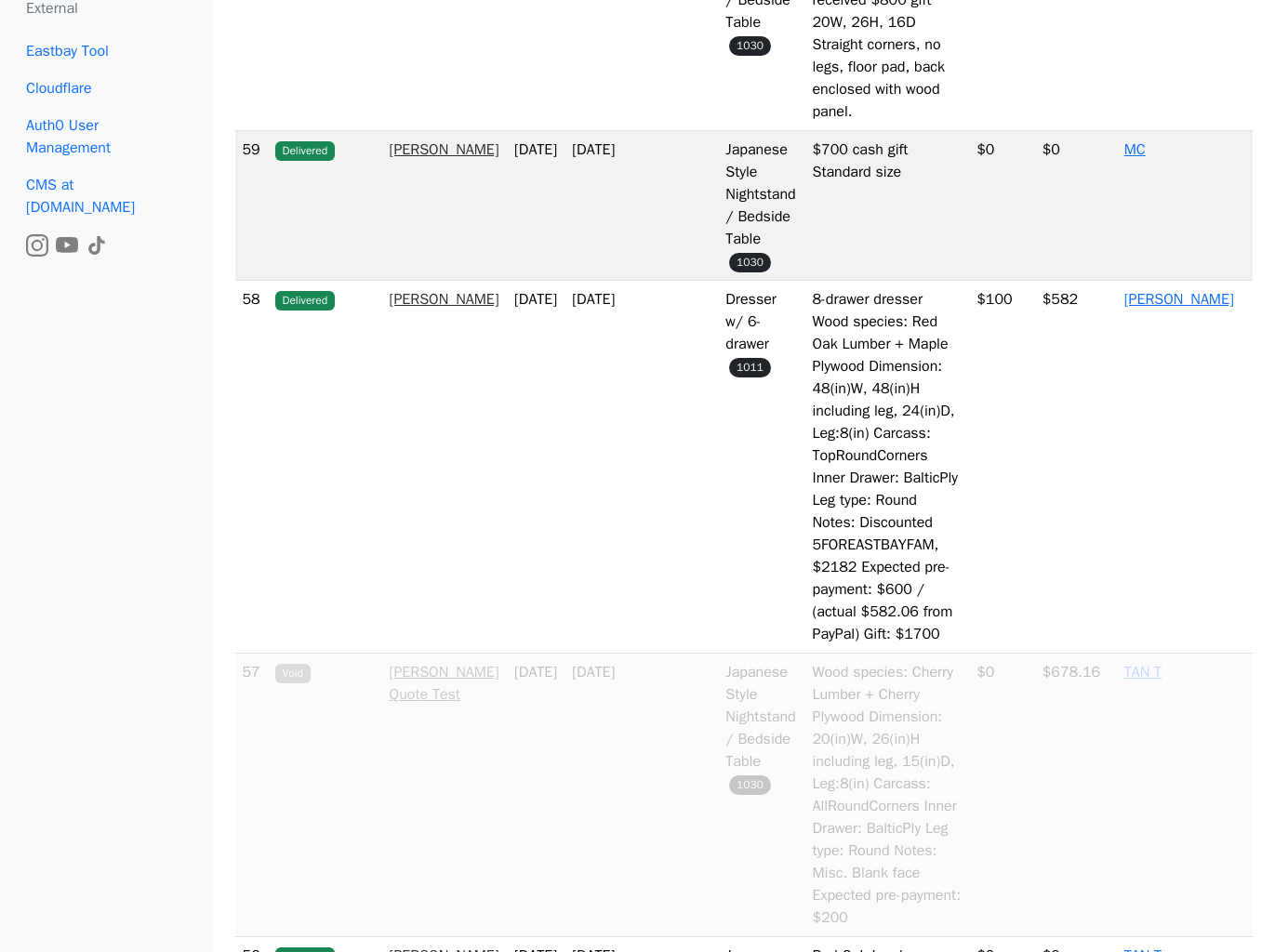 click on "George Lu" at bounding box center (445, -67) 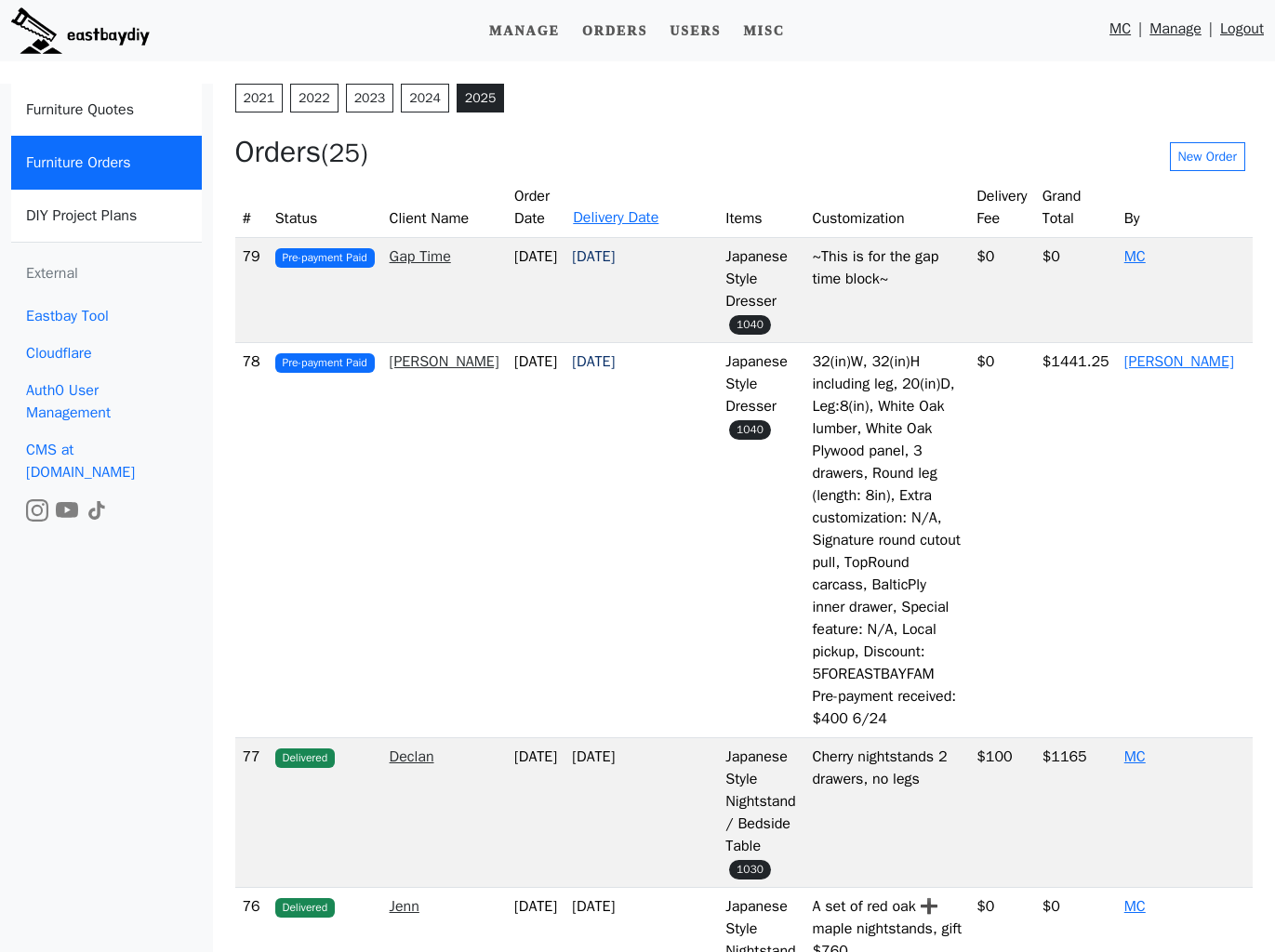 select on "**********" 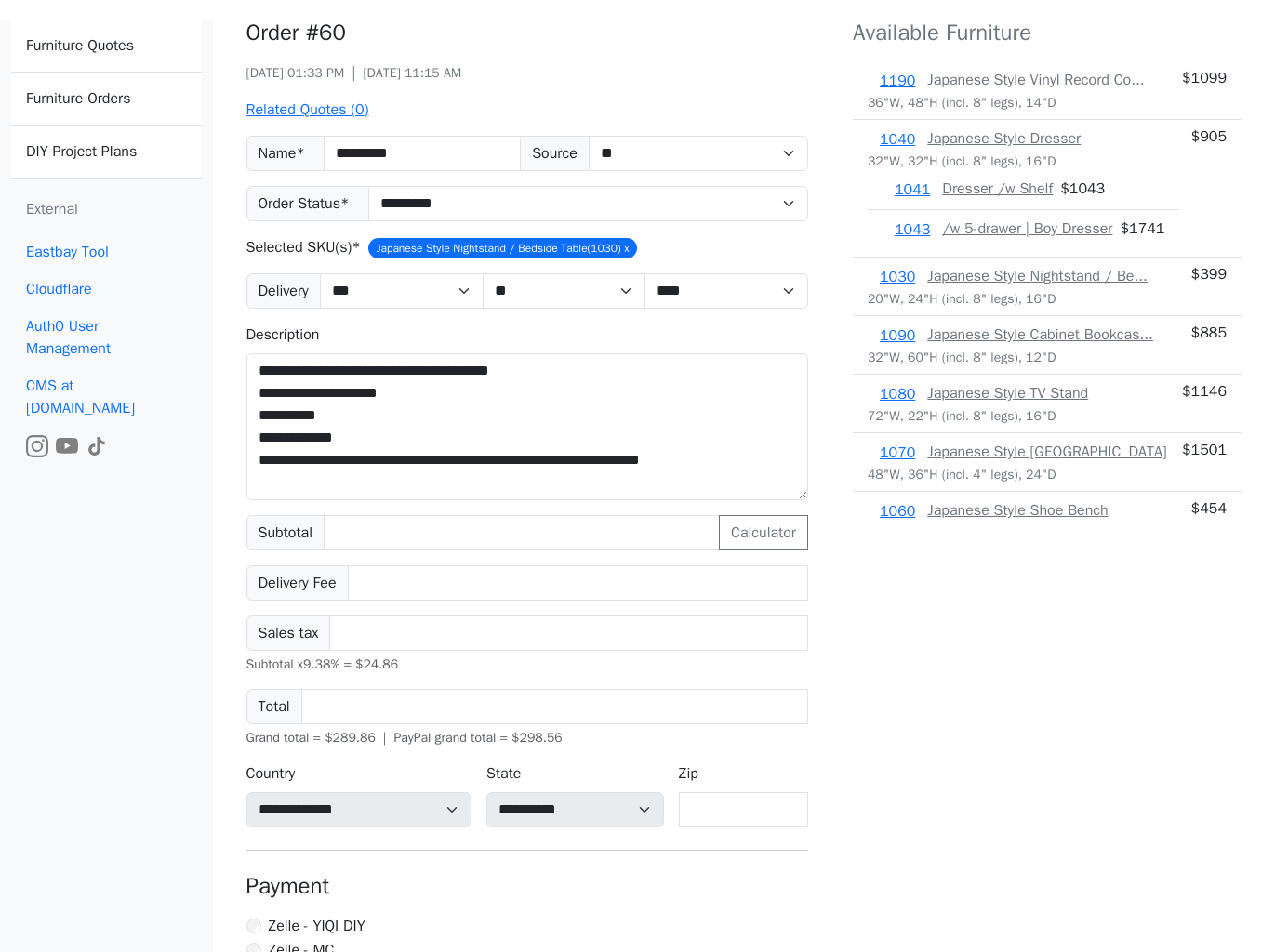 scroll, scrollTop: 66, scrollLeft: 0, axis: vertical 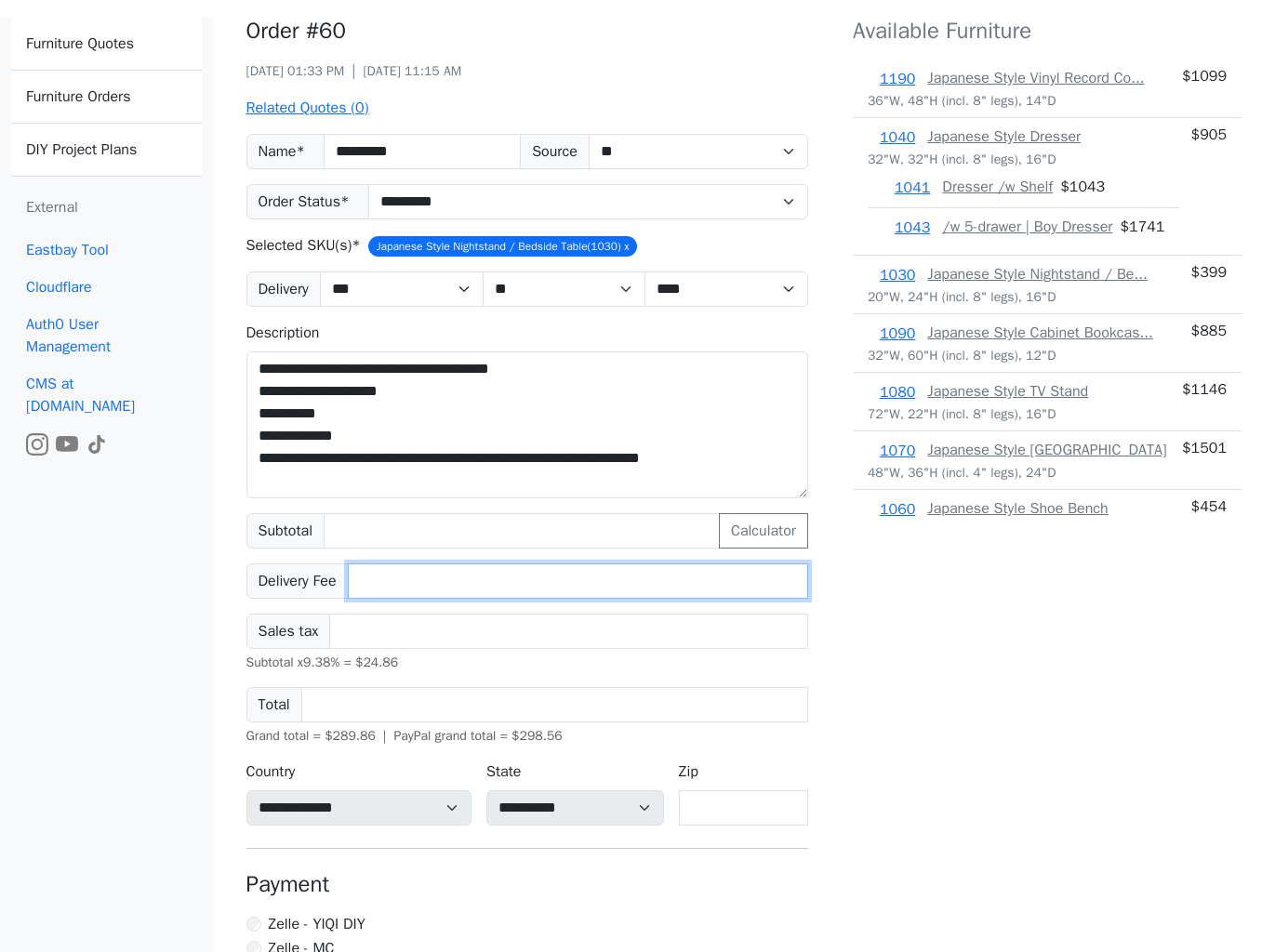 click on "*" at bounding box center [578, 581] 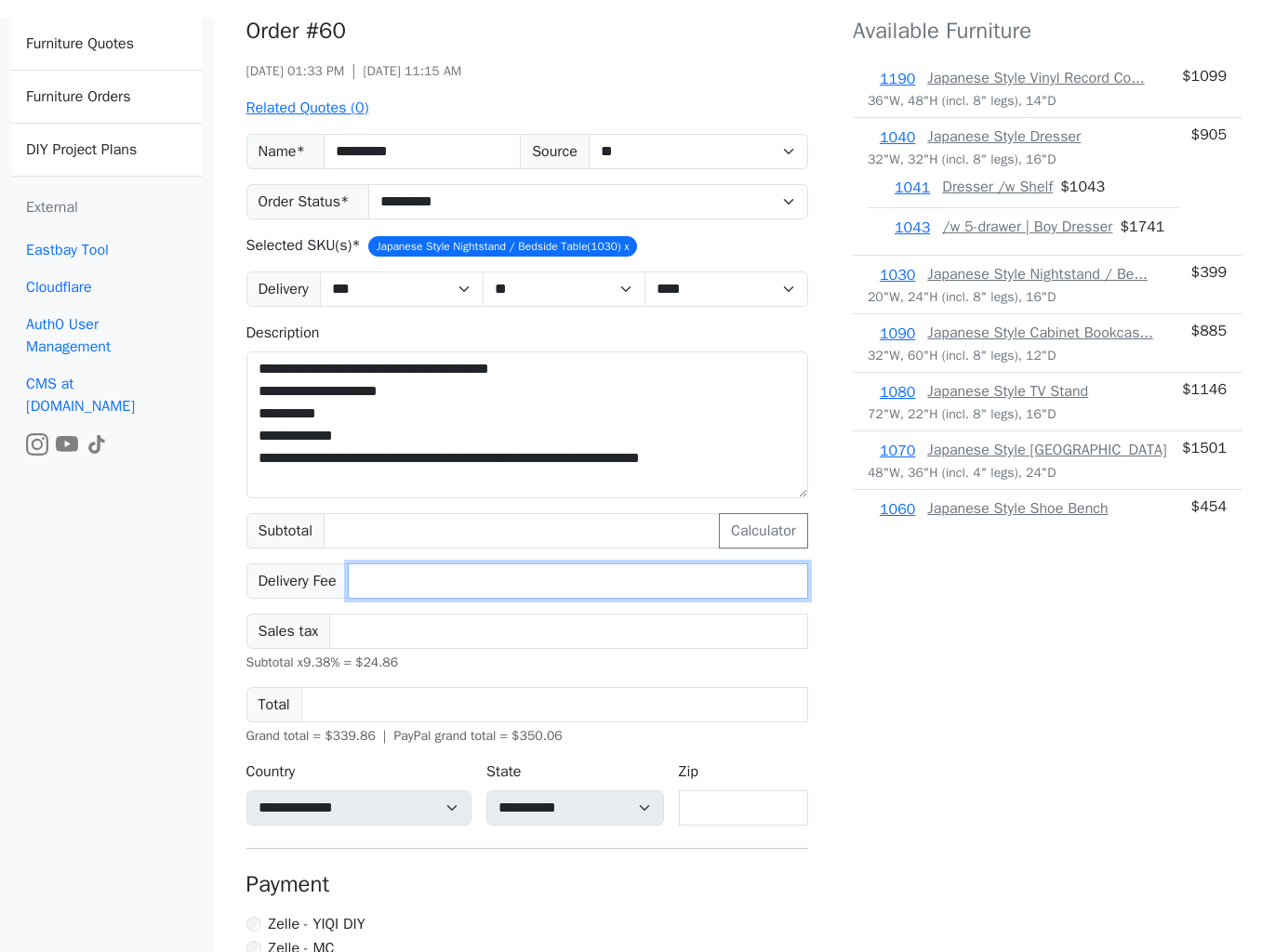 type on "**" 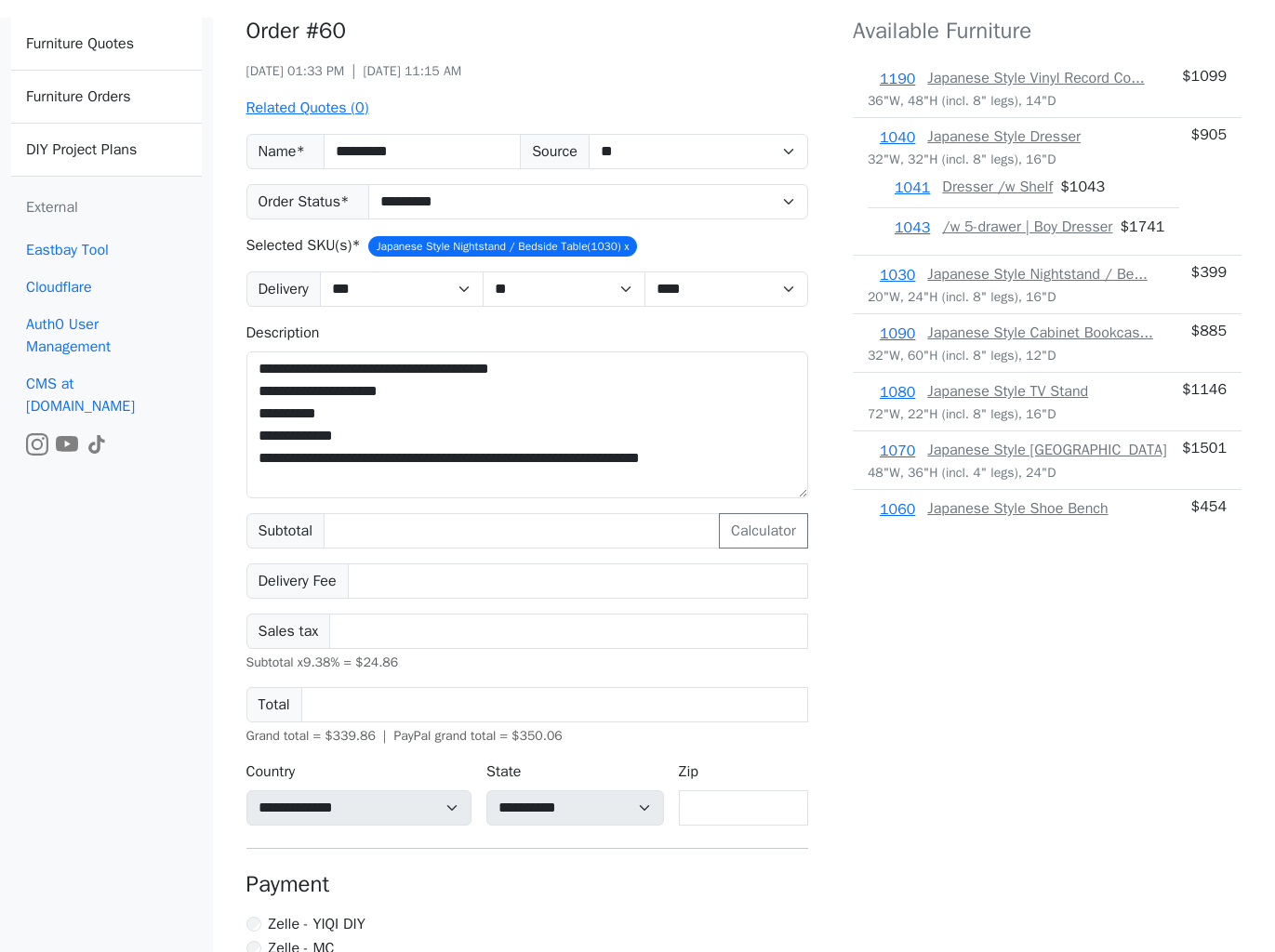 click on "Available Furniture 1190 Japanese Style Vinyl Record Co... 36"W, 48"H (incl. 8" legs), 14"D $ 1099 1040 Japanese Style Dresser 32"W, 32"H (incl. 8" legs), 16"D 1041 Dresser /w Shelf $ 1043 1043 /w 5-drawer | Boy Dresser $ 1741 $ 905 1030 Japanese Style Nightstand / Be... 20"W, 24"H (incl. 8" legs), 16"D $ 399 1090 Japanese Style Cabinet Bookcas... 32"W, 60"H (incl. 8" legs), 12"D $ 885 1080 Japanese Style TV Stand 72"W, 22"H (incl. 8" legs), 16"D $ 1146 1070 Japanese Style Kitchen Island 48"W, 36"H (incl. 4" legs), 24"D $ 1501 1060 Japanese Style Shoe Bench 32"W, 20"H, 12"D $ 454 1050 Japanese Style Coffee Table 30"W, 17"H (incl. 8" legs), 30"D 1051 Coffee Table /w 2-darwer $ 853 1052 Coffee Table /w Darwer & Shelf $ 917 $ 671 1020 Japanese Style Hallway Table /... 40"W, 36"H (incl. 8" legs), 14"D 1021 Hallway Table /w 2-door & Shelf $ 942 $ 794 1010 Japanese Style Media Console /... 52"W, 32"H (incl. 8" legs), 20"D 1011 Dresser w/ 6-drawer $ 1811 $ 1367 1000 Japanese Style Chest / Side Ca... 1001 $ 633 $ $ $" at bounding box center [1047, 558] 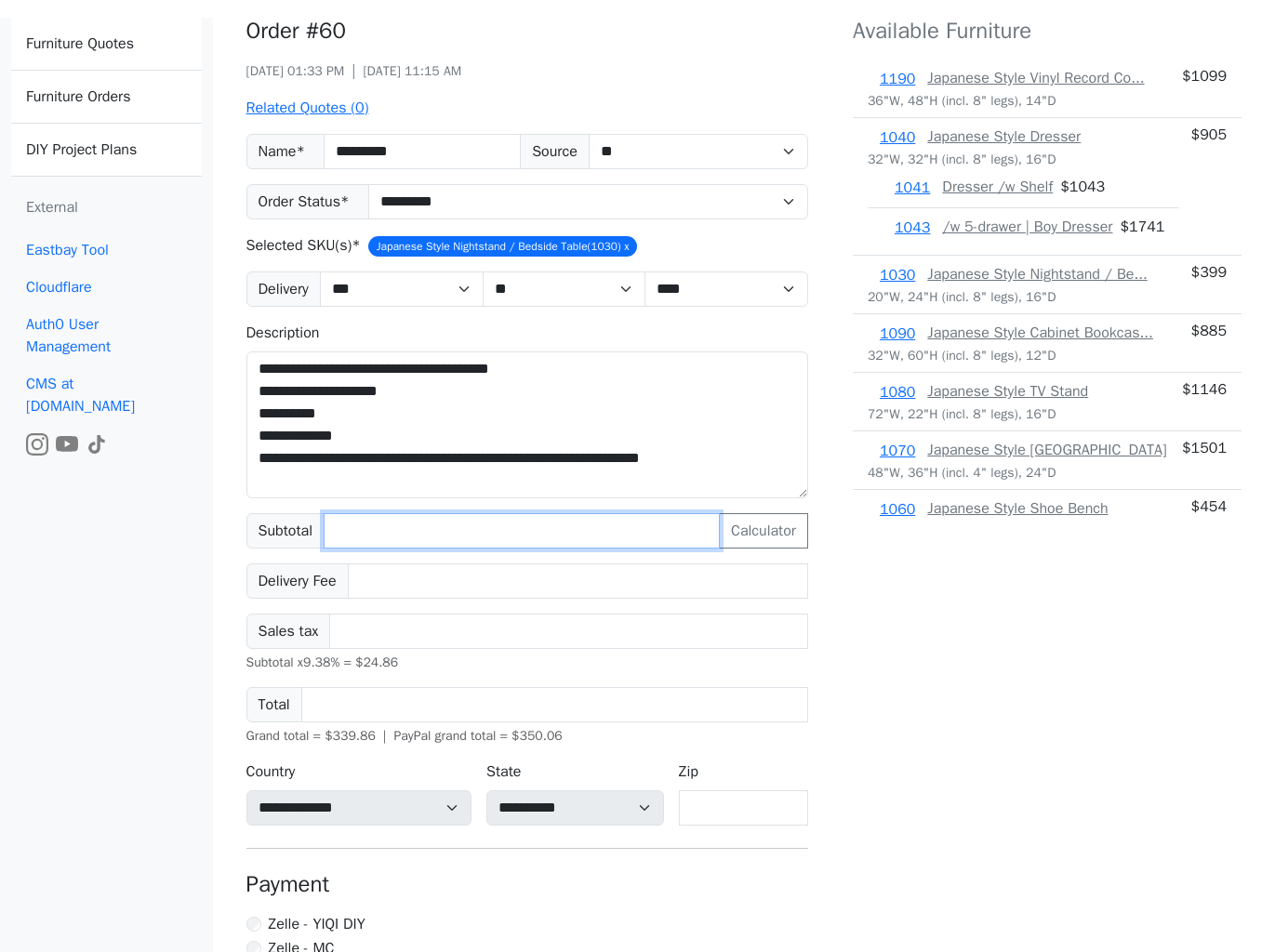 click on "***" at bounding box center [522, 531] 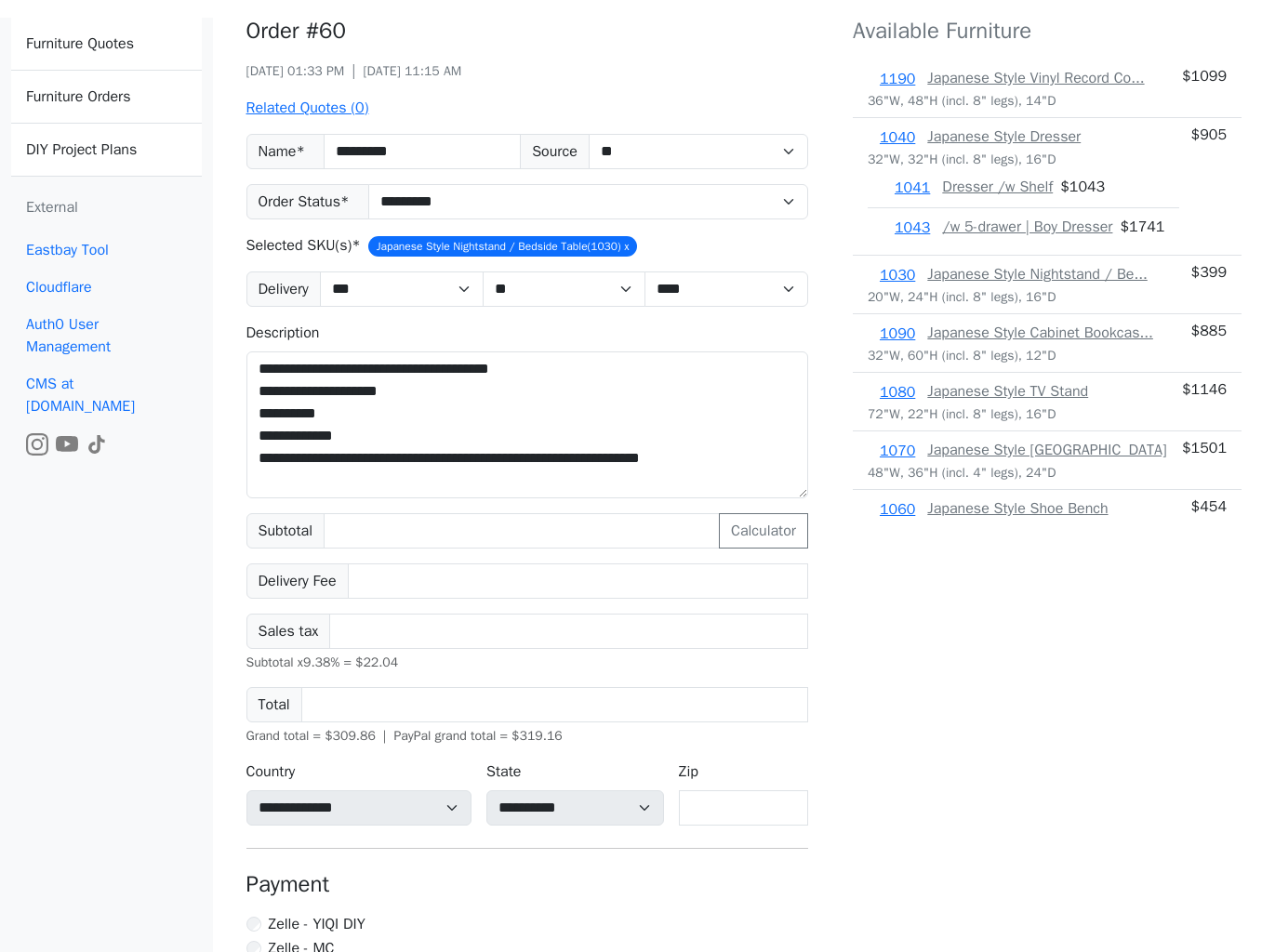 click on "Available Furniture 1190 Japanese Style Vinyl Record Co... 36"W, 48"H (incl. 8" legs), 14"D $ 1099 1040 Japanese Style Dresser 32"W, 32"H (incl. 8" legs), 16"D 1041 Dresser /w Shelf $ 1043 1043 /w 5-drawer | Boy Dresser $ 1741 $ 905 1030 Japanese Style Nightstand / Be... 20"W, 24"H (incl. 8" legs), 16"D $ 399 1090 Japanese Style Cabinet Bookcas... 32"W, 60"H (incl. 8" legs), 12"D $ 885 1080 Japanese Style TV Stand 72"W, 22"H (incl. 8" legs), 16"D $ 1146 1070 Japanese Style Kitchen Island 48"W, 36"H (incl. 4" legs), 24"D $ 1501 1060 Japanese Style Shoe Bench 32"W, 20"H, 12"D $ 454 1050 Japanese Style Coffee Table 30"W, 17"H (incl. 8" legs), 30"D 1051 Coffee Table /w 2-darwer $ 853 1052 Coffee Table /w Darwer & Shelf $ 917 $ 671 1020 Japanese Style Hallway Table /... 40"W, 36"H (incl. 8" legs), 14"D 1021 Hallway Table /w 2-door & Shelf $ 942 $ 794 1010 Japanese Style Media Console /... 52"W, 32"H (incl. 8" legs), 20"D 1011 Dresser w/ 6-drawer $ 1811 $ 1367 1000 Japanese Style Chest / Side Ca... 1001 $ 633 $ $ $" at bounding box center [1047, 558] 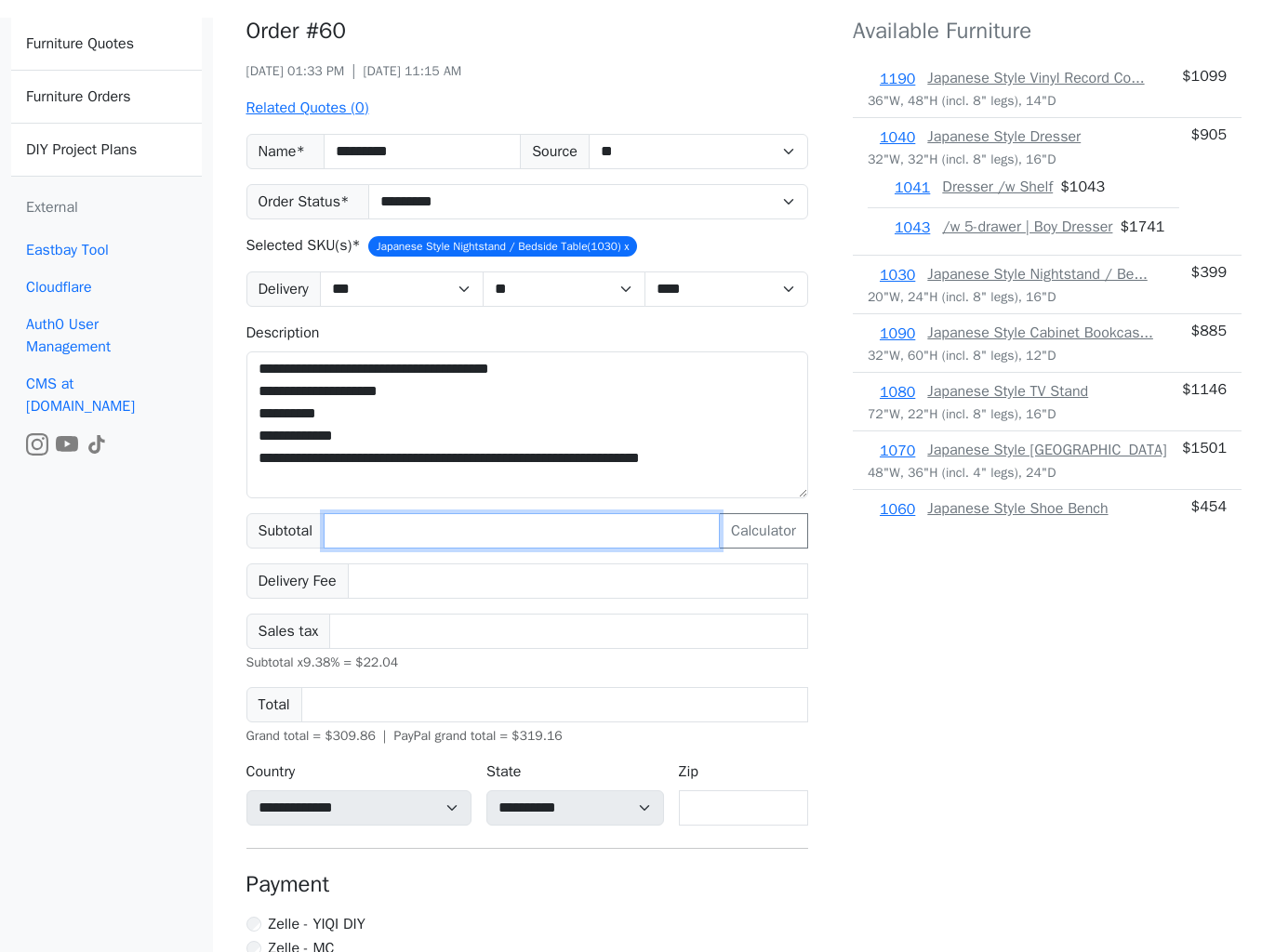 click on "***" at bounding box center (522, 531) 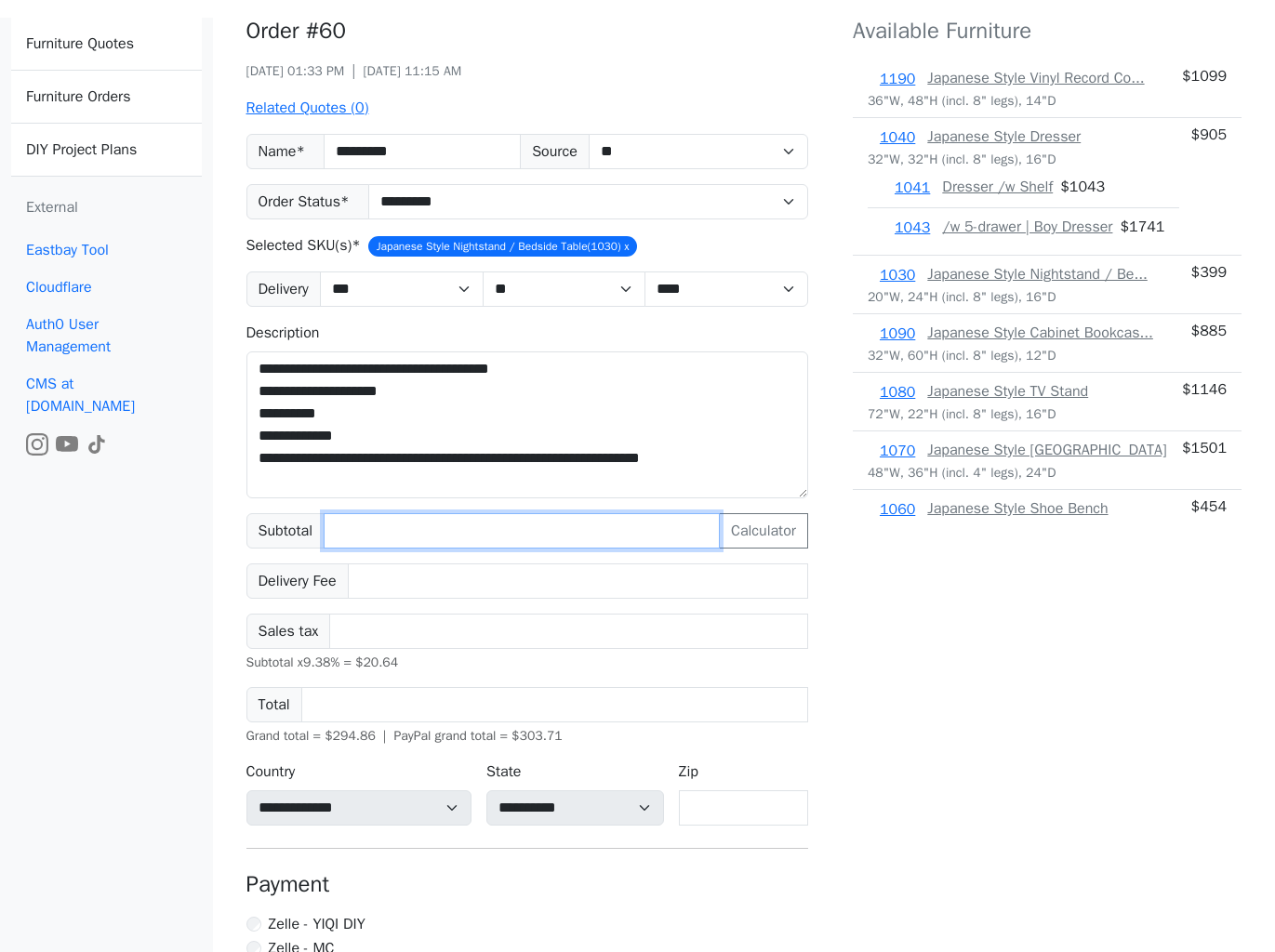 type on "***" 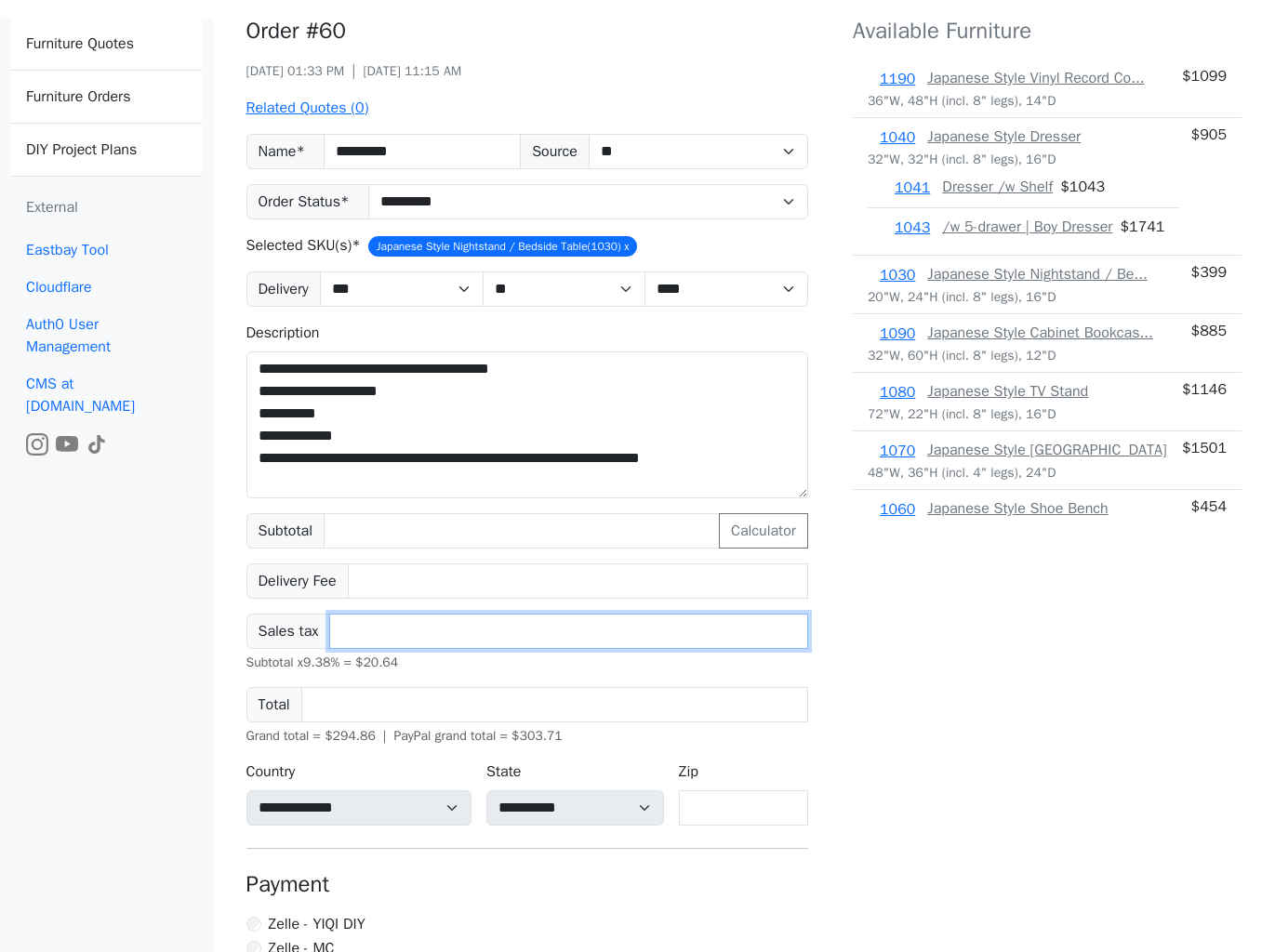 click on "*****" at bounding box center (568, 631) 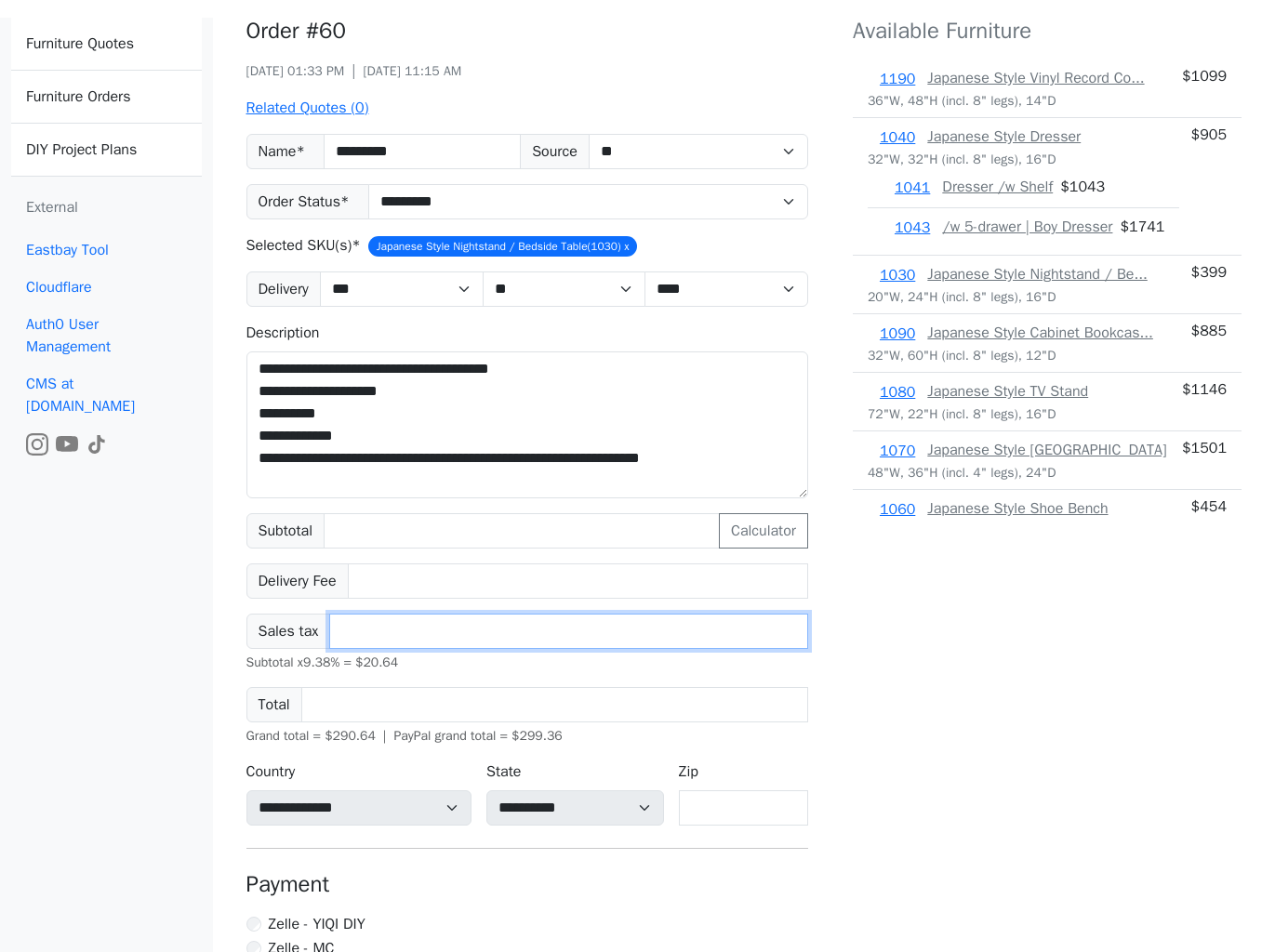 type on "*****" 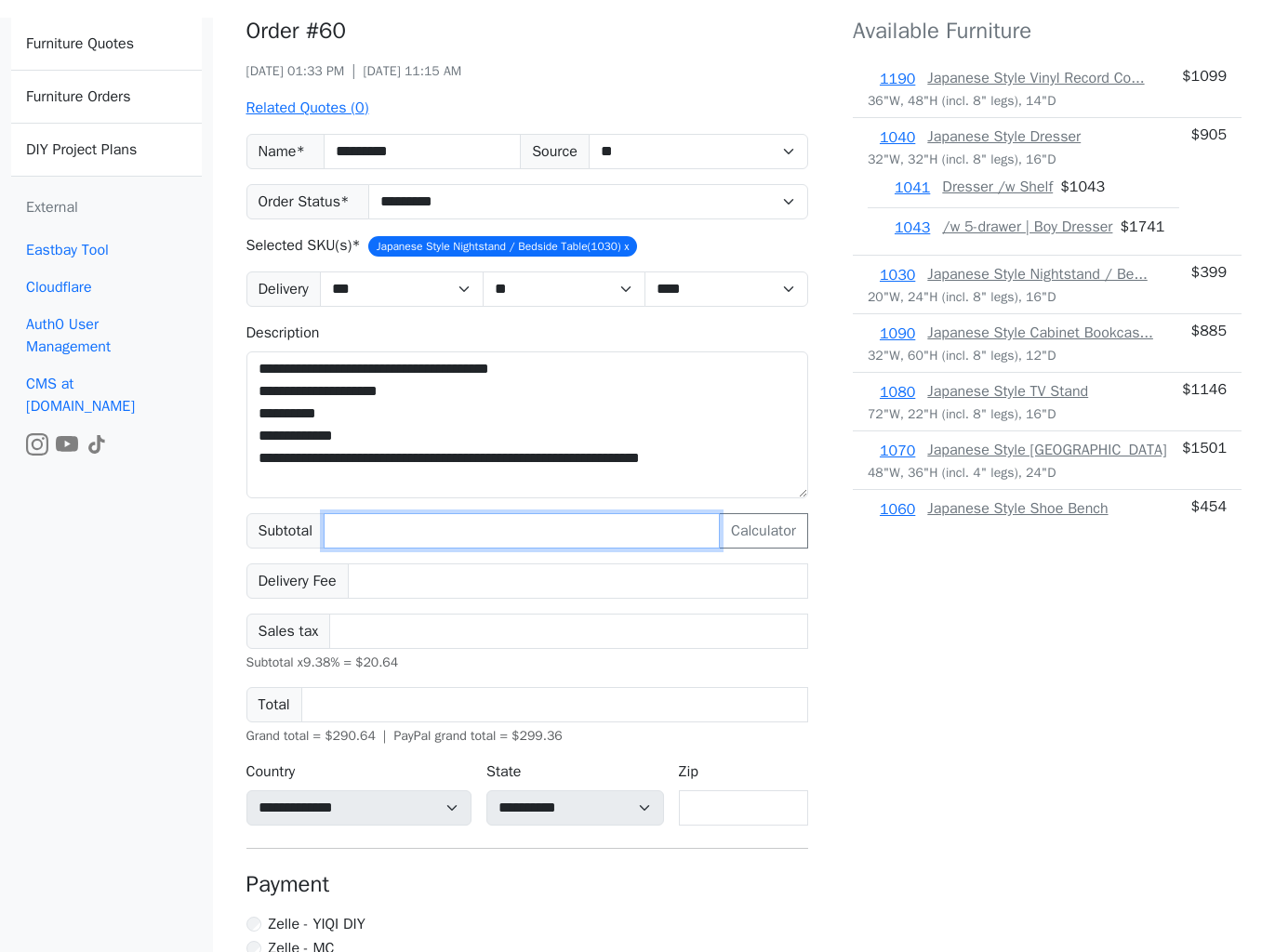 click on "***" at bounding box center [522, 531] 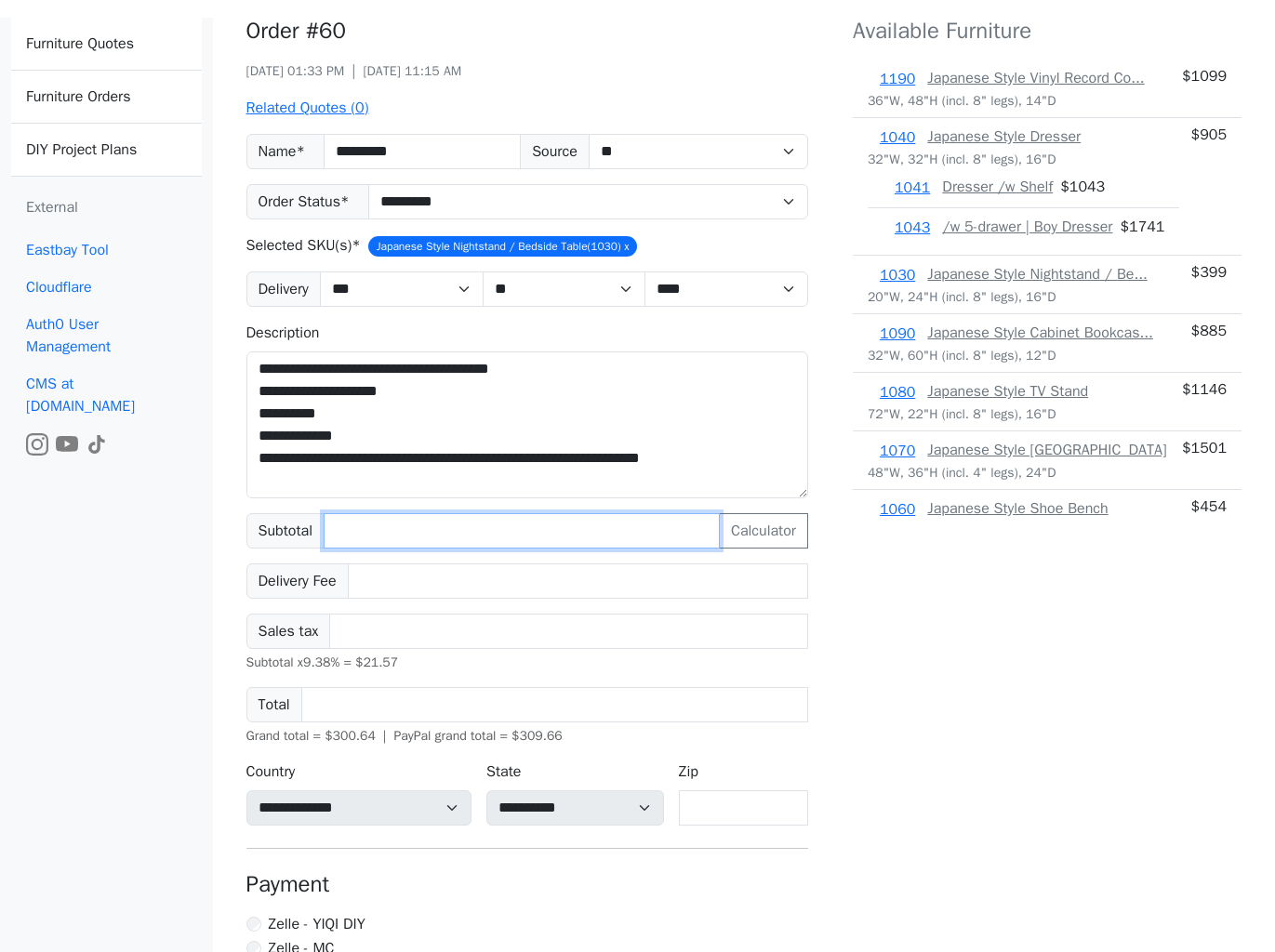 click on "***" at bounding box center (522, 531) 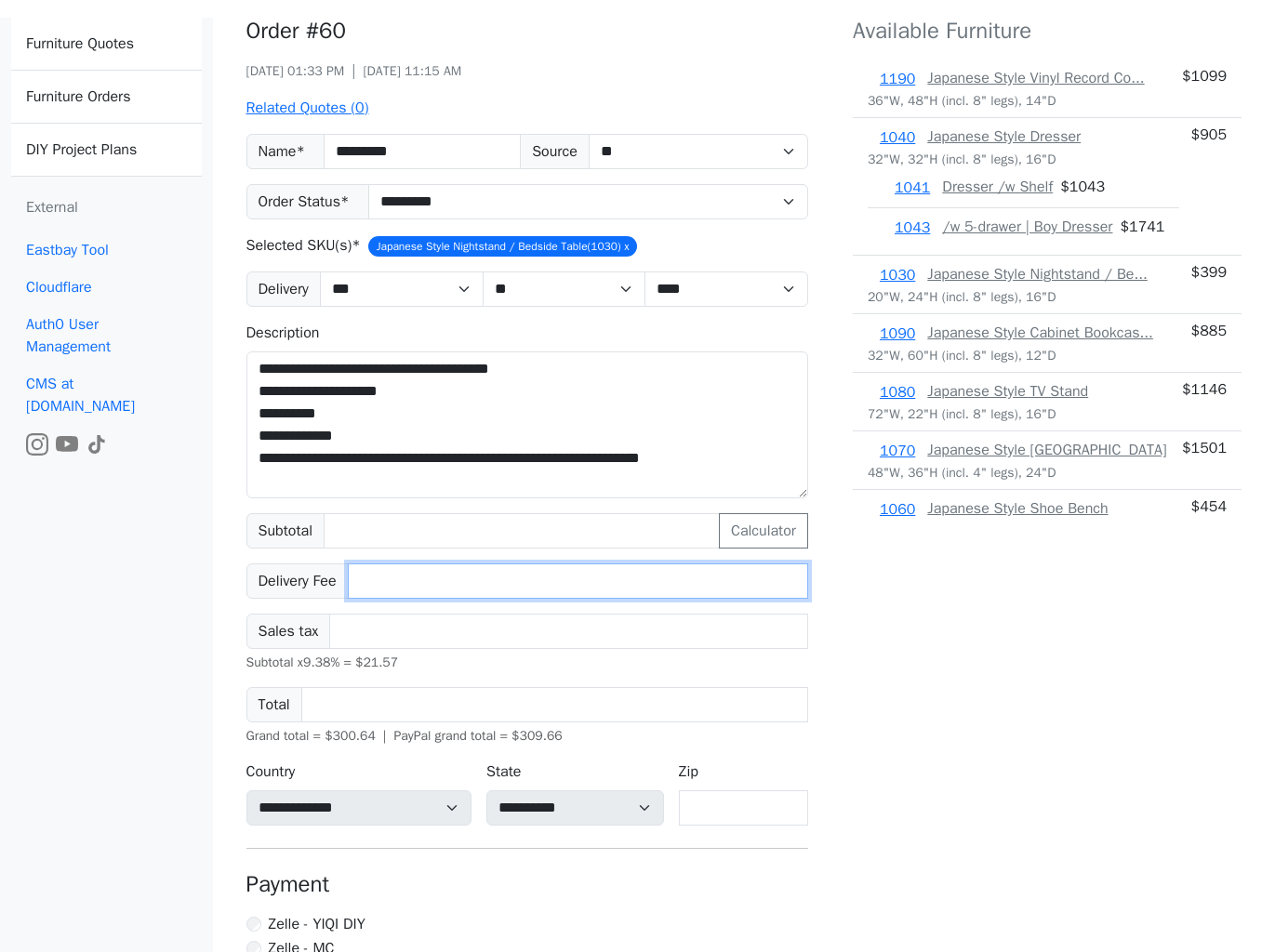 click on "**" at bounding box center [578, 581] 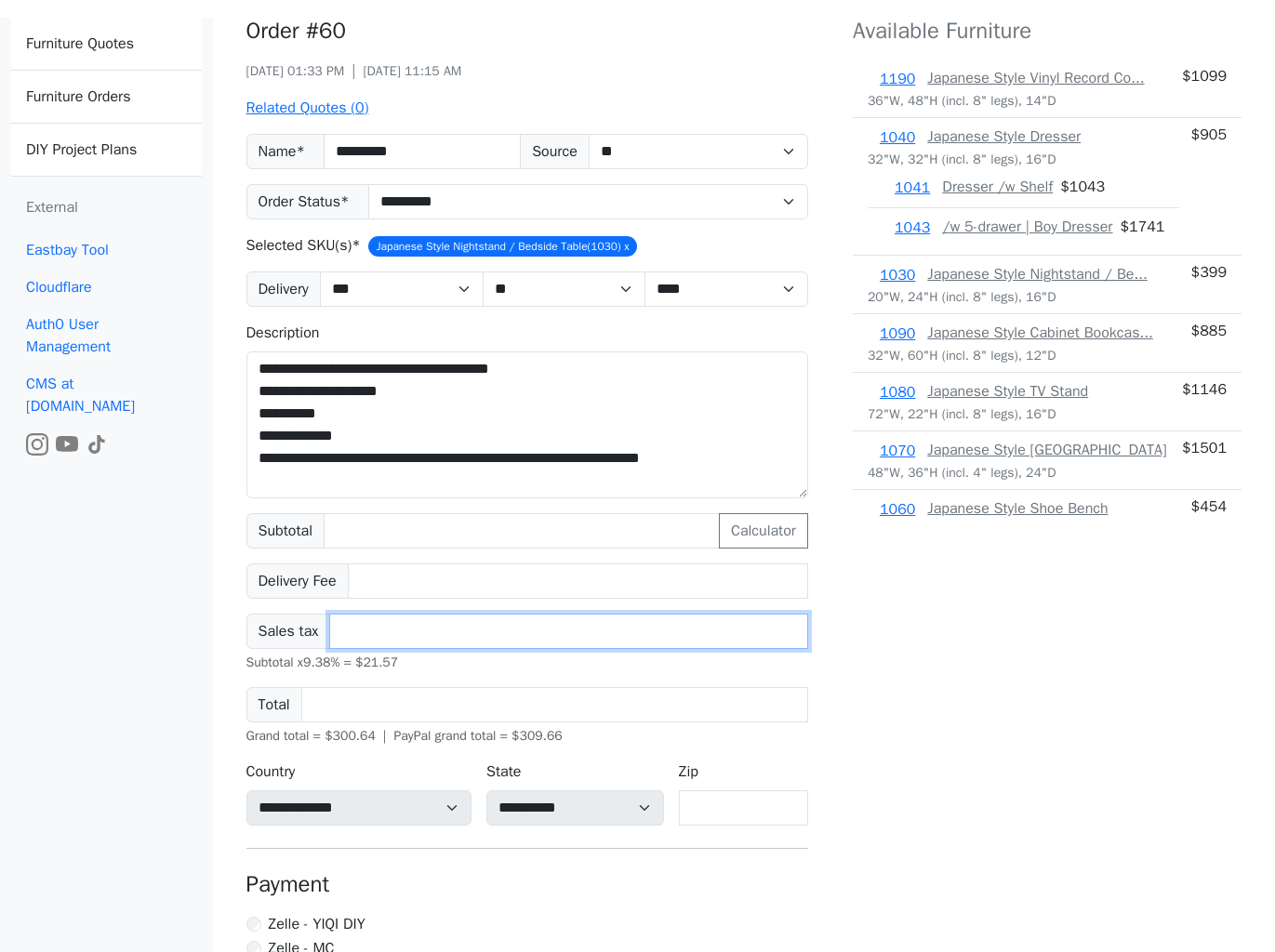 click on "*****" at bounding box center (568, 631) 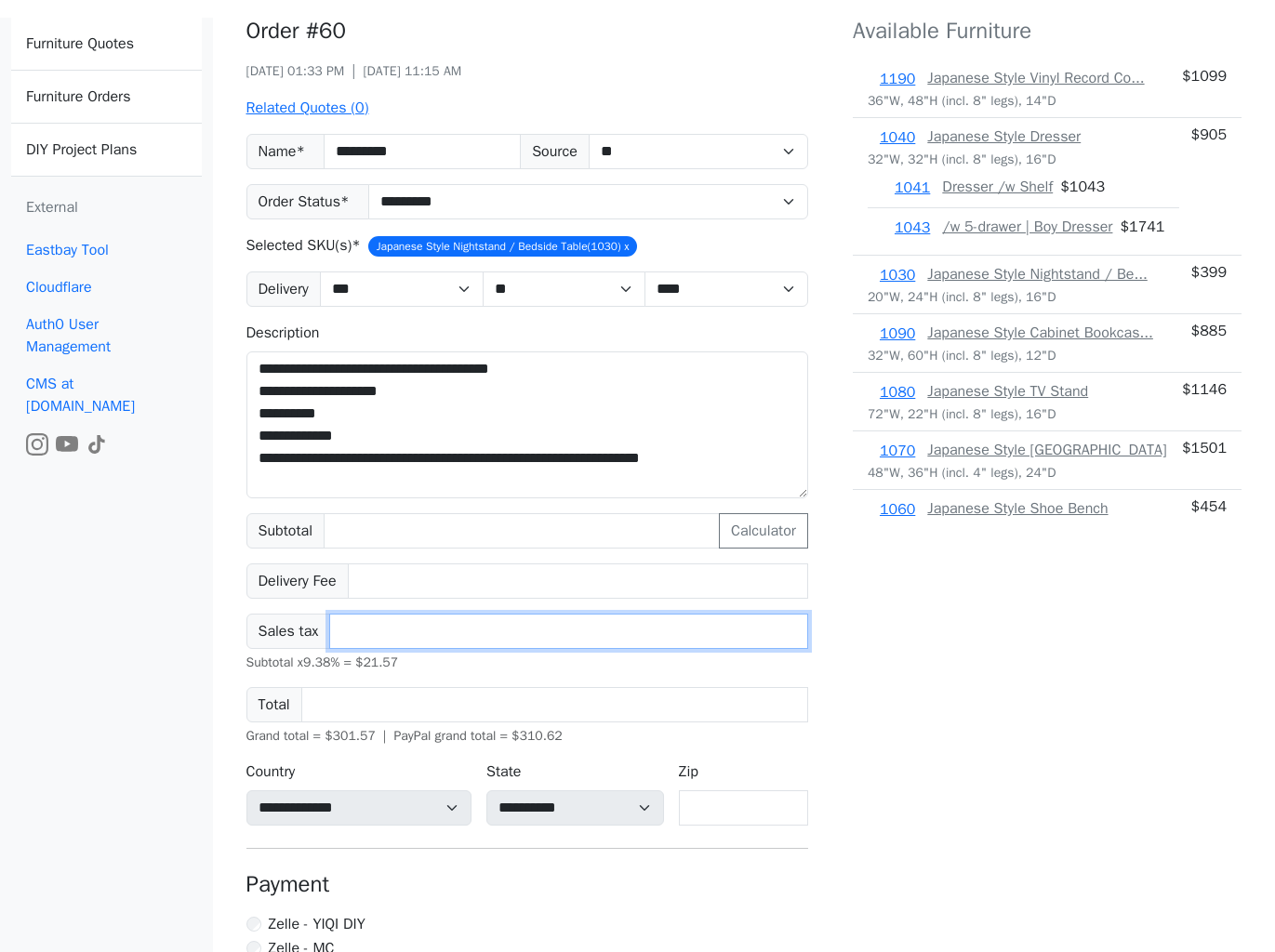 type on "*****" 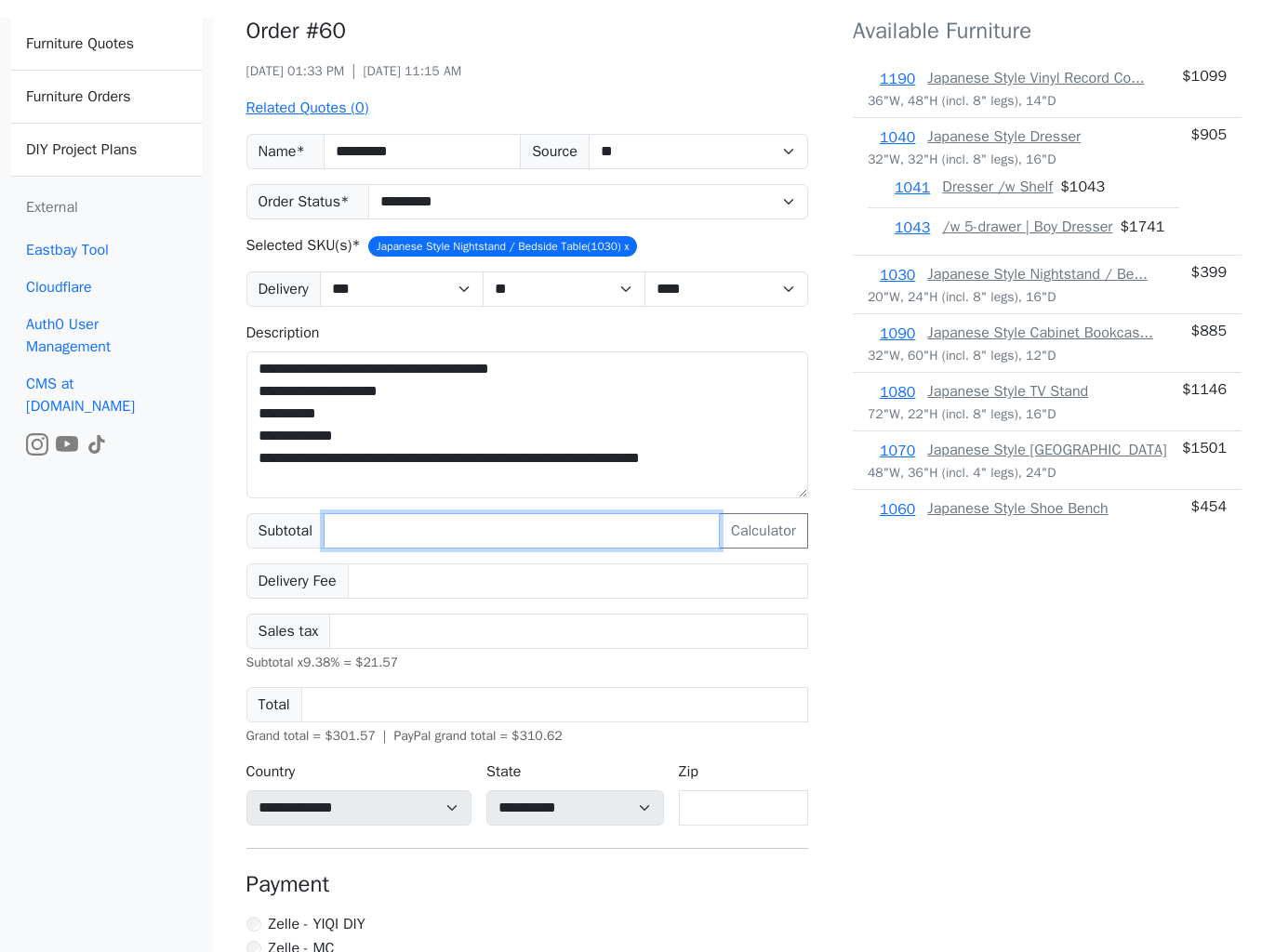 click on "***" at bounding box center [522, 531] 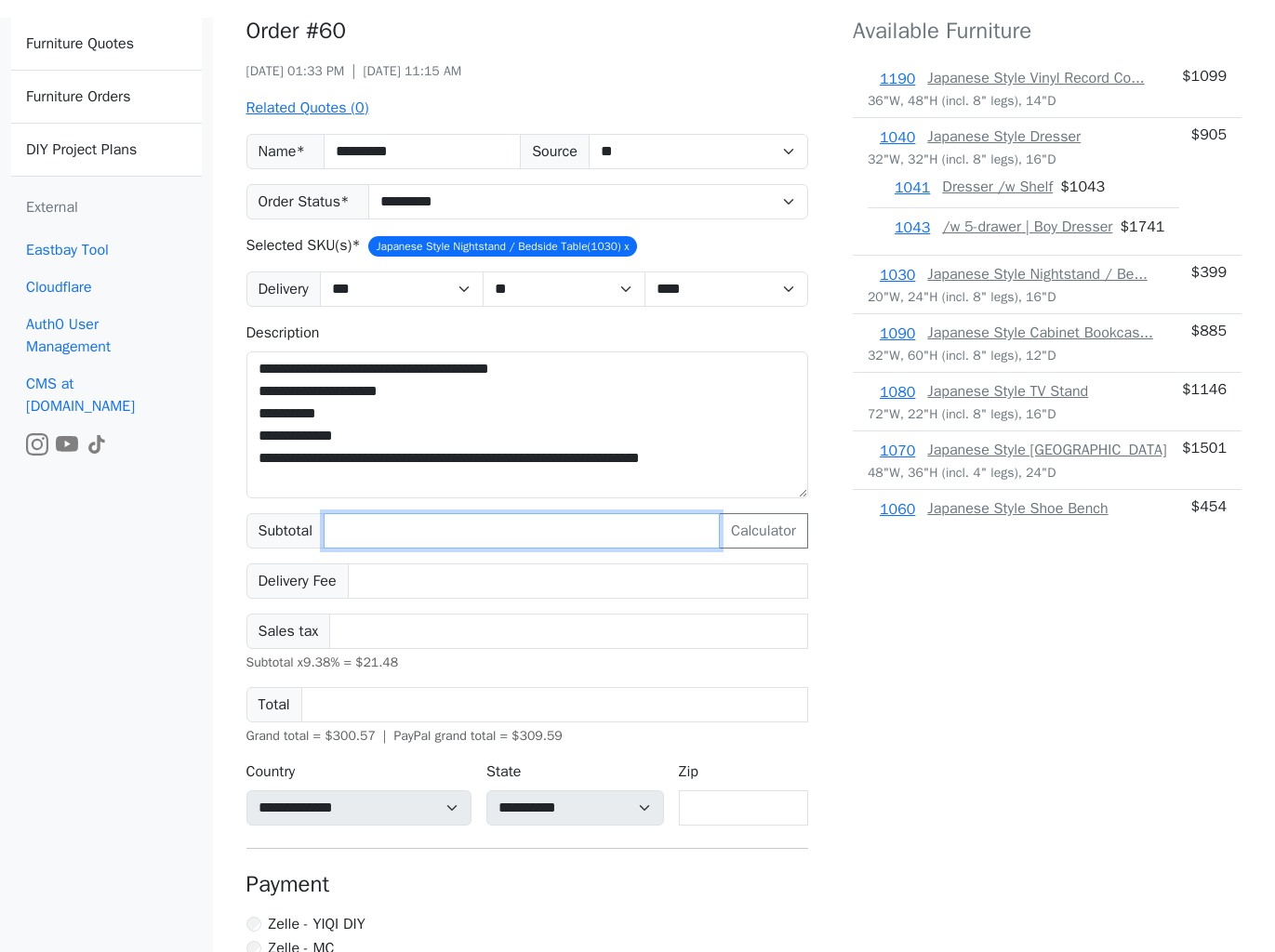 type on "***" 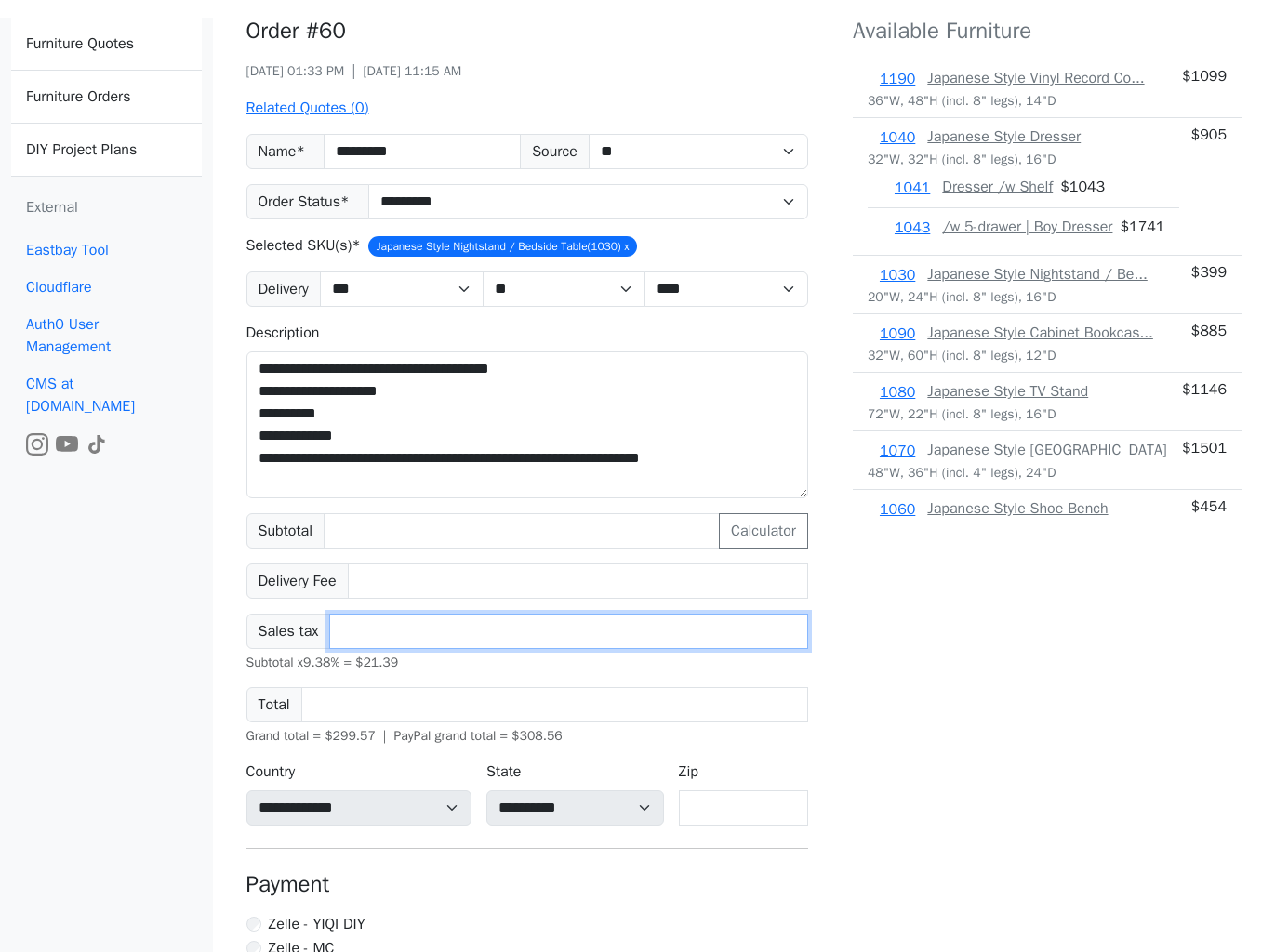 click on "*****" at bounding box center (568, 631) 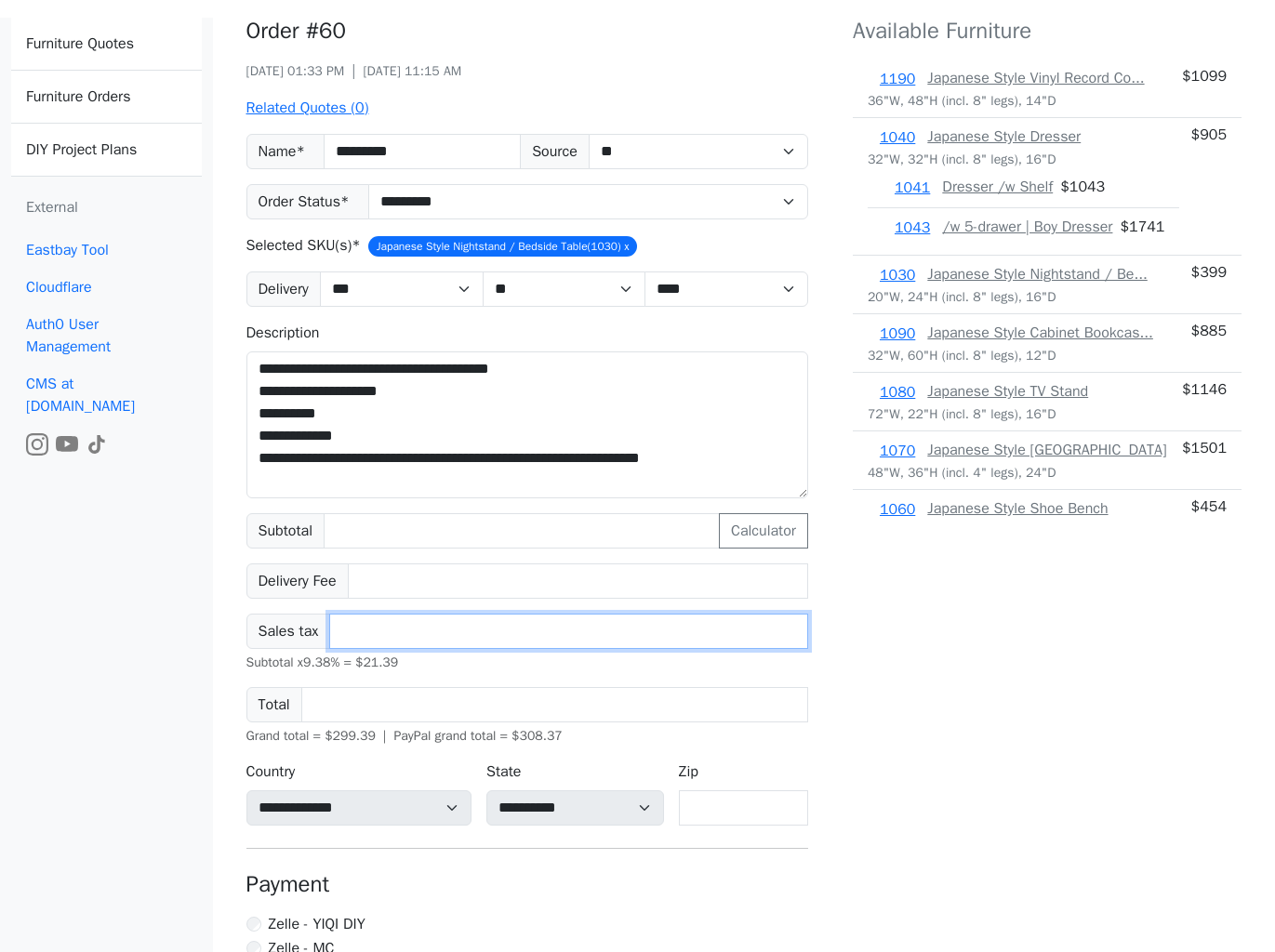 type on "*****" 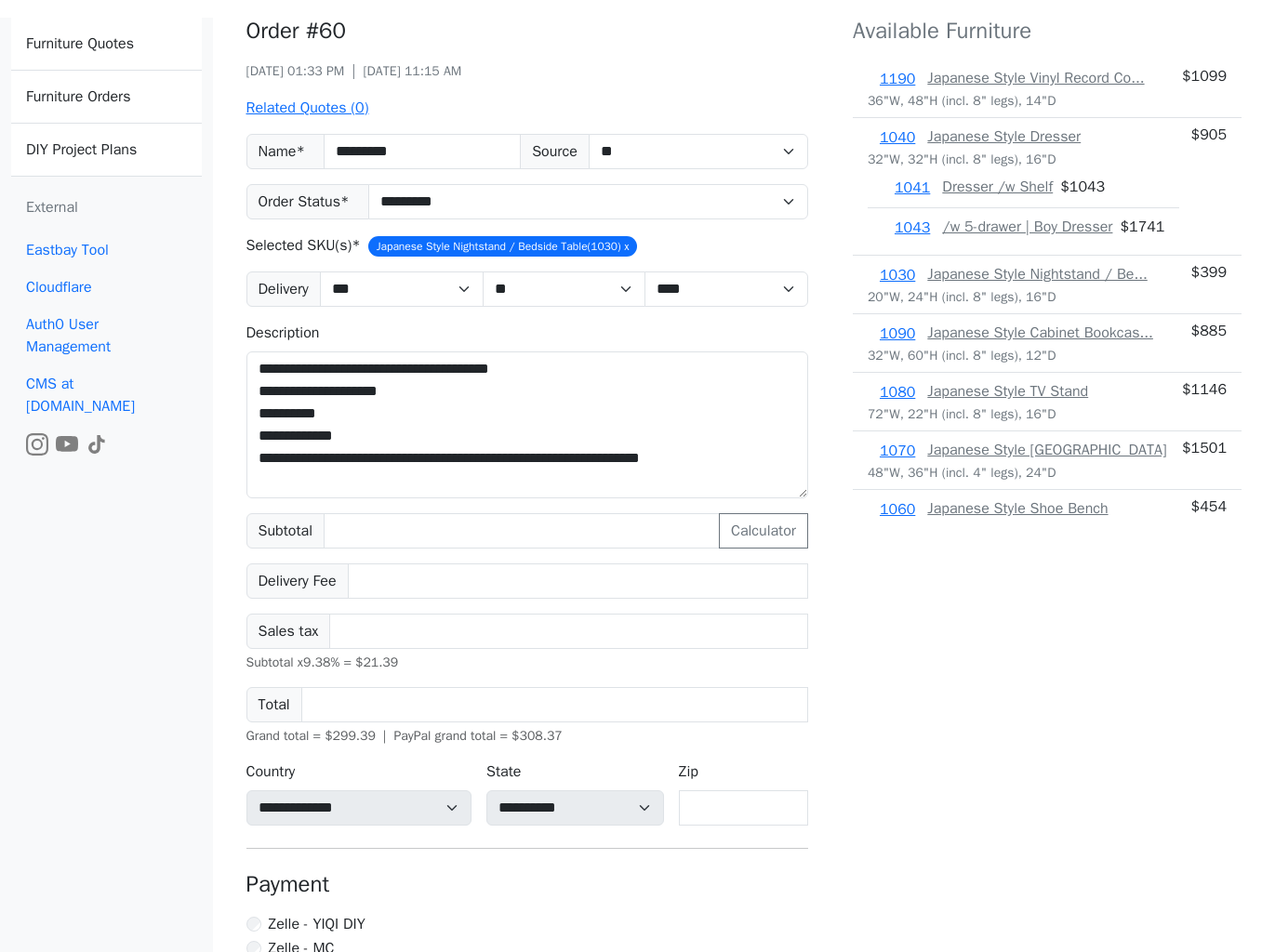 drag, startPoint x: 1008, startPoint y: 684, endPoint x: 984, endPoint y: 700, distance: 28.84441 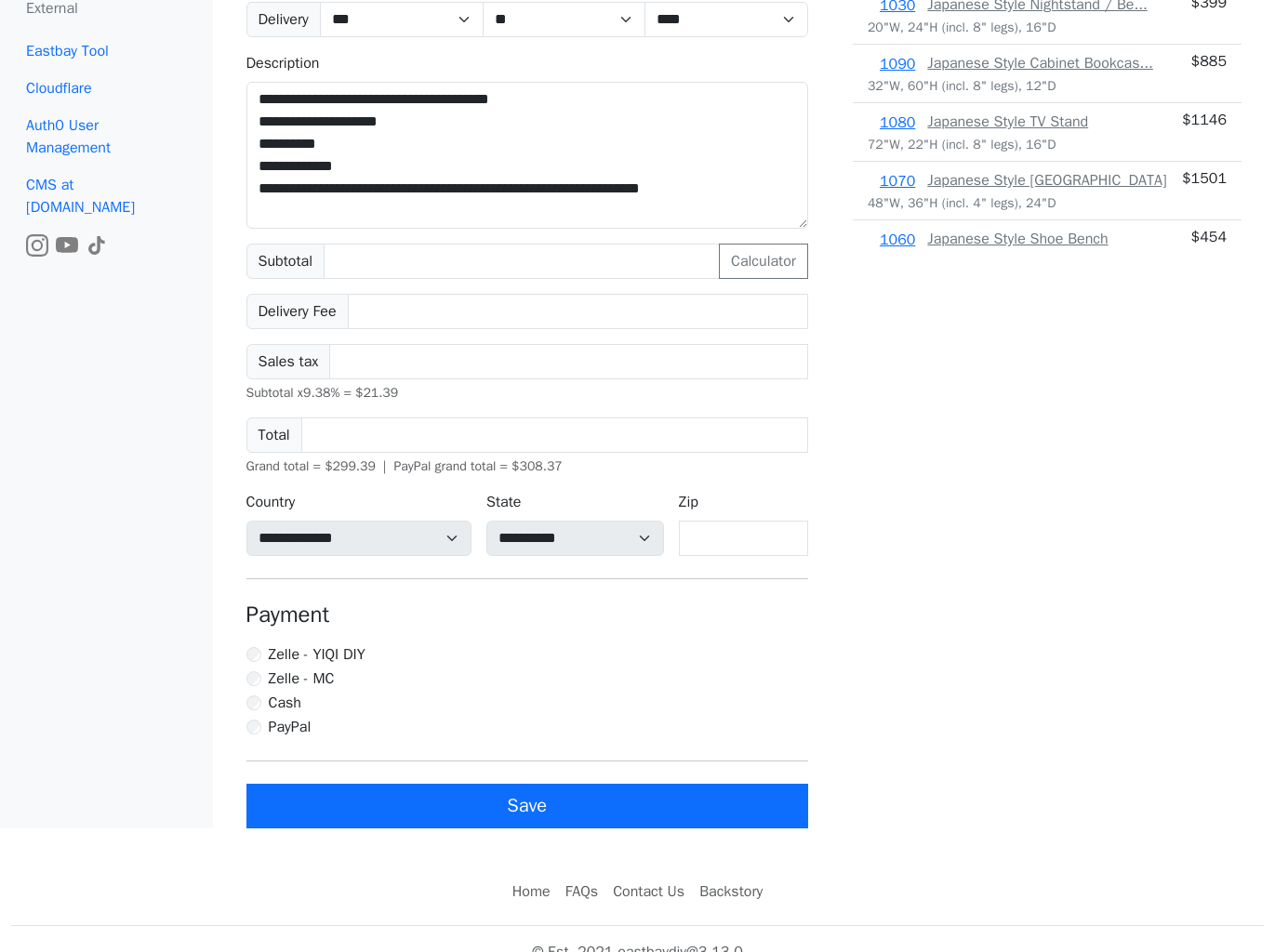 scroll, scrollTop: 362, scrollLeft: 0, axis: vertical 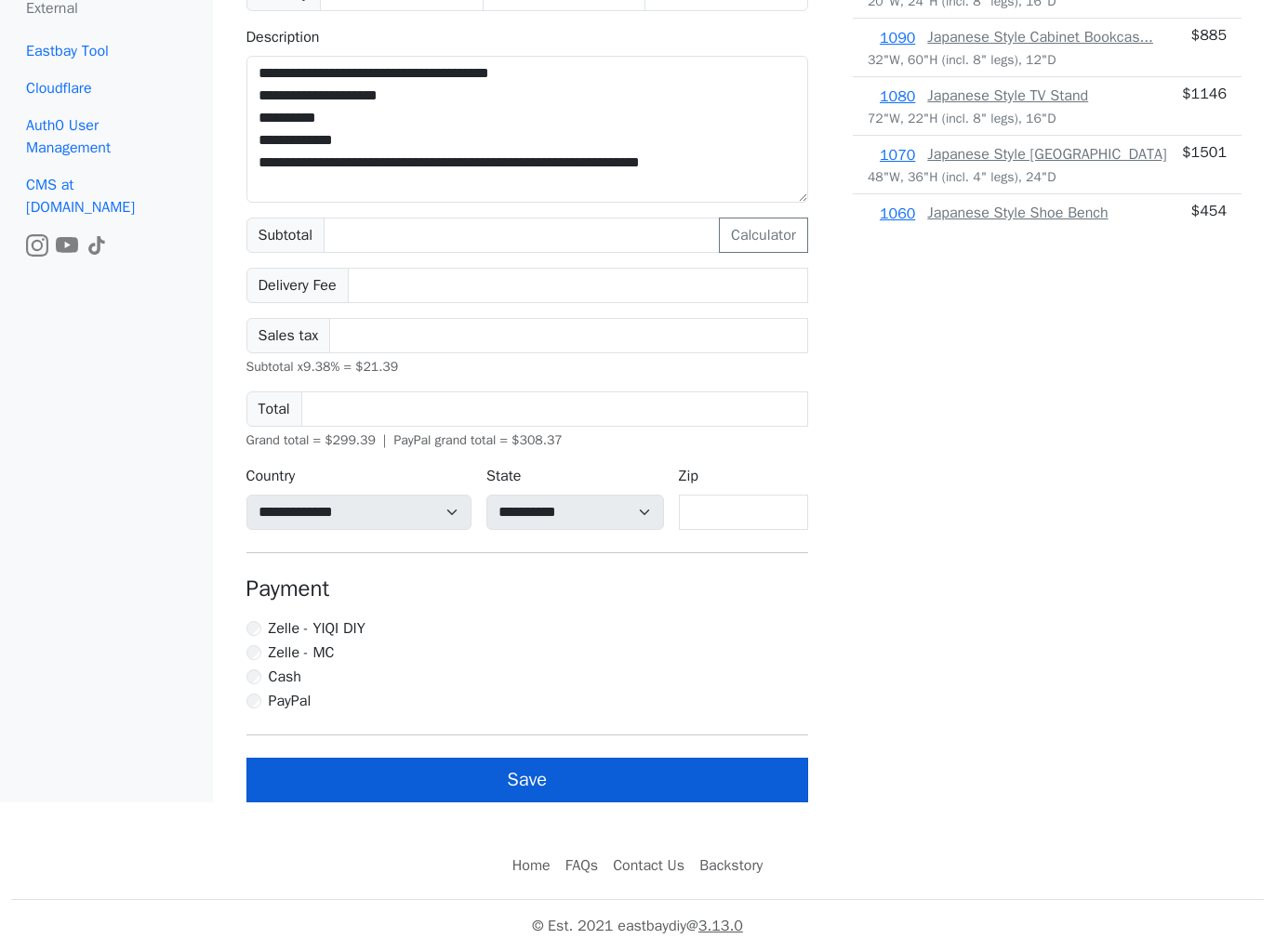 click on "Save" at bounding box center [527, 780] 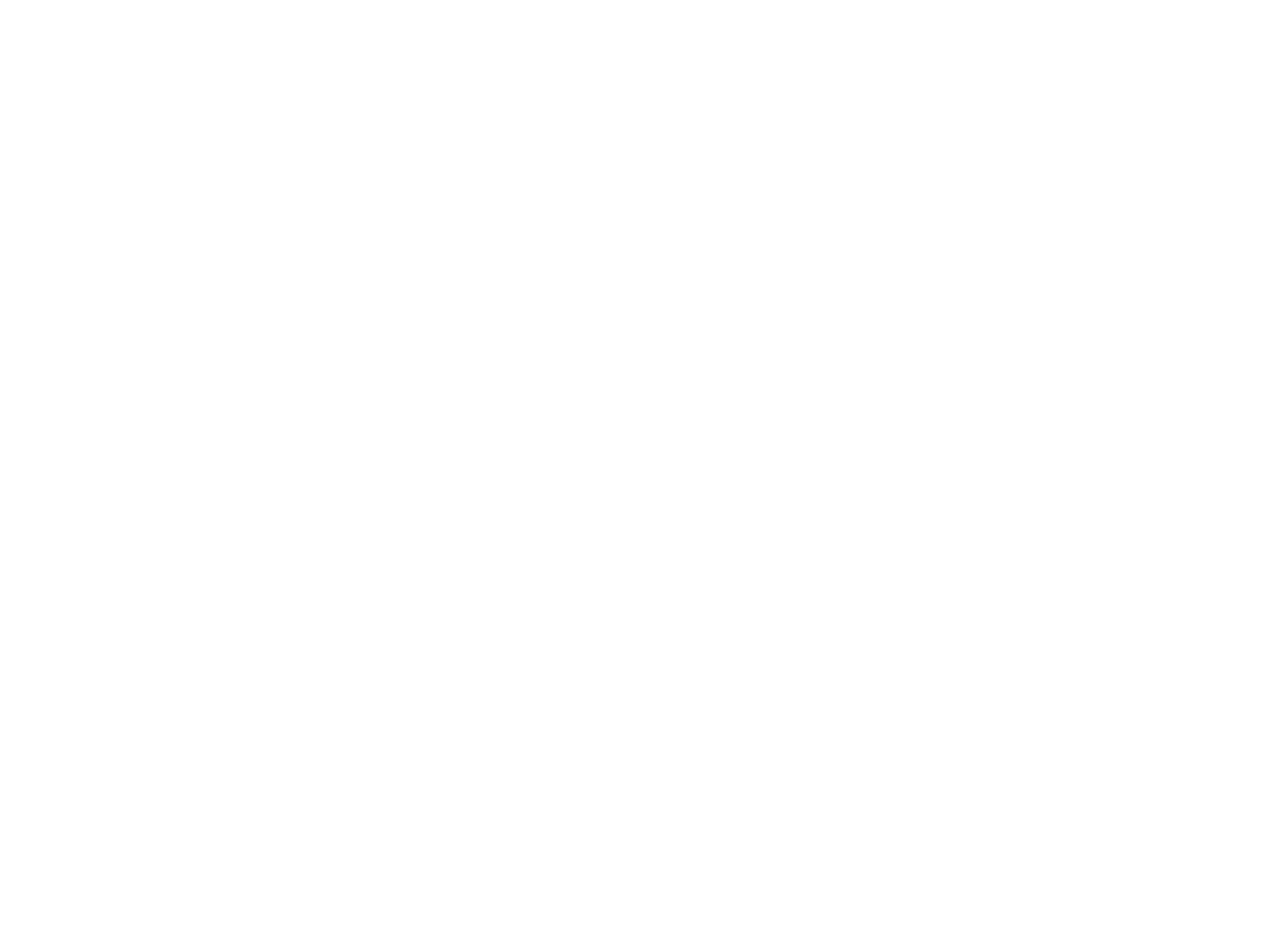 scroll, scrollTop: 0, scrollLeft: 0, axis: both 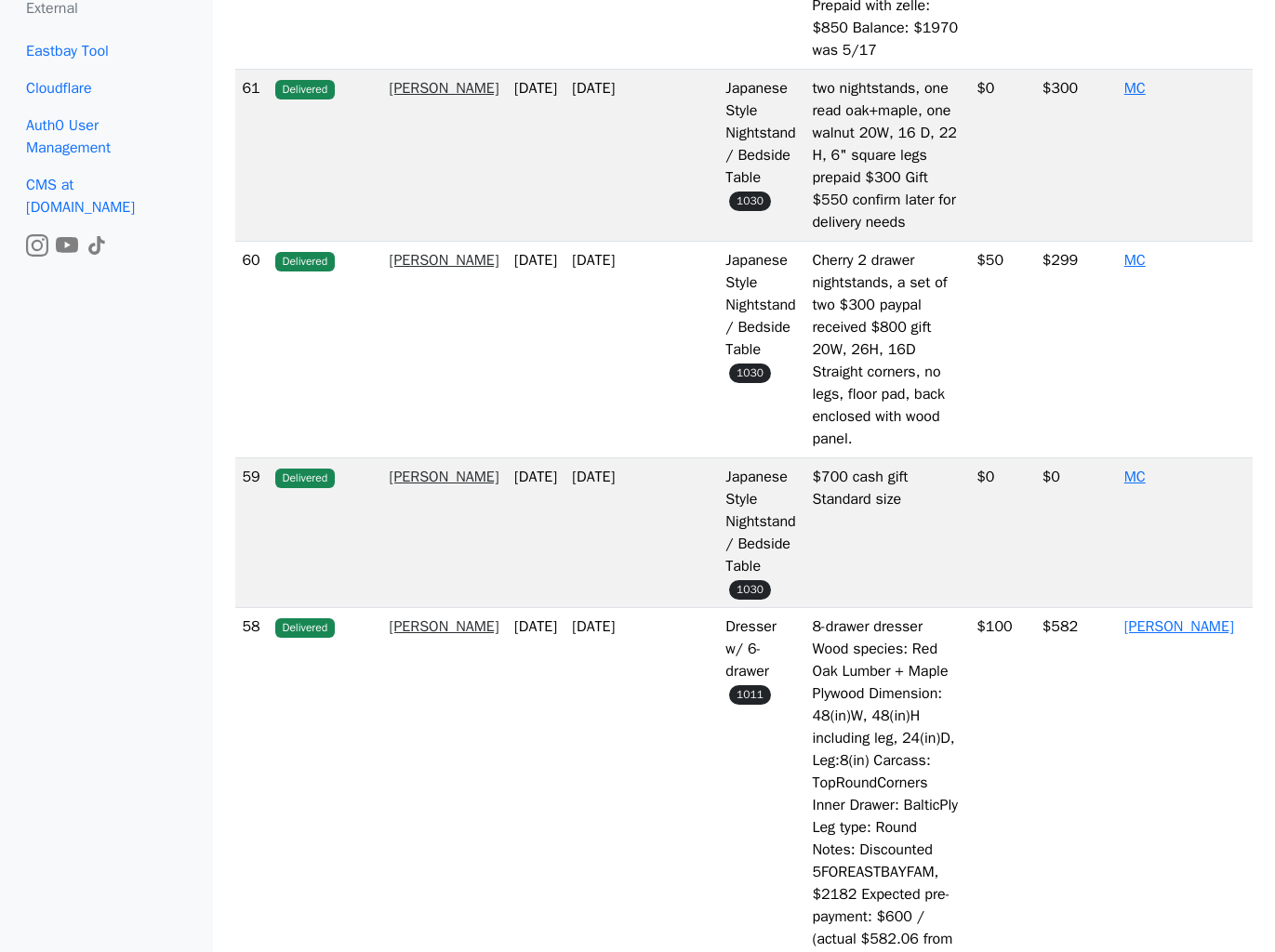 click on "Brenna" at bounding box center (445, 88) 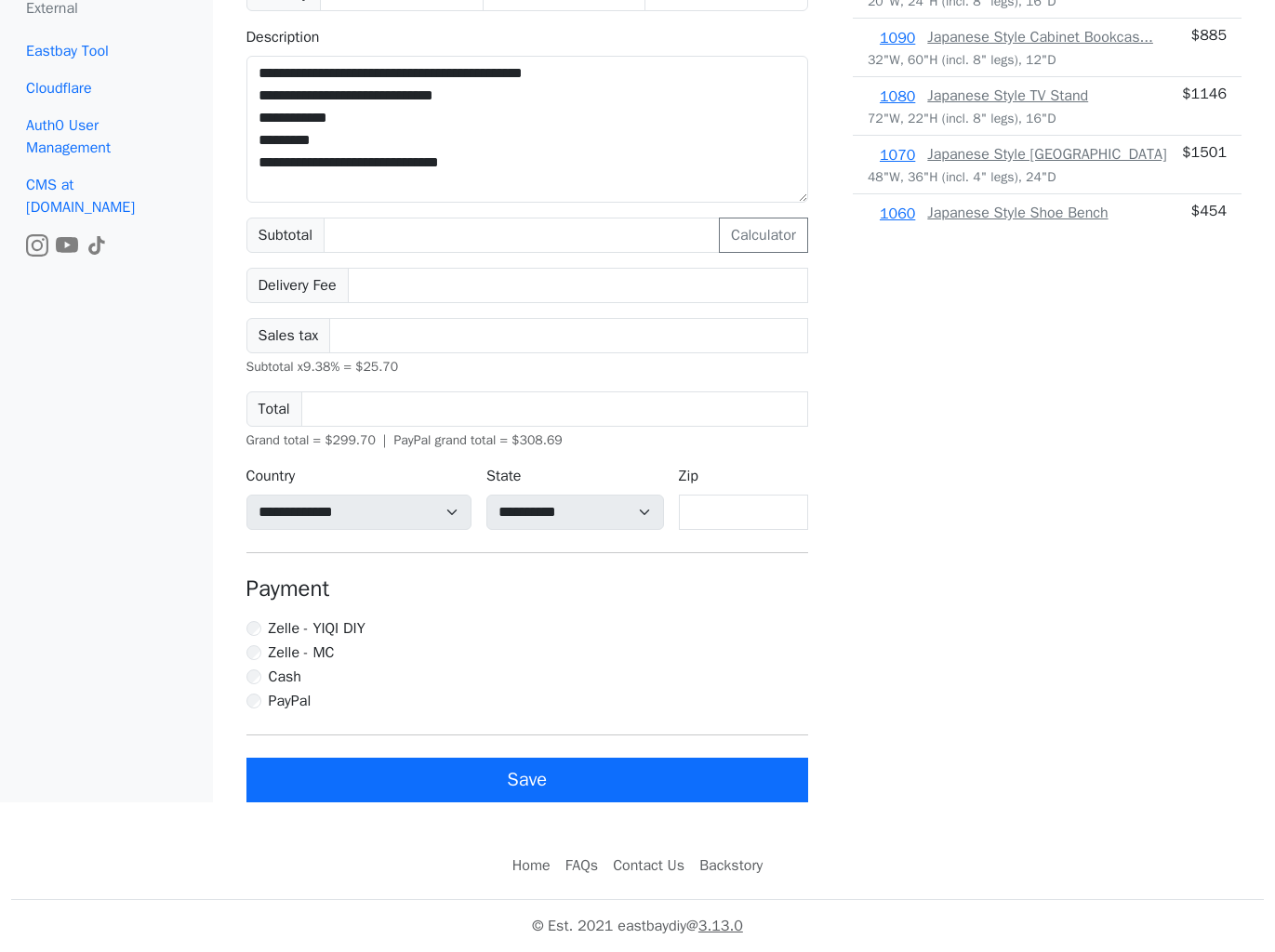 scroll, scrollTop: 0, scrollLeft: 0, axis: both 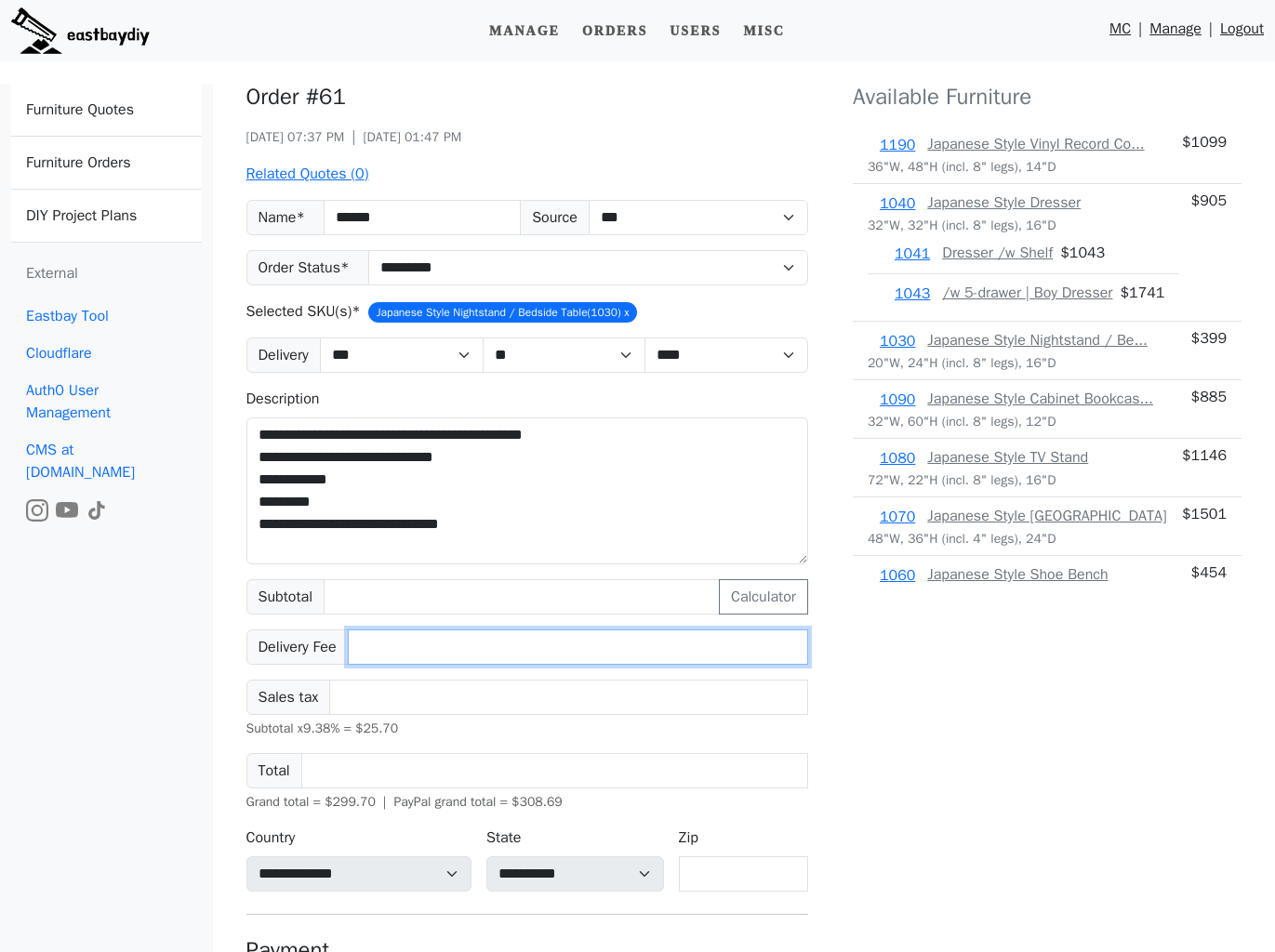 click on "*" at bounding box center (578, 647) 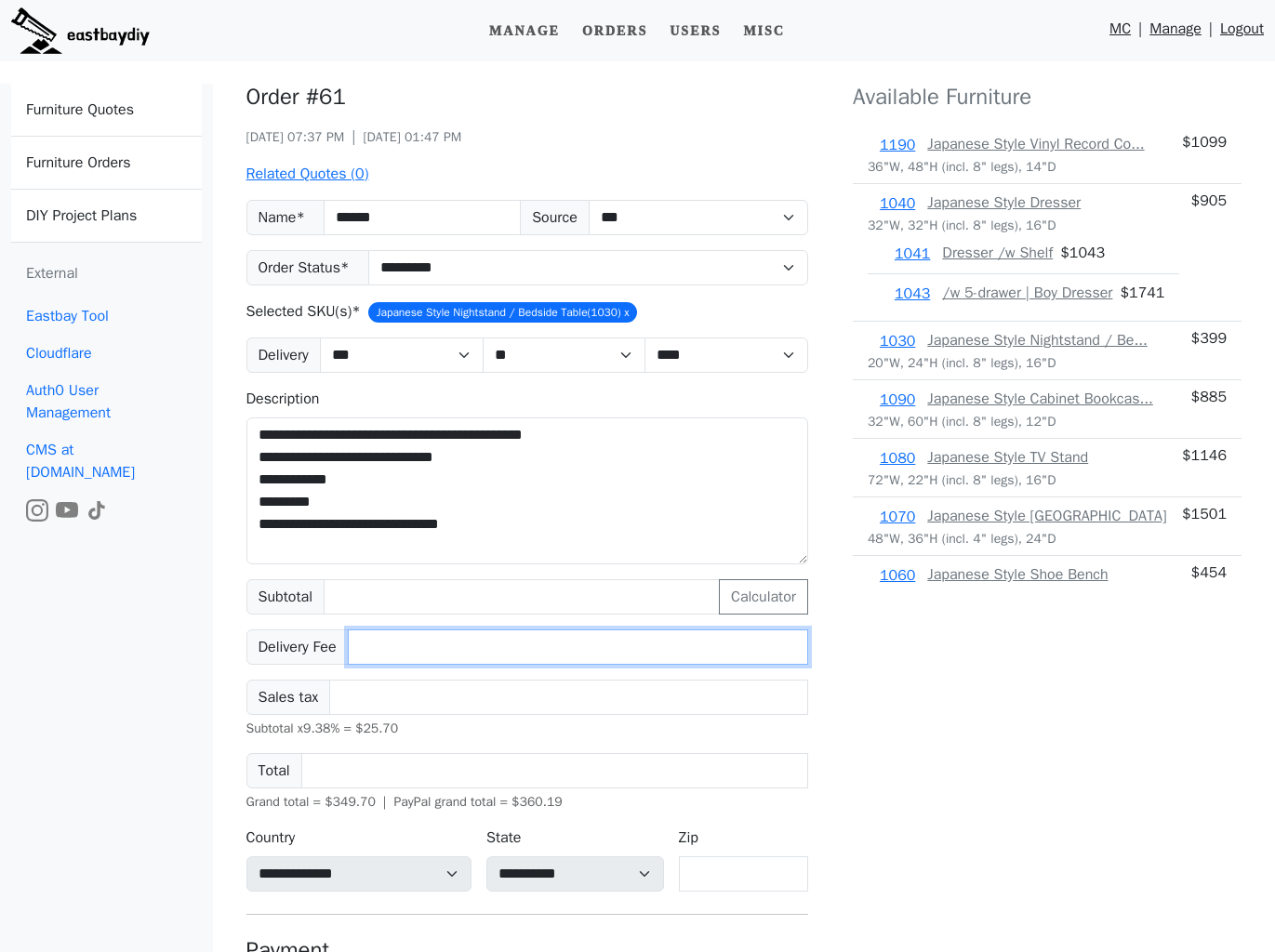 type on "**" 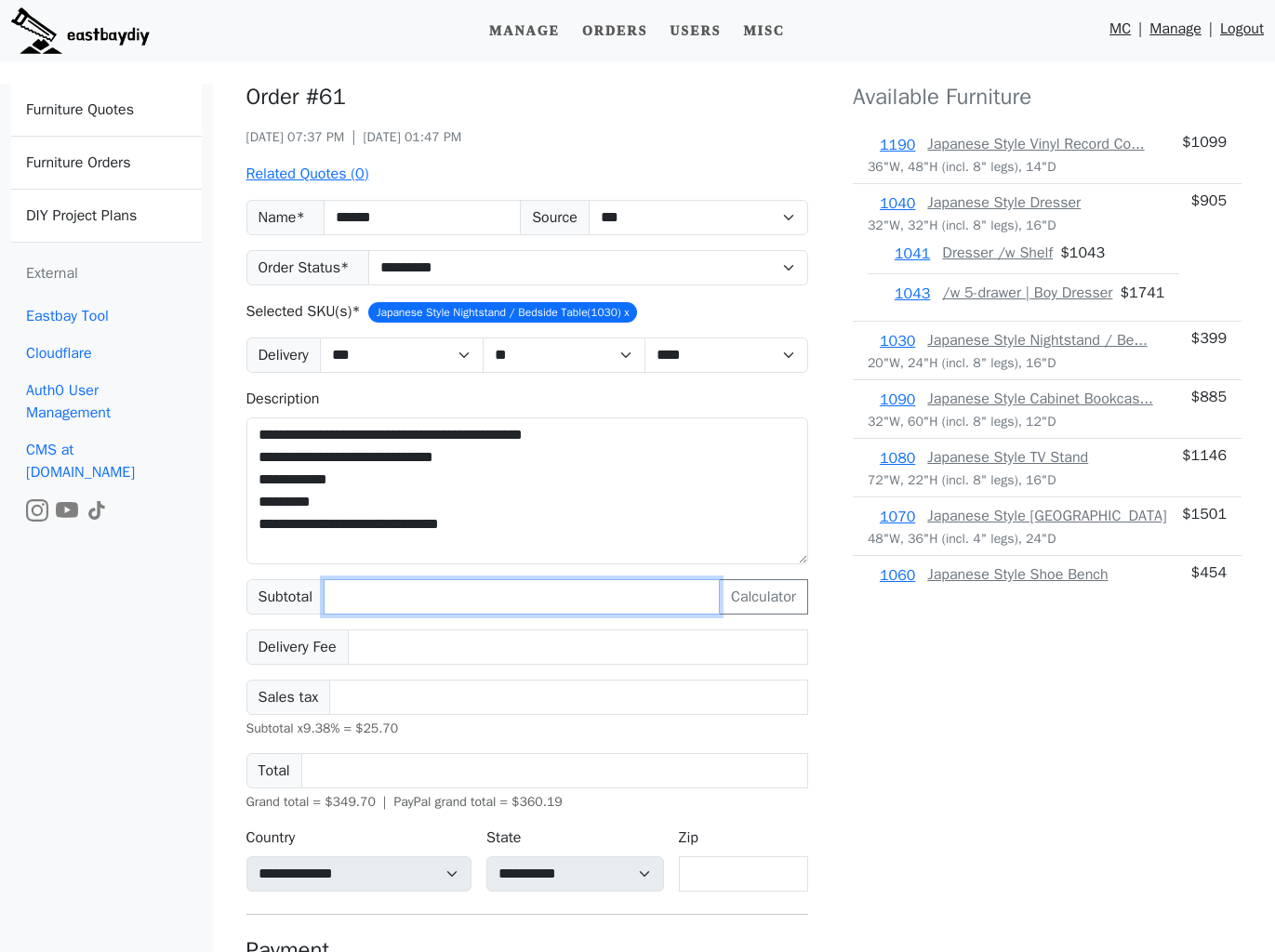 click on "***" at bounding box center [522, 597] 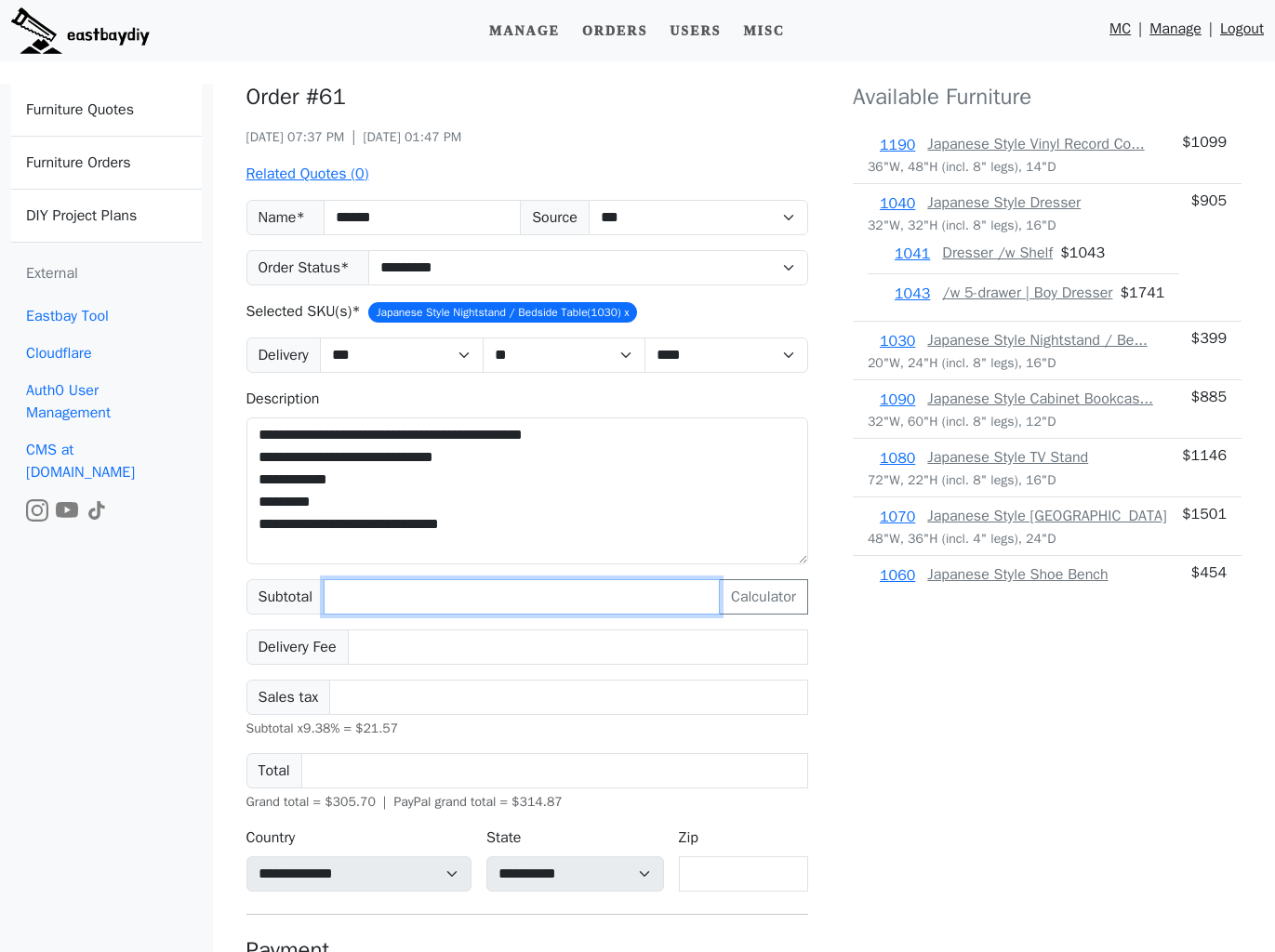 type on "***" 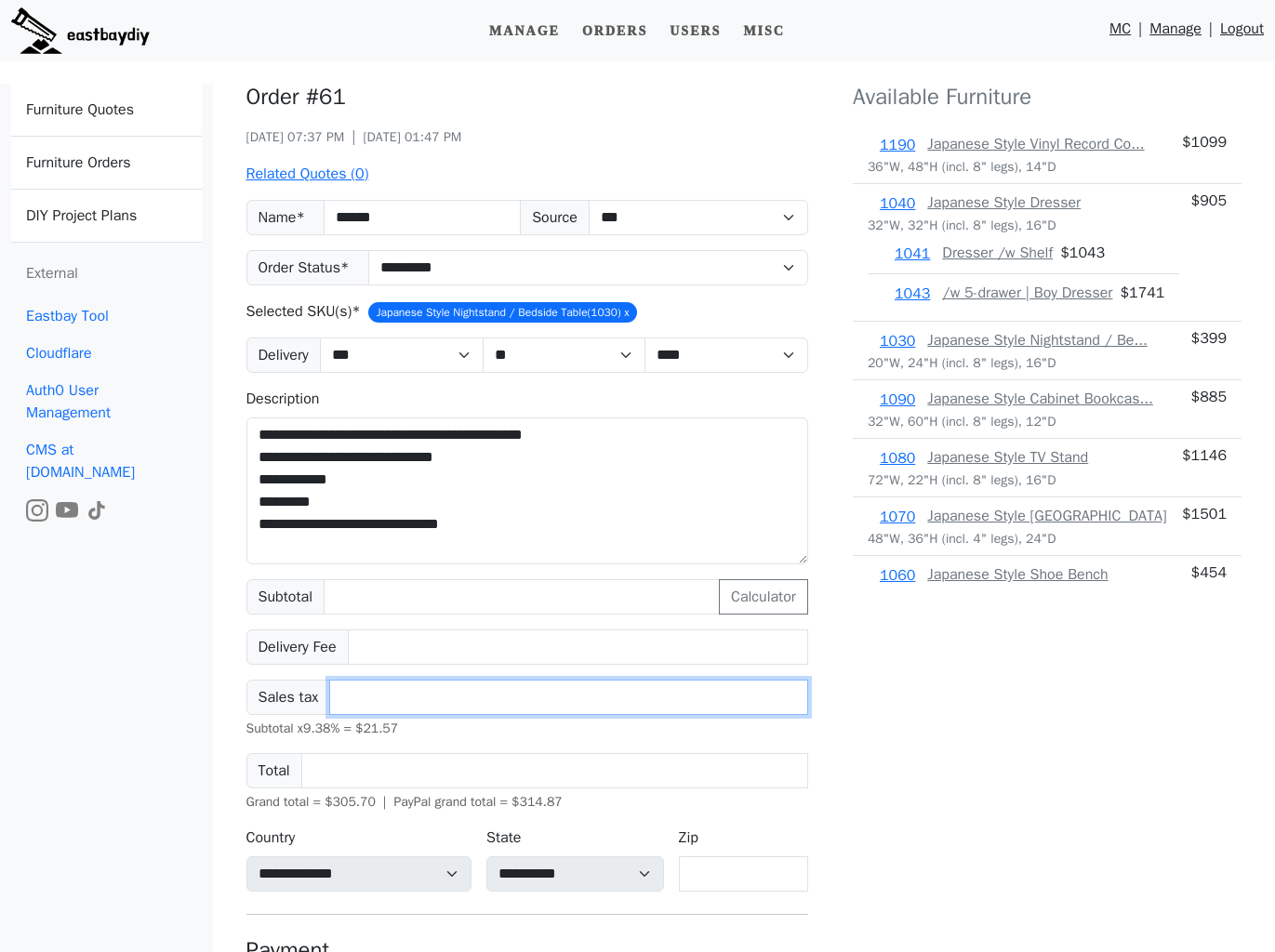 click on "****" at bounding box center [568, 697] 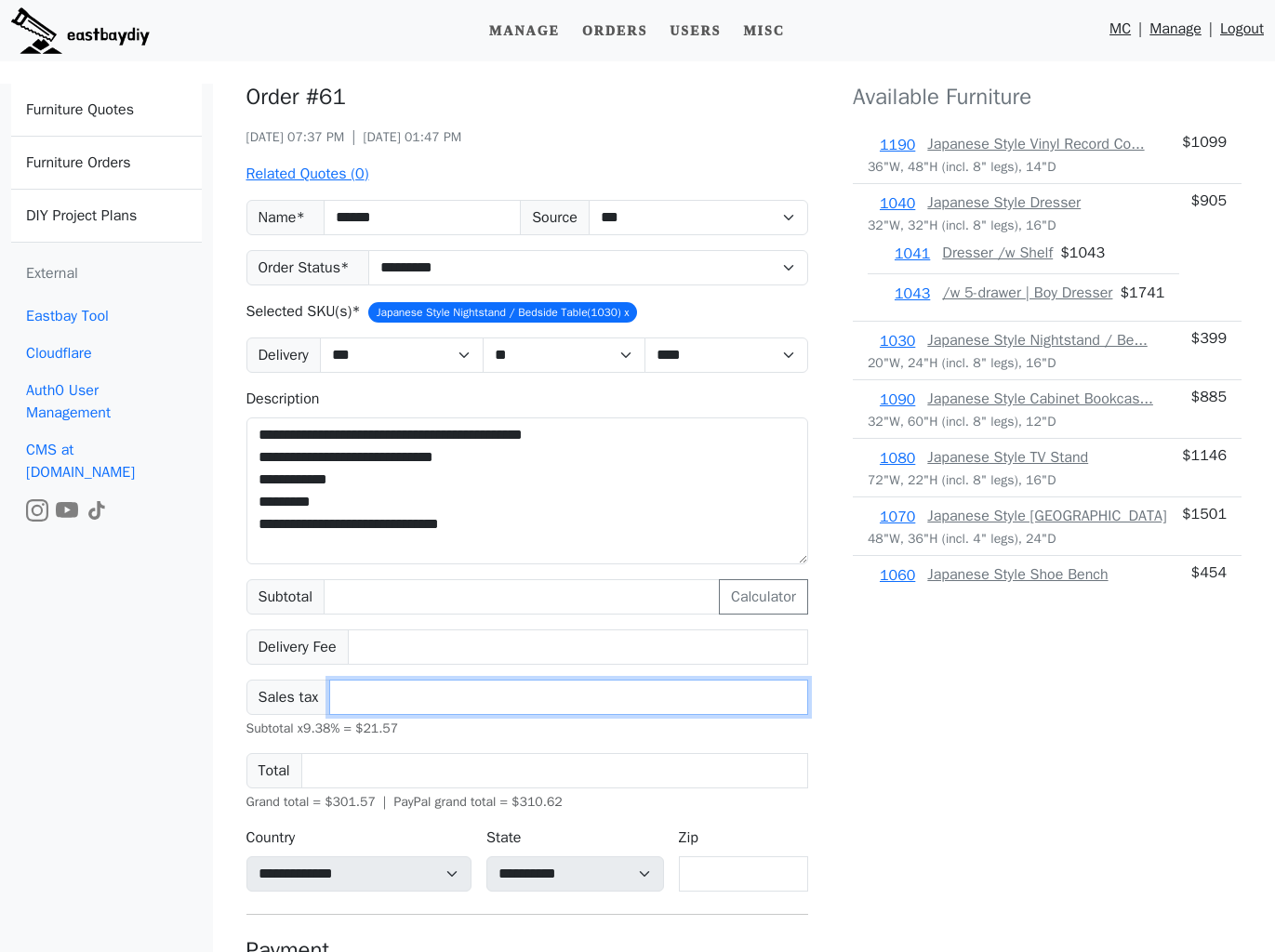 type on "*****" 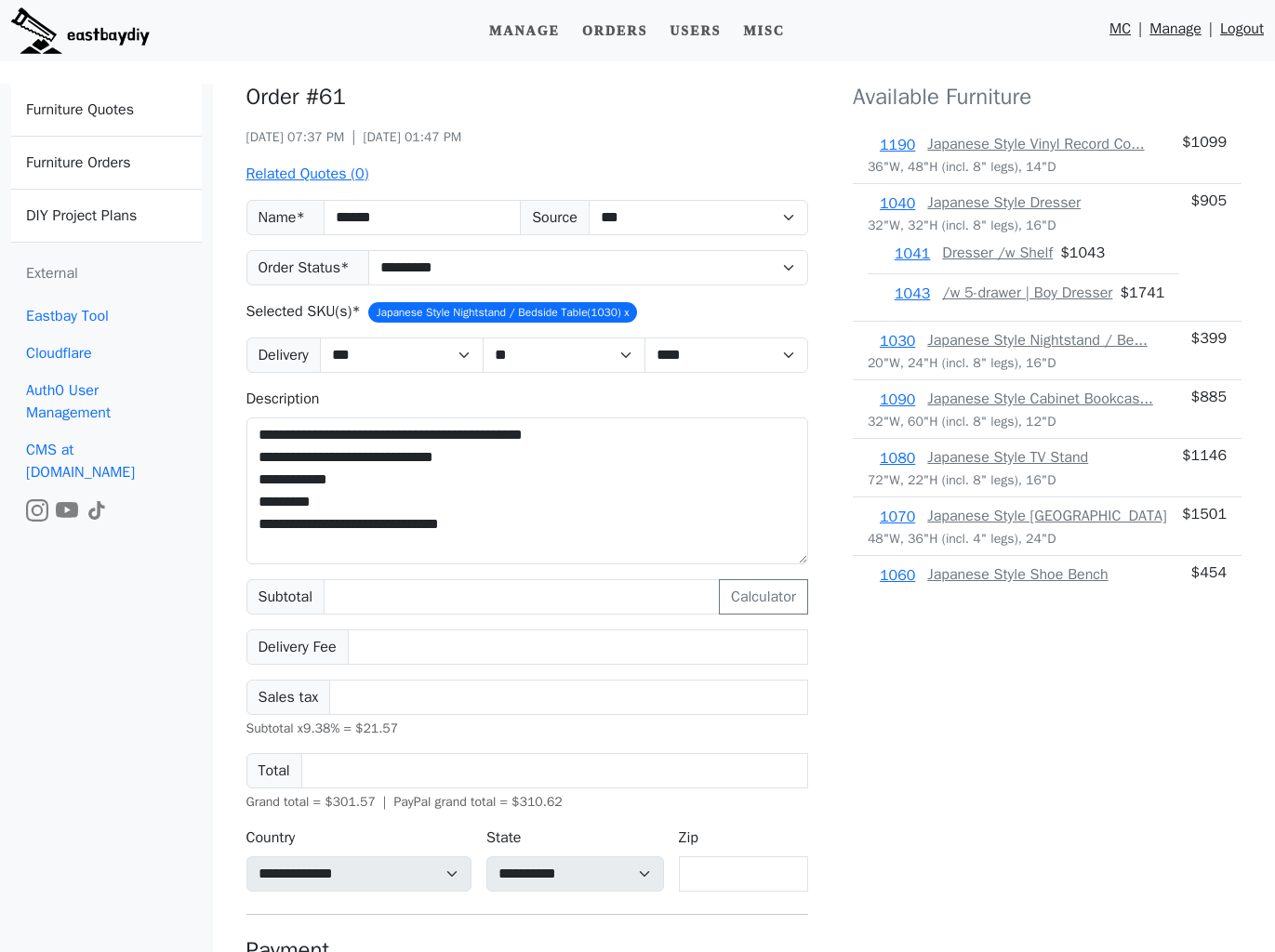 click on "Available Furniture 1190 Japanese Style Vinyl Record Co... 36"W, 48"H (incl. 8" legs), 14"D $ 1099 1040 Japanese Style Dresser 32"W, 32"H (incl. 8" legs), 16"D 1041 Dresser /w Shelf $ 1043 1043 /w 5-drawer | Boy Dresser $ 1741 $ 905 1030 Japanese Style Nightstand / Be... 20"W, 24"H (incl. 8" legs), 16"D $ 399 1090 Japanese Style Cabinet Bookcas... 32"W, 60"H (incl. 8" legs), 12"D $ 885 1080 Japanese Style TV Stand 72"W, 22"H (incl. 8" legs), 16"D $ 1146 1070 Japanese Style Kitchen Island 48"W, 36"H (incl. 4" legs), 24"D $ 1501 1060 Japanese Style Shoe Bench 32"W, 20"H, 12"D $ 454 1050 Japanese Style Coffee Table 30"W, 17"H (incl. 8" legs), 30"D 1051 Coffee Table /w 2-darwer $ 853 1052 Coffee Table /w Darwer & Shelf $ 917 $ 671 1020 Japanese Style Hallway Table /... 40"W, 36"H (incl. 8" legs), 14"D 1021 Hallway Table /w 2-door & Shelf $ 942 $ 794 1010 Japanese Style Media Console /... 52"W, 32"H (incl. 8" legs), 20"D 1011 Dresser w/ 6-drawer $ 1811 $ 1367 1000 Japanese Style Chest / Side Ca... 1001 $ 633 $ $ $" at bounding box center (1047, 624) 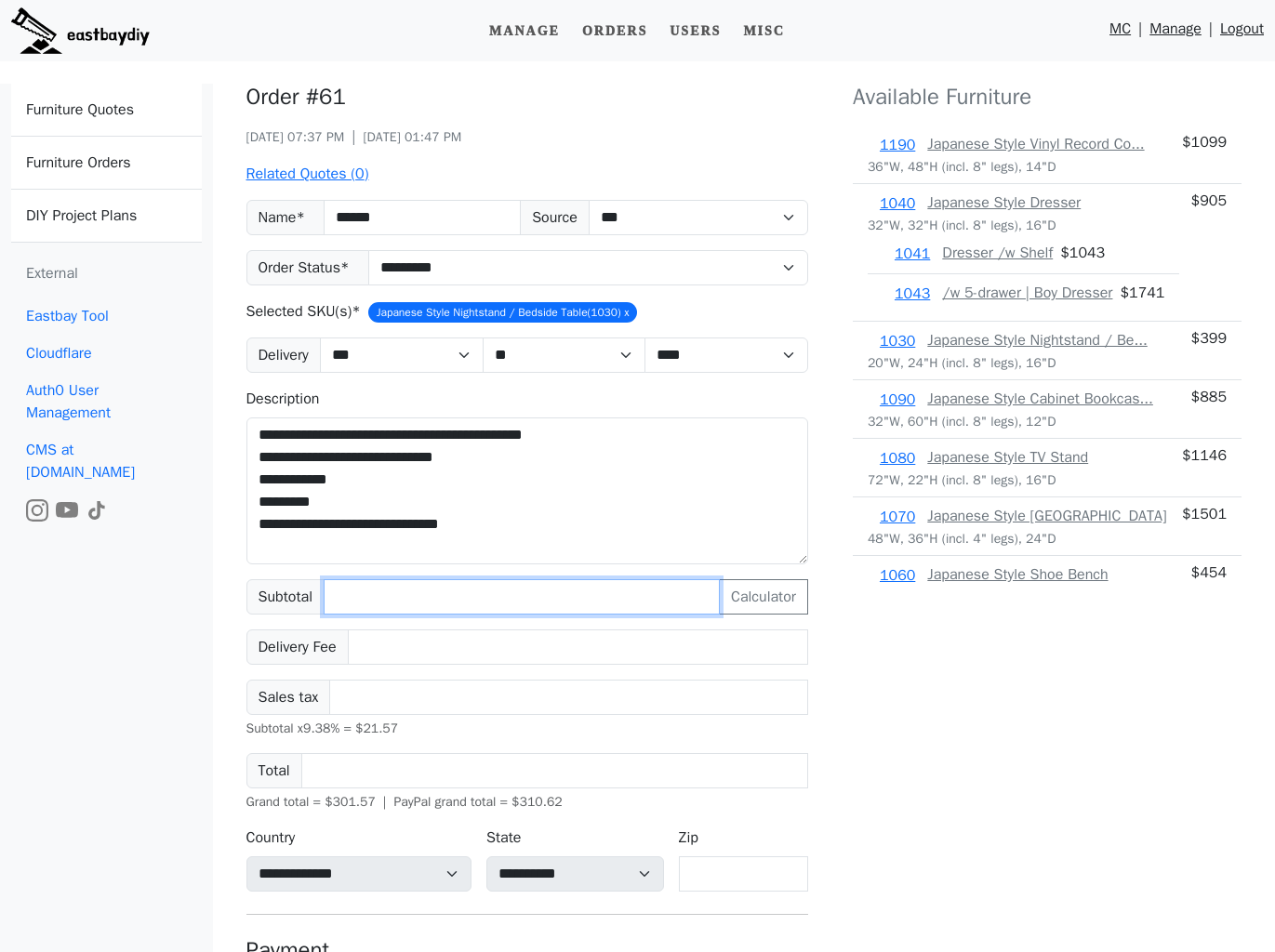 click on "***" at bounding box center [522, 597] 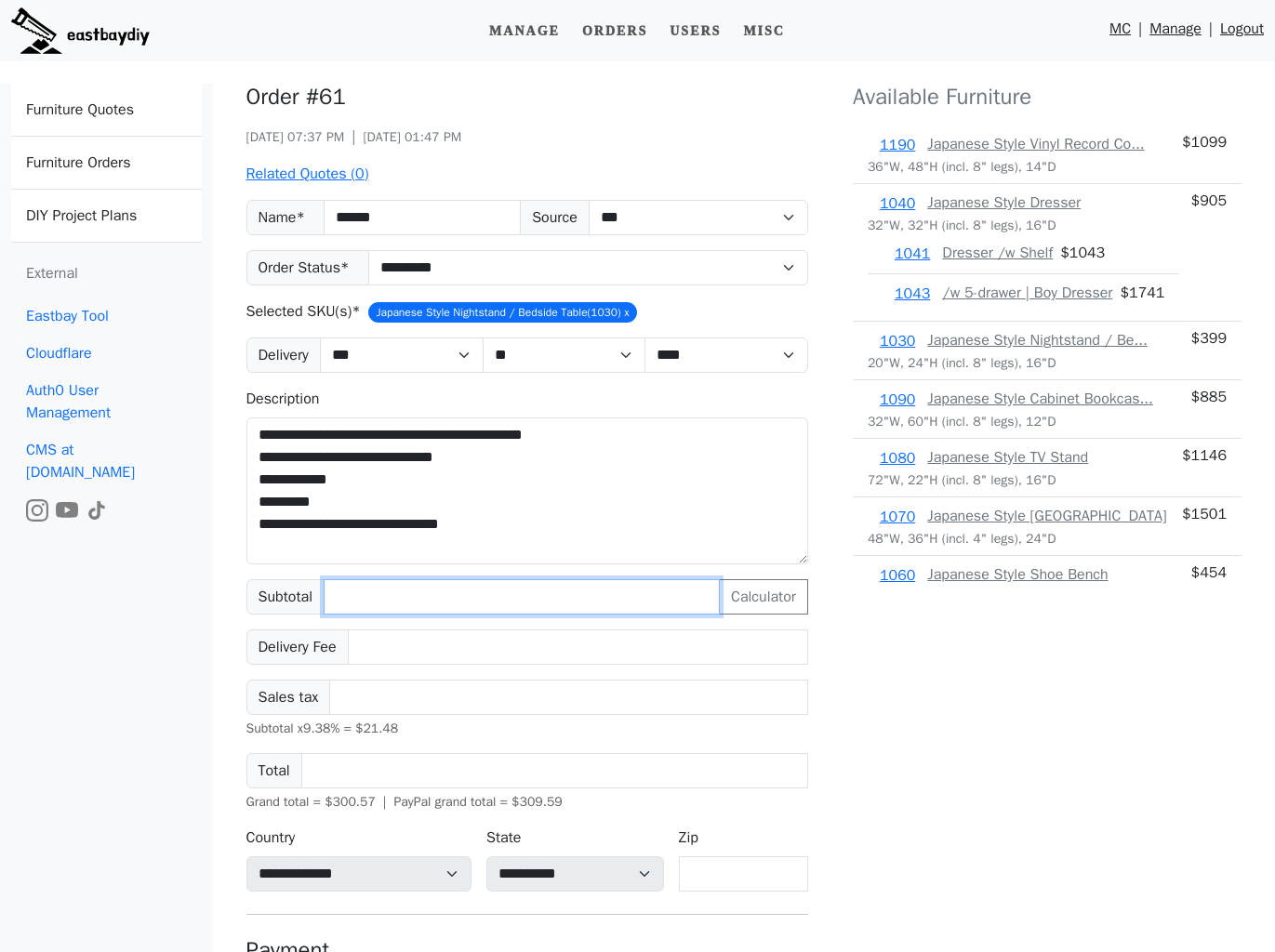 type on "***" 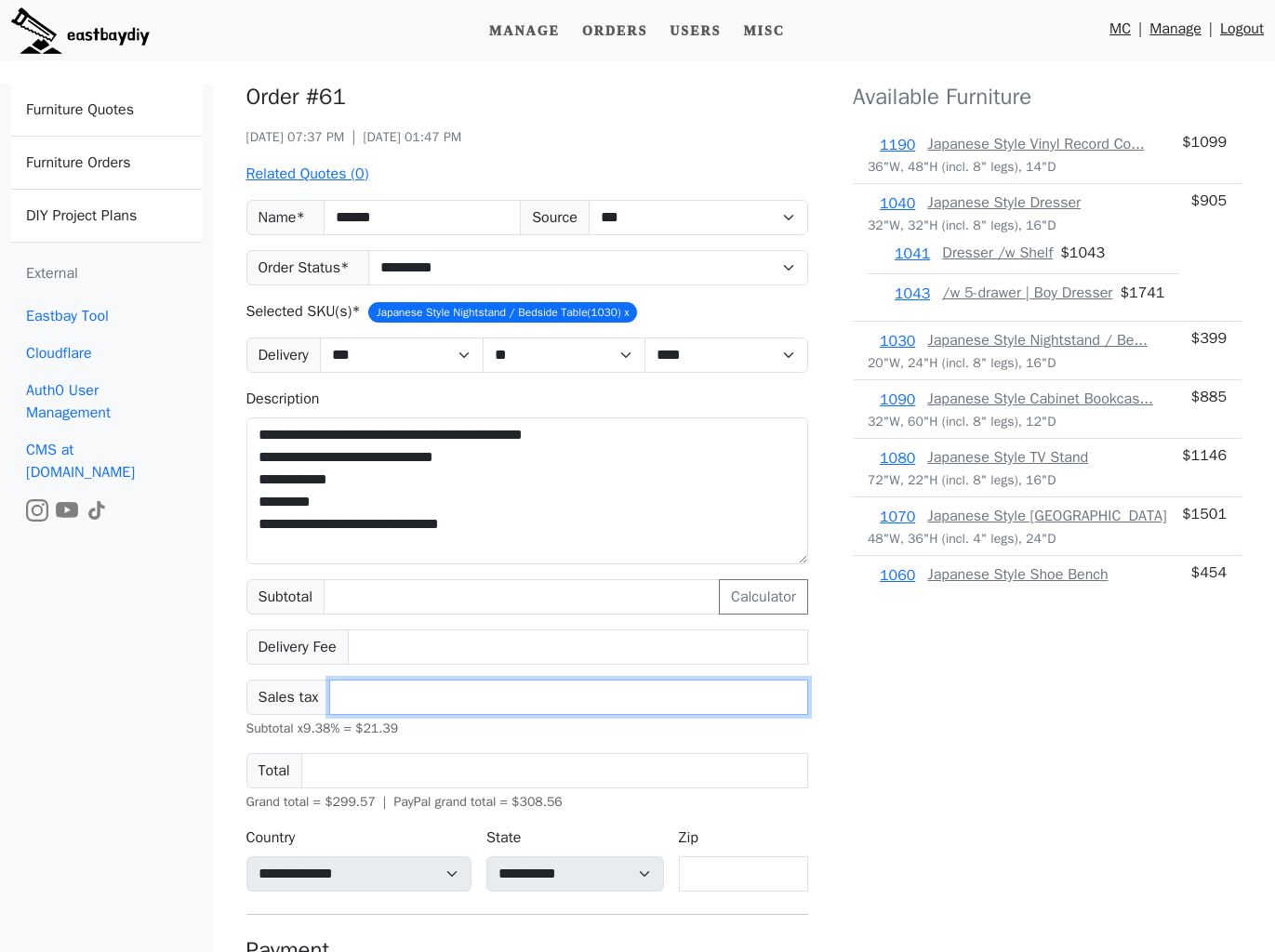 click on "*****" at bounding box center (568, 697) 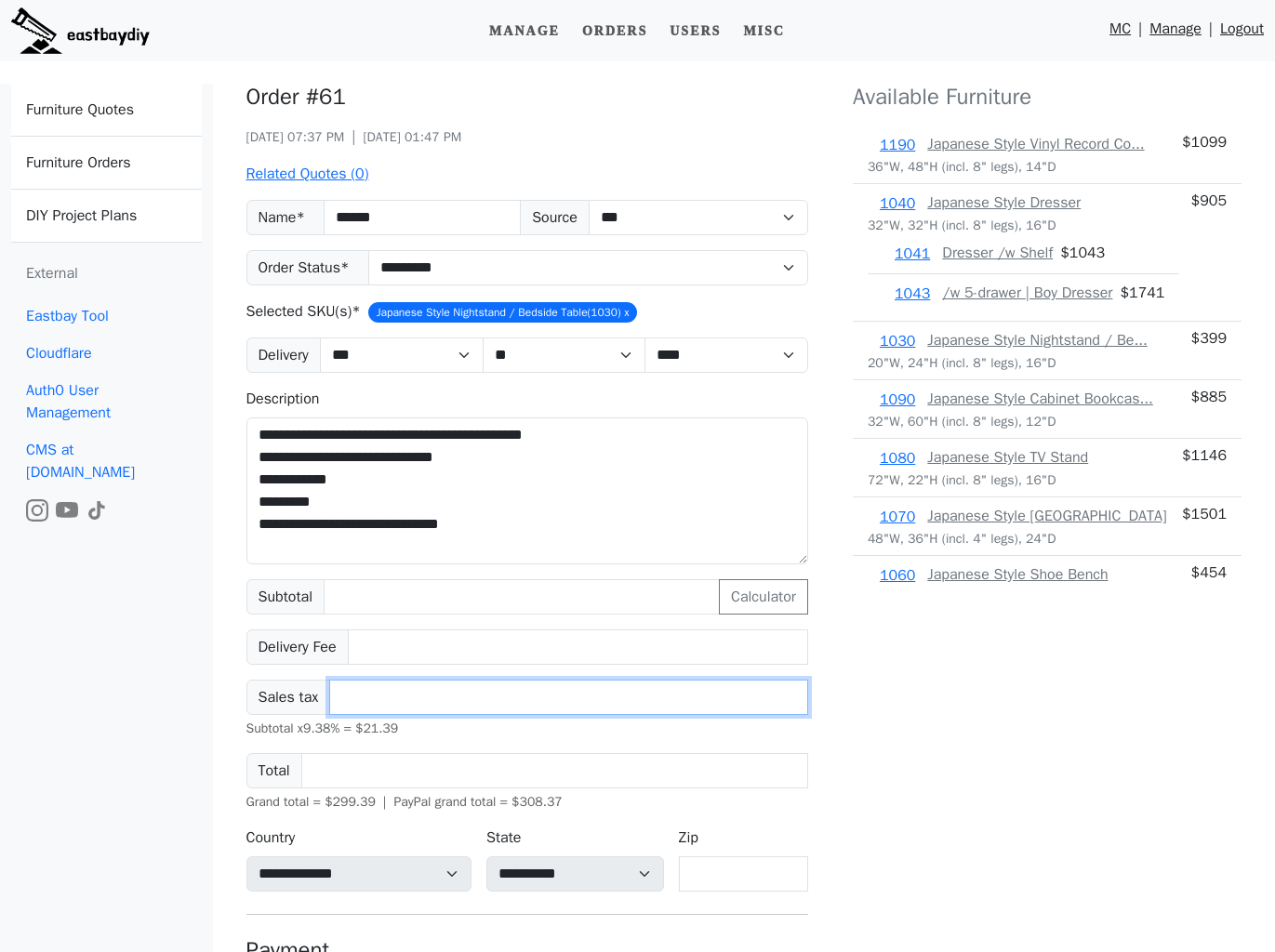 type on "*****" 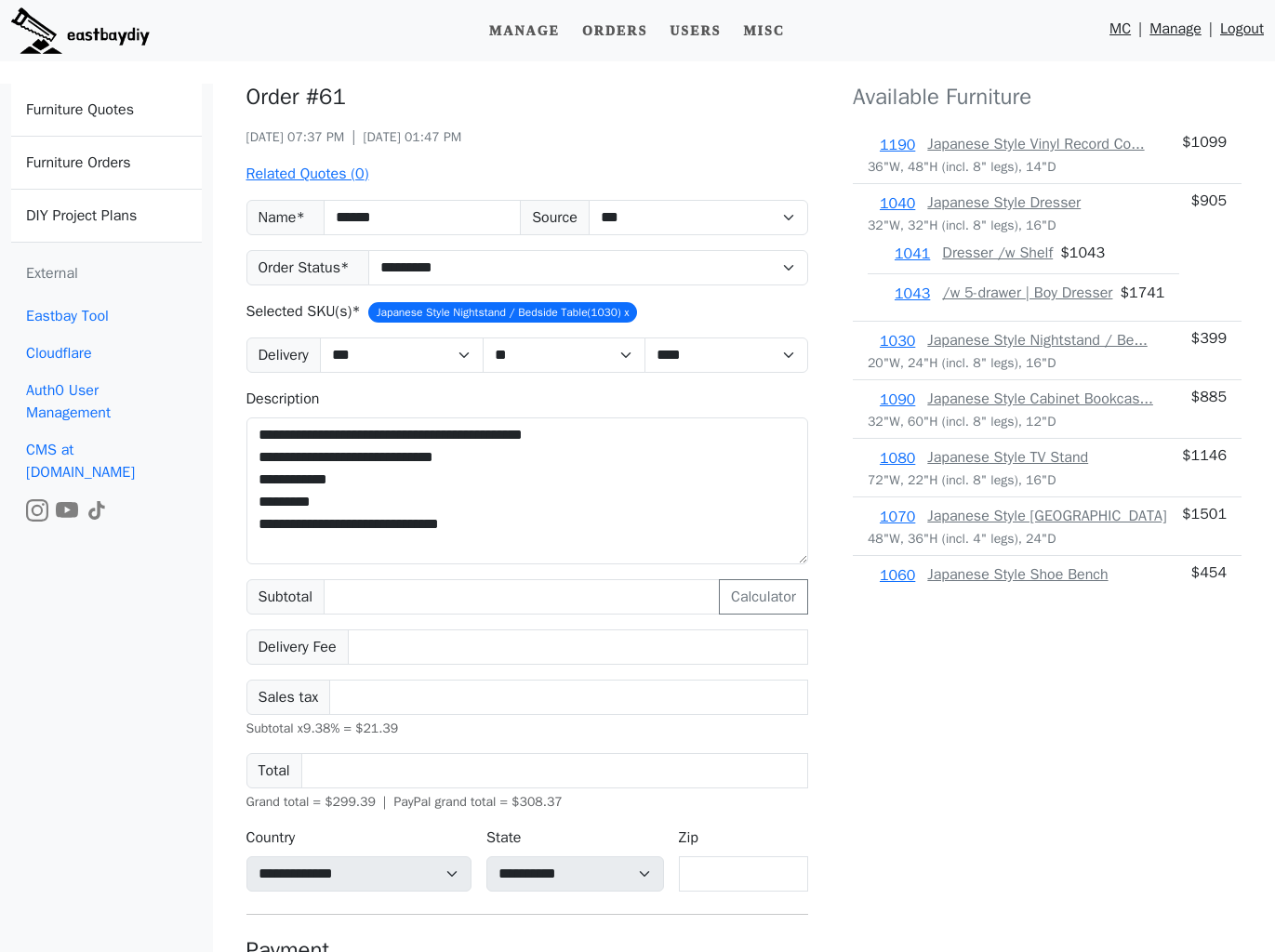 click on "Available Furniture 1190 Japanese Style Vinyl Record Co... 36"W, 48"H (incl. 8" legs), 14"D $ 1099 1040 Japanese Style Dresser 32"W, 32"H (incl. 8" legs), 16"D 1041 Dresser /w Shelf $ 1043 1043 /w 5-drawer | Boy Dresser $ 1741 $ 905 1030 Japanese Style Nightstand / Be... 20"W, 24"H (incl. 8" legs), 16"D $ 399 1090 Japanese Style Cabinet Bookcas... 32"W, 60"H (incl. 8" legs), 12"D $ 885 1080 Japanese Style TV Stand 72"W, 22"H (incl. 8" legs), 16"D $ 1146 1070 Japanese Style Kitchen Island 48"W, 36"H (incl. 4" legs), 24"D $ 1501 1060 Japanese Style Shoe Bench 32"W, 20"H, 12"D $ 454 1050 Japanese Style Coffee Table 30"W, 17"H (incl. 8" legs), 30"D 1051 Coffee Table /w 2-darwer $ 853 1052 Coffee Table /w Darwer & Shelf $ 917 $ 671 1020 Japanese Style Hallway Table /... 40"W, 36"H (incl. 8" legs), 14"D 1021 Hallway Table /w 2-door & Shelf $ 942 $ 794 1010 Japanese Style Media Console /... 52"W, 32"H (incl. 8" legs), 20"D 1011 Dresser w/ 6-drawer $ 1811 $ 1367 1000 Japanese Style Chest / Side Ca... 1001 $ 633 $ $ $" at bounding box center (1047, 624) 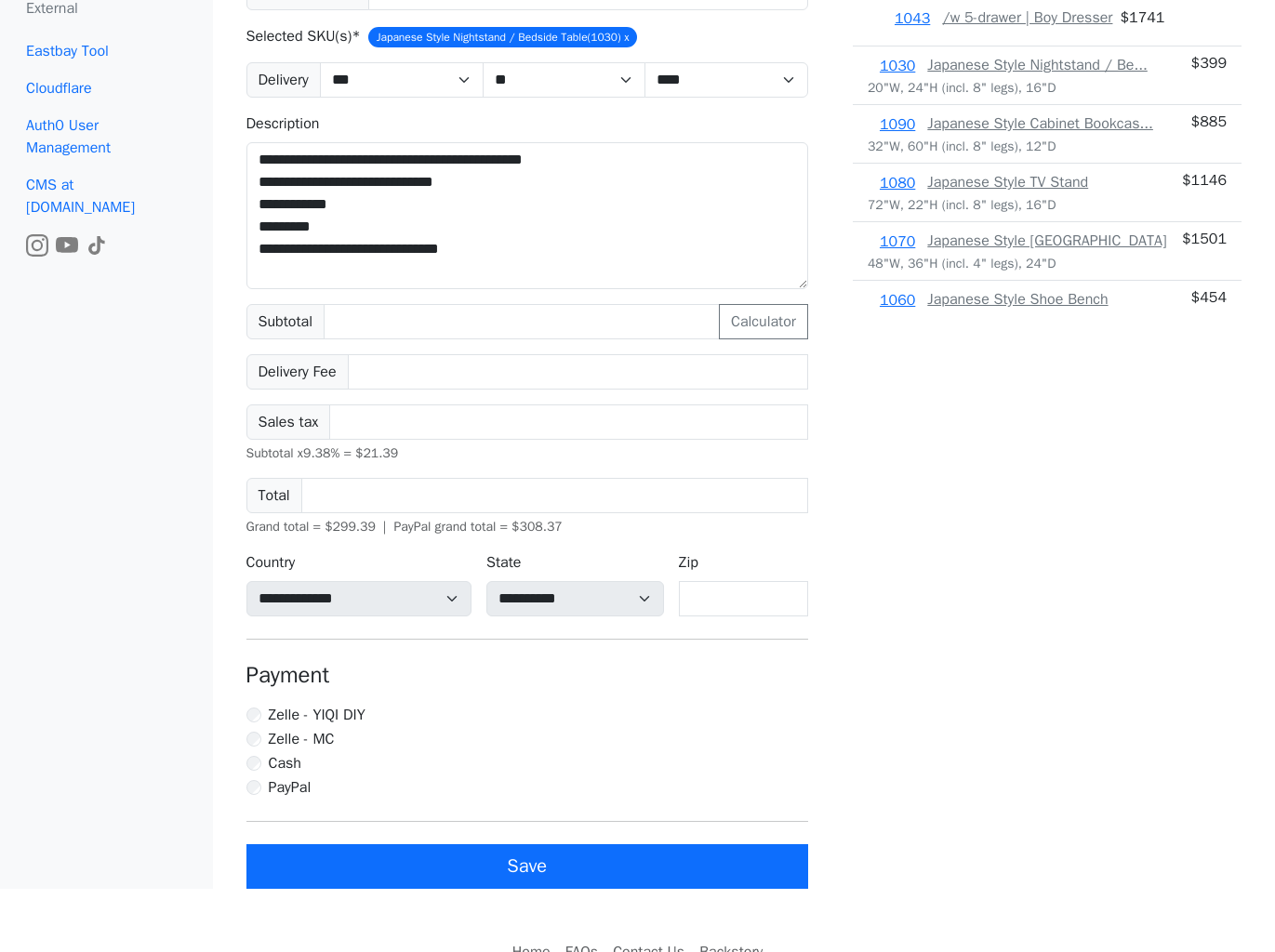 scroll, scrollTop: 313, scrollLeft: 0, axis: vertical 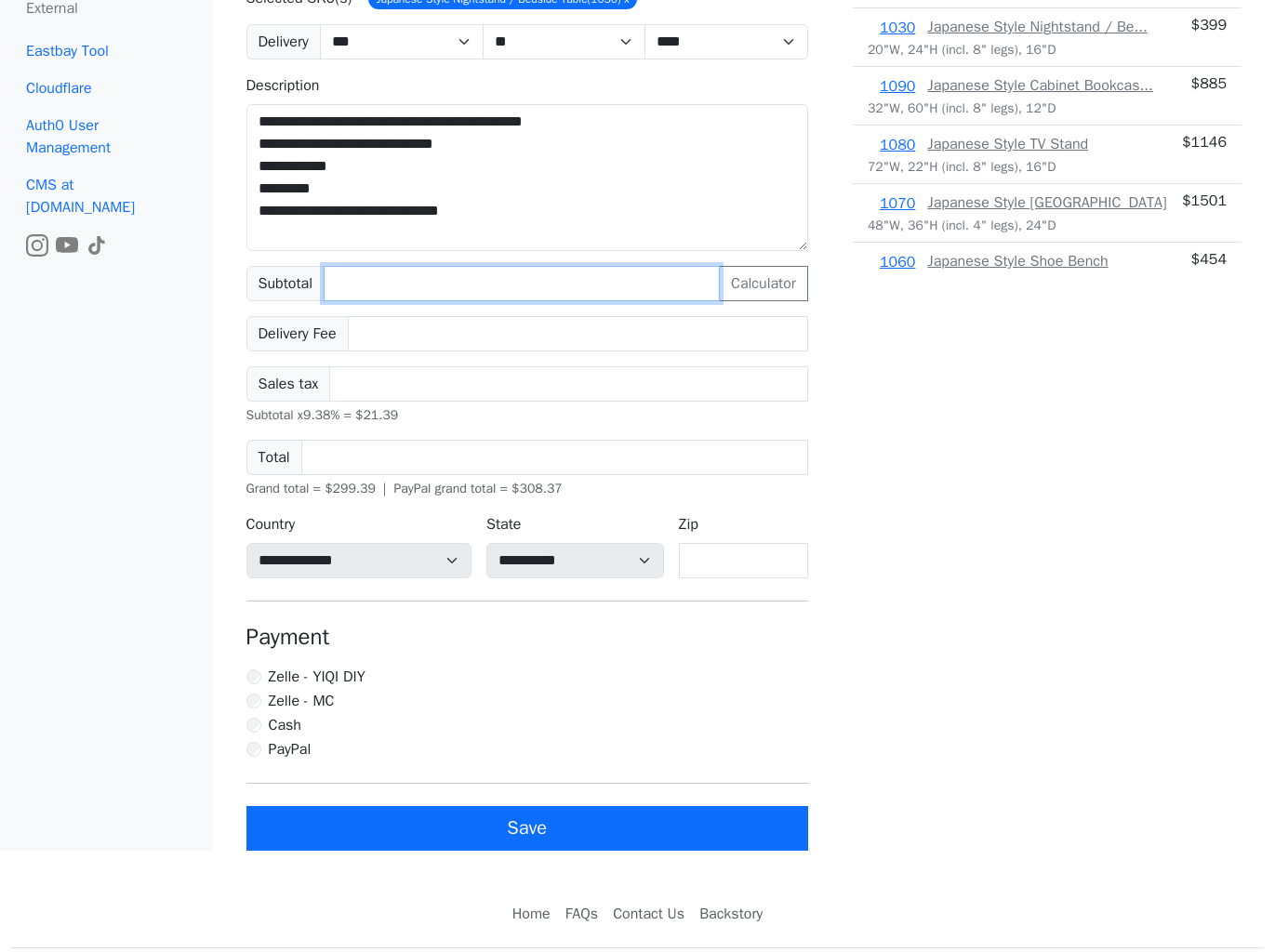 click on "***" at bounding box center [522, 284] 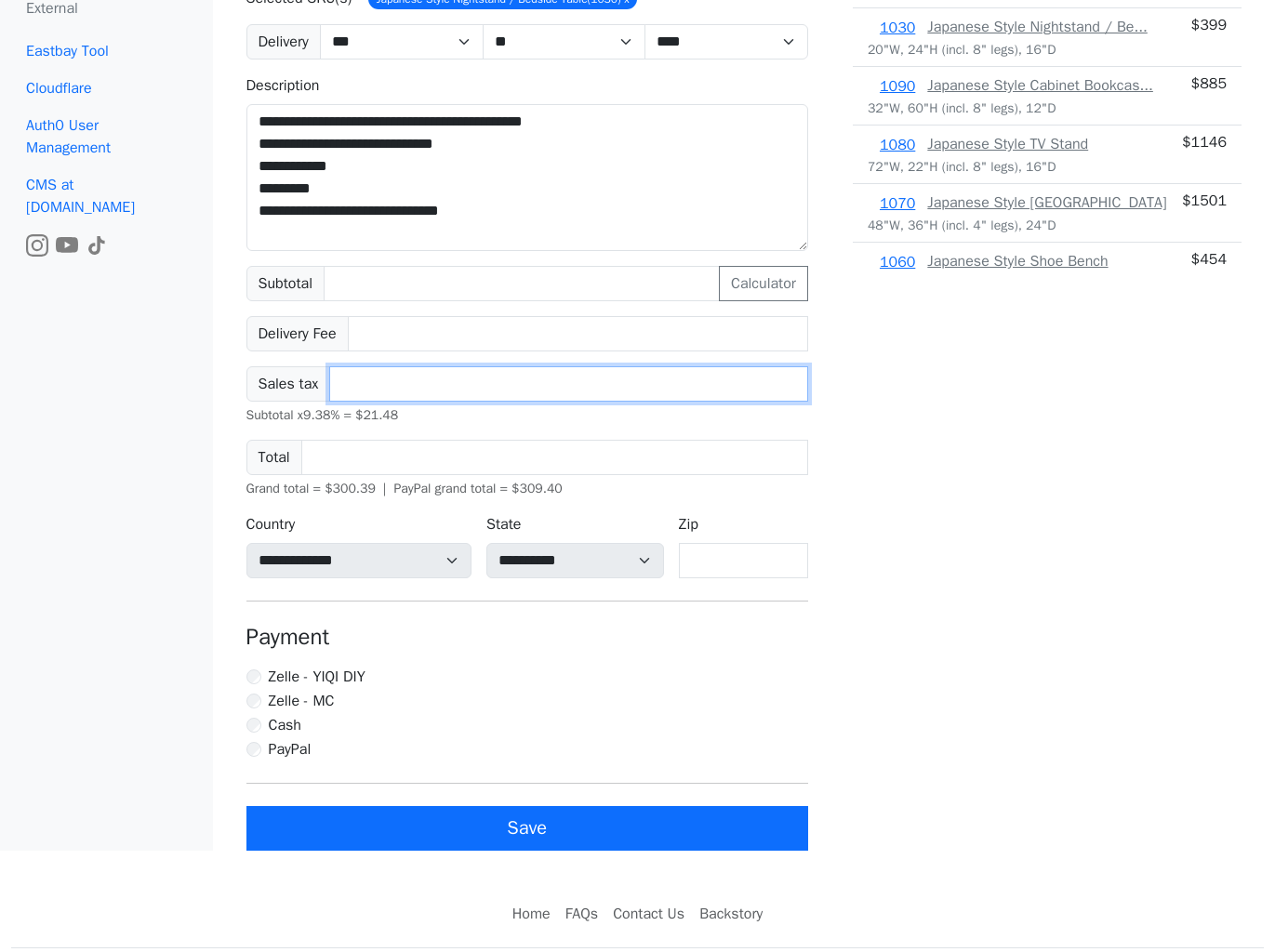 click on "*****" at bounding box center [568, 384] 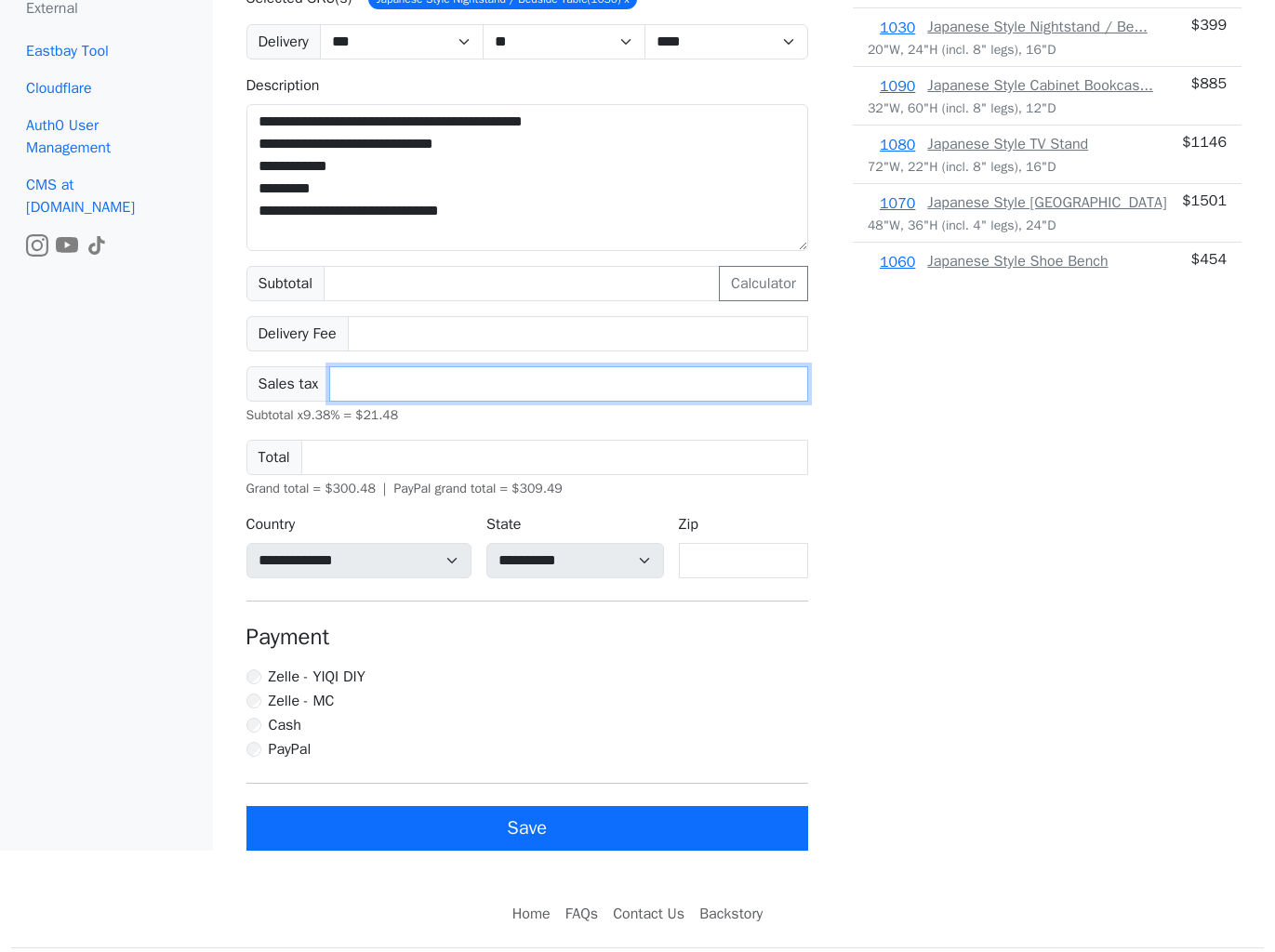 type on "*****" 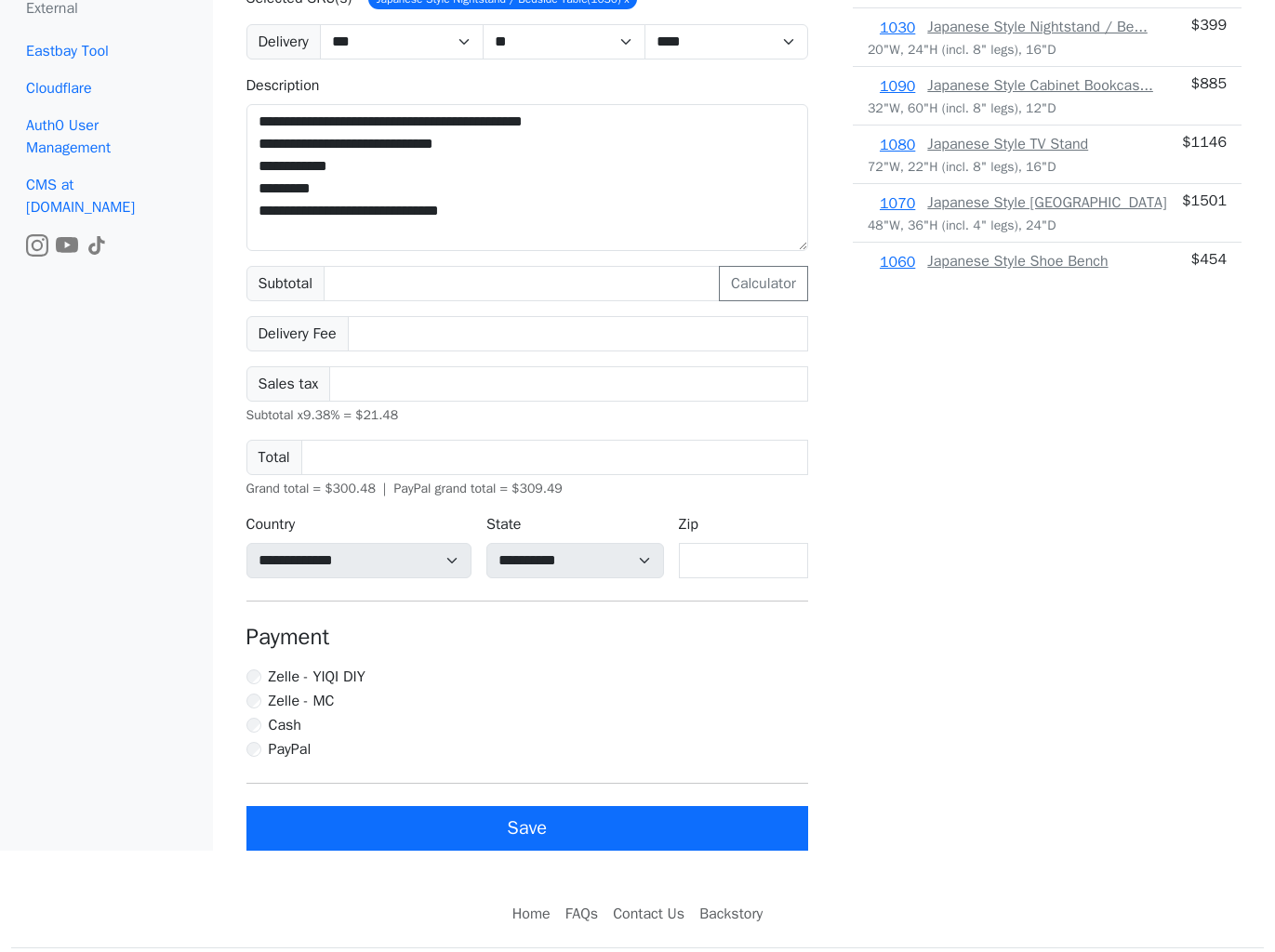 click on "Available Furniture 1190 Japanese Style Vinyl Record Co... 36"W, 48"H (incl. 8" legs), 14"D $ 1099 1040 Japanese Style Dresser 32"W, 32"H (incl. 8" legs), 16"D 1041 Dresser /w Shelf $ 1043 1043 /w 5-drawer | Boy Dresser $ 1741 $ 905 1030 Japanese Style Nightstand / Be... 20"W, 24"H (incl. 8" legs), 16"D $ 399 1090 Japanese Style Cabinet Bookcas... 32"W, 60"H (incl. 8" legs), 12"D $ 885 1080 Japanese Style TV Stand 72"W, 22"H (incl. 8" legs), 16"D $ 1146 1070 Japanese Style Kitchen Island 48"W, 36"H (incl. 4" legs), 24"D $ 1501 1060 Japanese Style Shoe Bench 32"W, 20"H, 12"D $ 454 1050 Japanese Style Coffee Table 30"W, 17"H (incl. 8" legs), 30"D 1051 Coffee Table /w 2-darwer $ 853 1052 Coffee Table /w Darwer & Shelf $ 917 $ 671 1020 Japanese Style Hallway Table /... 40"W, 36"H (incl. 8" legs), 14"D 1021 Hallway Table /w 2-door & Shelf $ 942 $ 794 1010 Japanese Style Media Console /... 52"W, 32"H (incl. 8" legs), 20"D 1011 Dresser w/ 6-drawer $ 1811 $ 1367 1000 Japanese Style Chest / Side Ca... 1001 $ 633 $ $ $" at bounding box center (1047, 311) 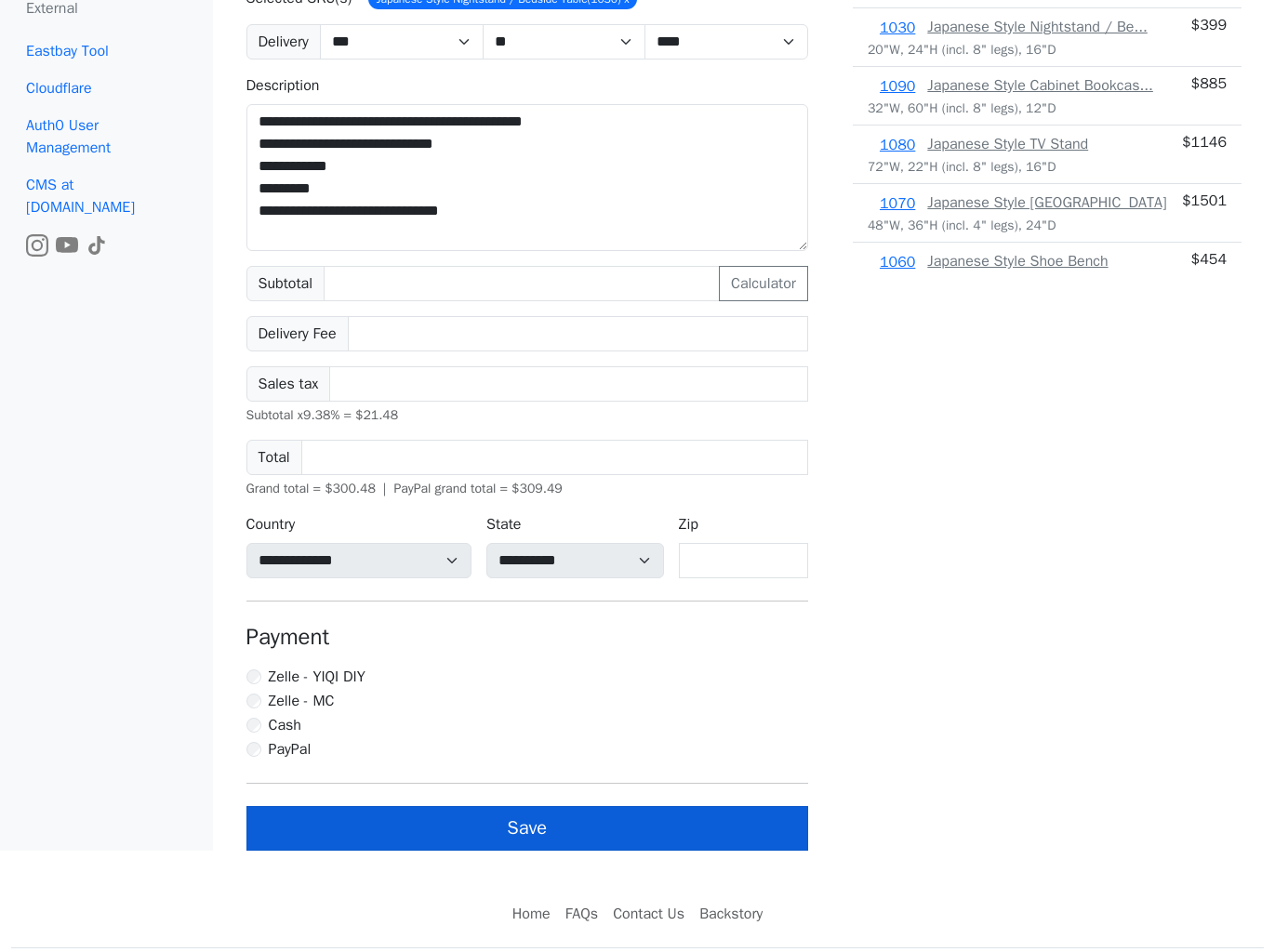 click on "Save" at bounding box center (527, 828) 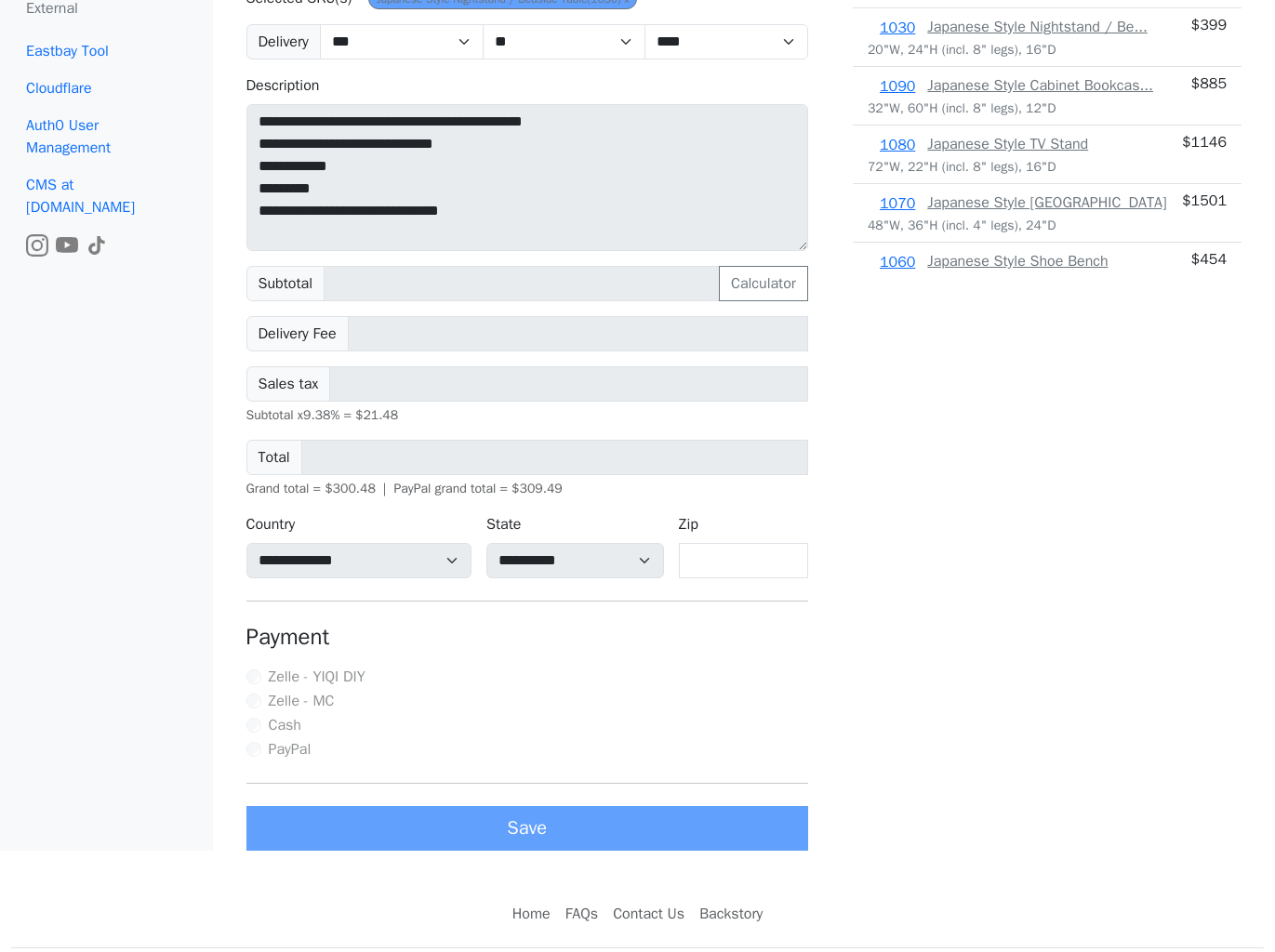 scroll, scrollTop: 0, scrollLeft: 0, axis: both 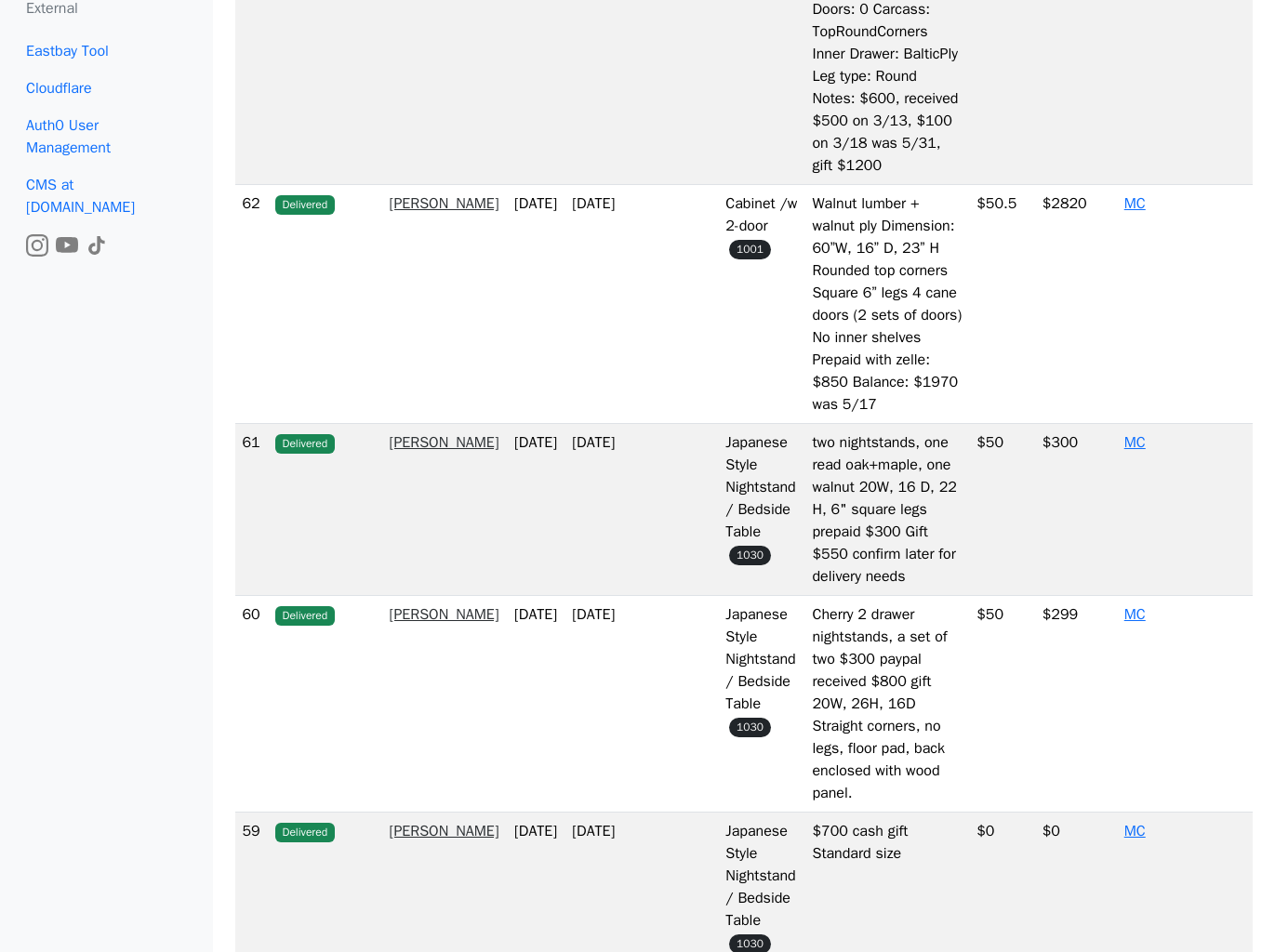 click on "Alexandra" at bounding box center [445, 204] 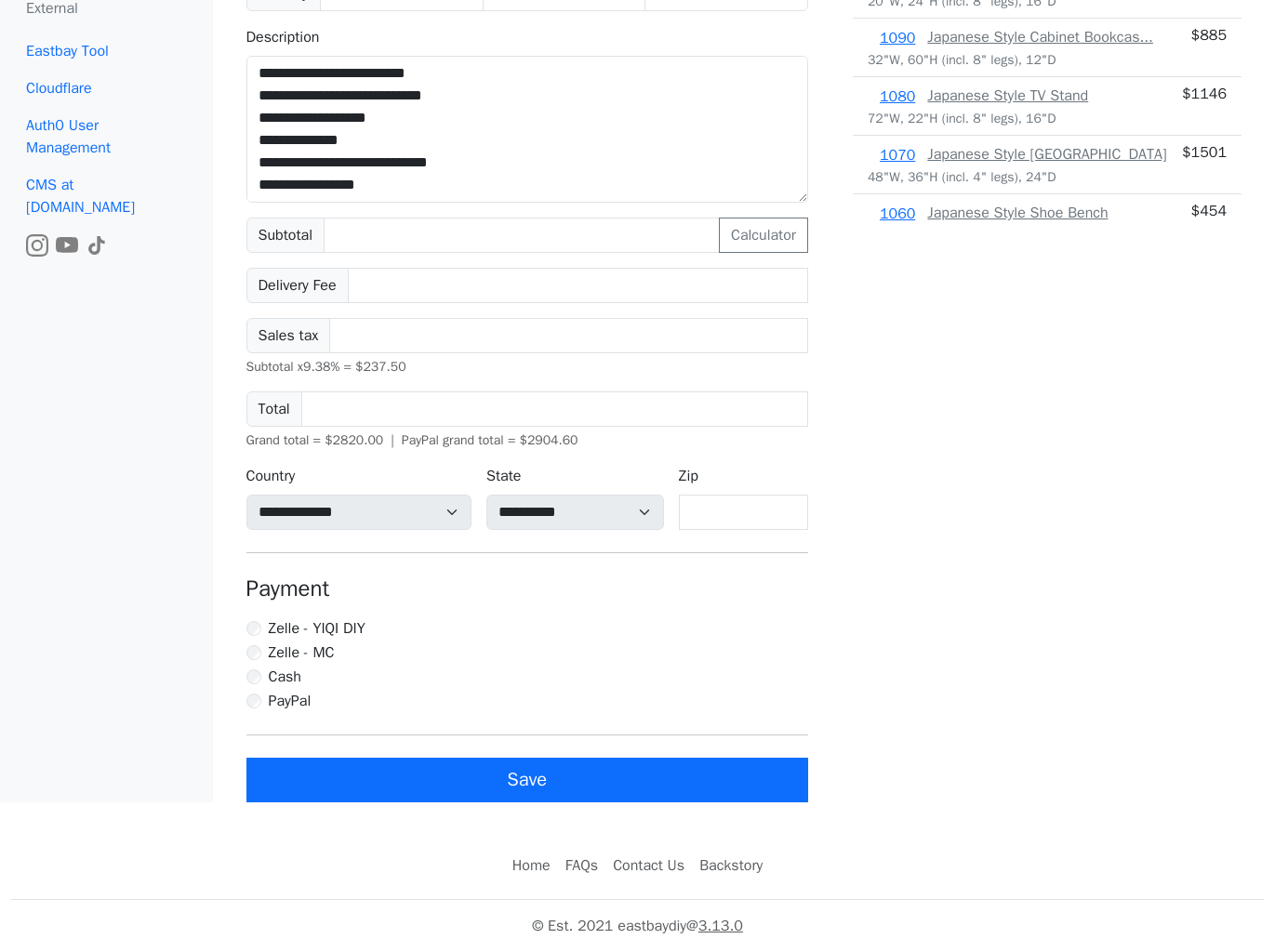 scroll, scrollTop: 0, scrollLeft: 0, axis: both 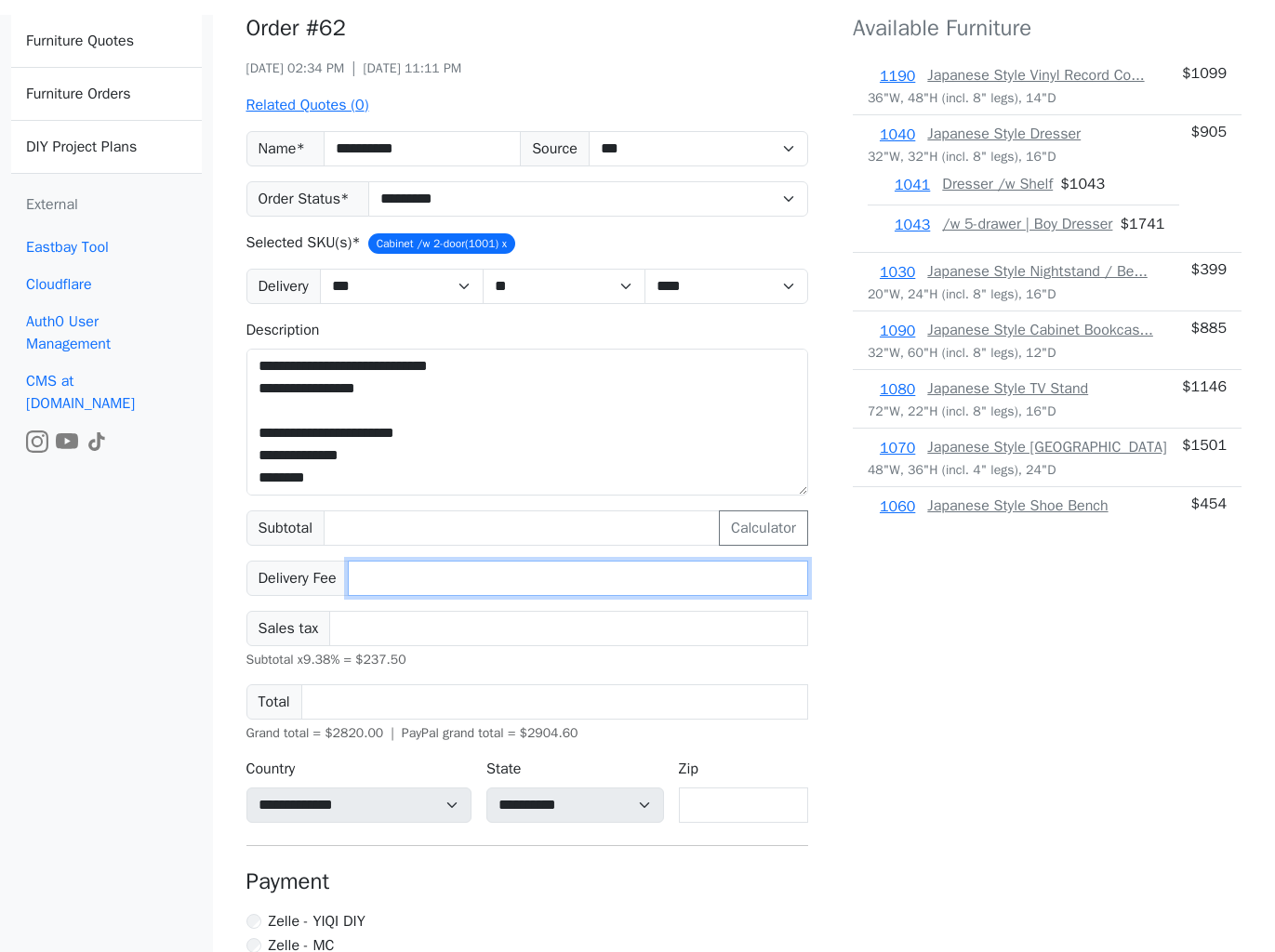 click on "****" at bounding box center [578, 578] 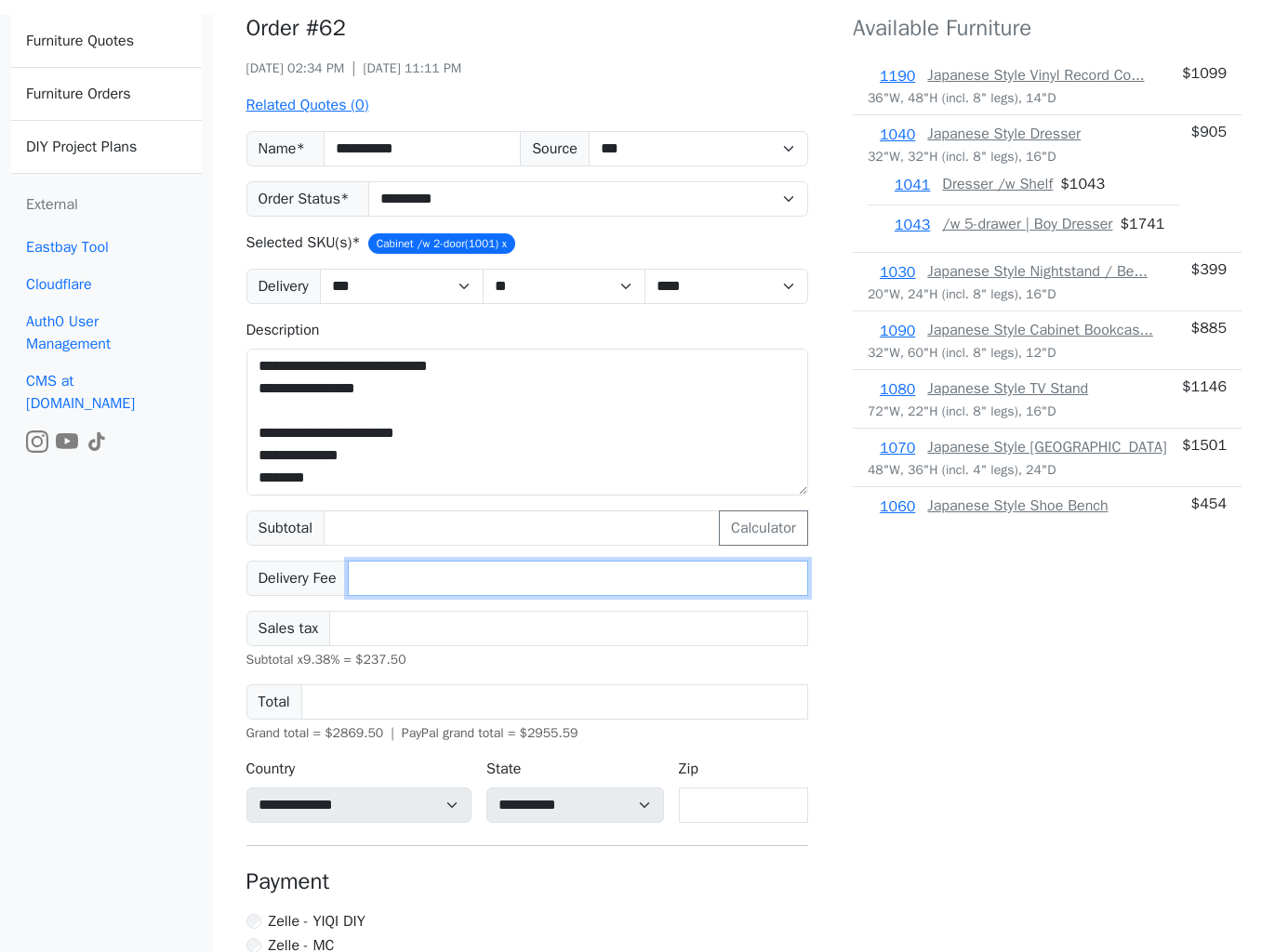 type on "***" 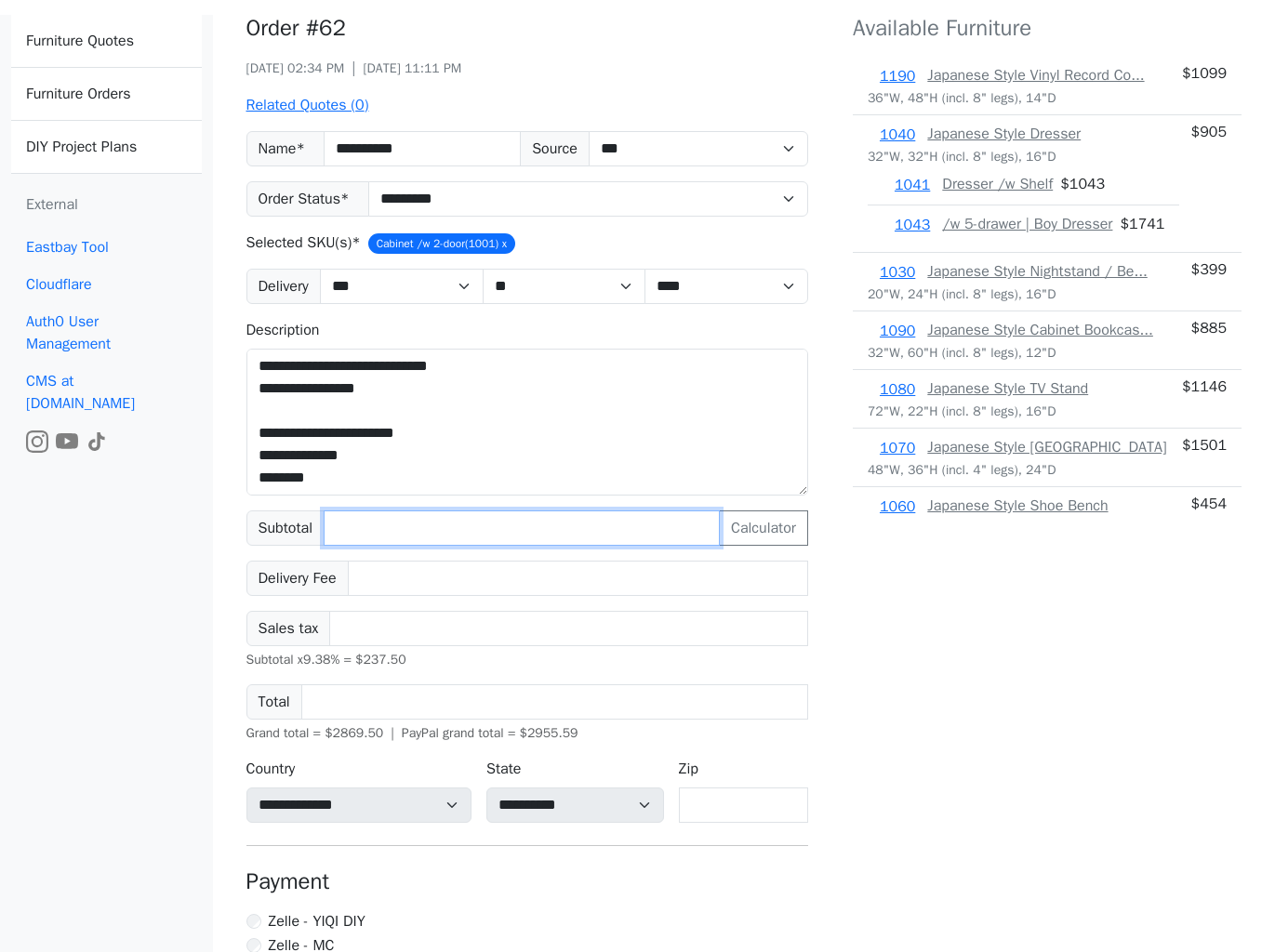 click on "****" at bounding box center [522, 528] 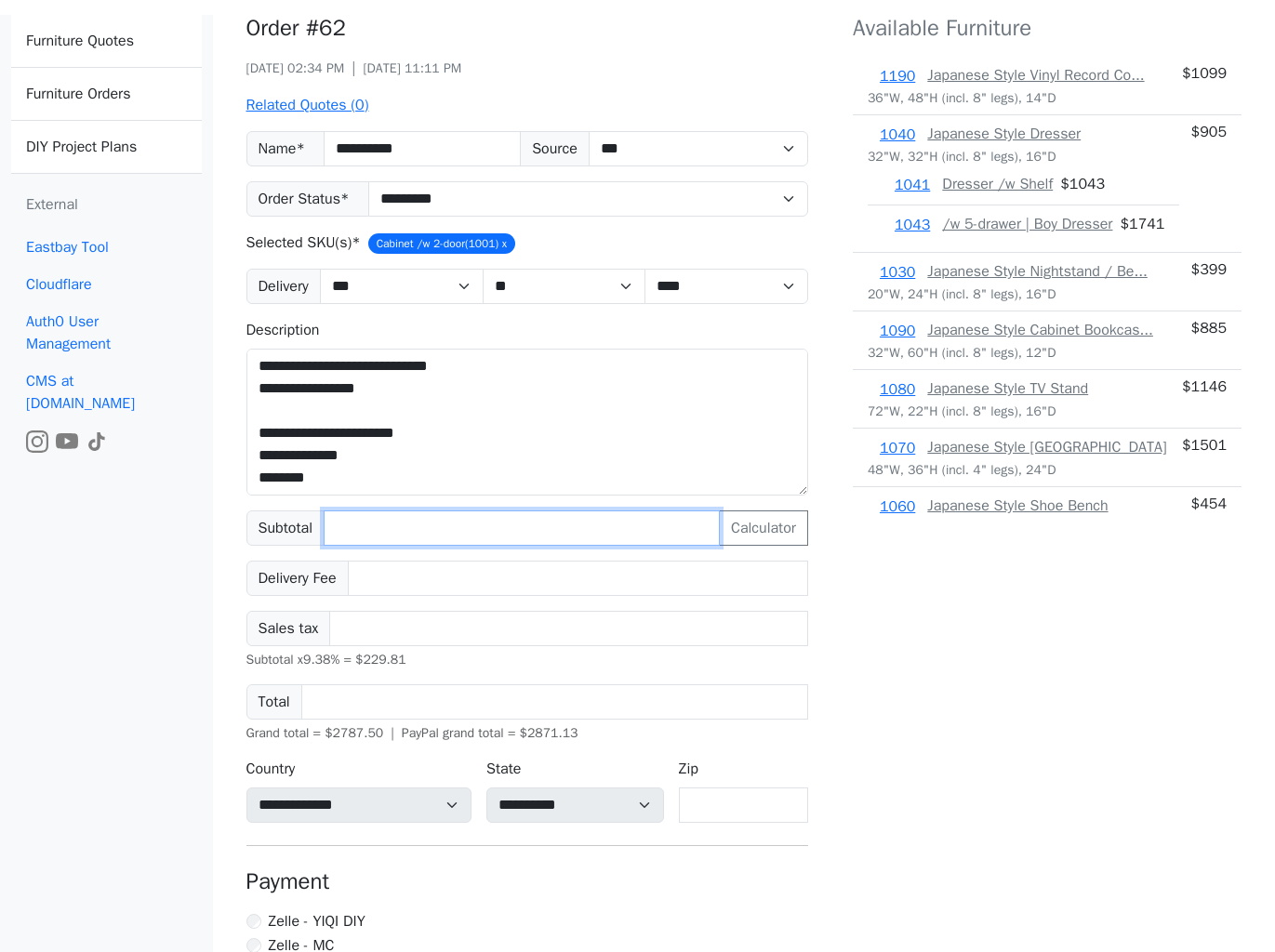 type on "****" 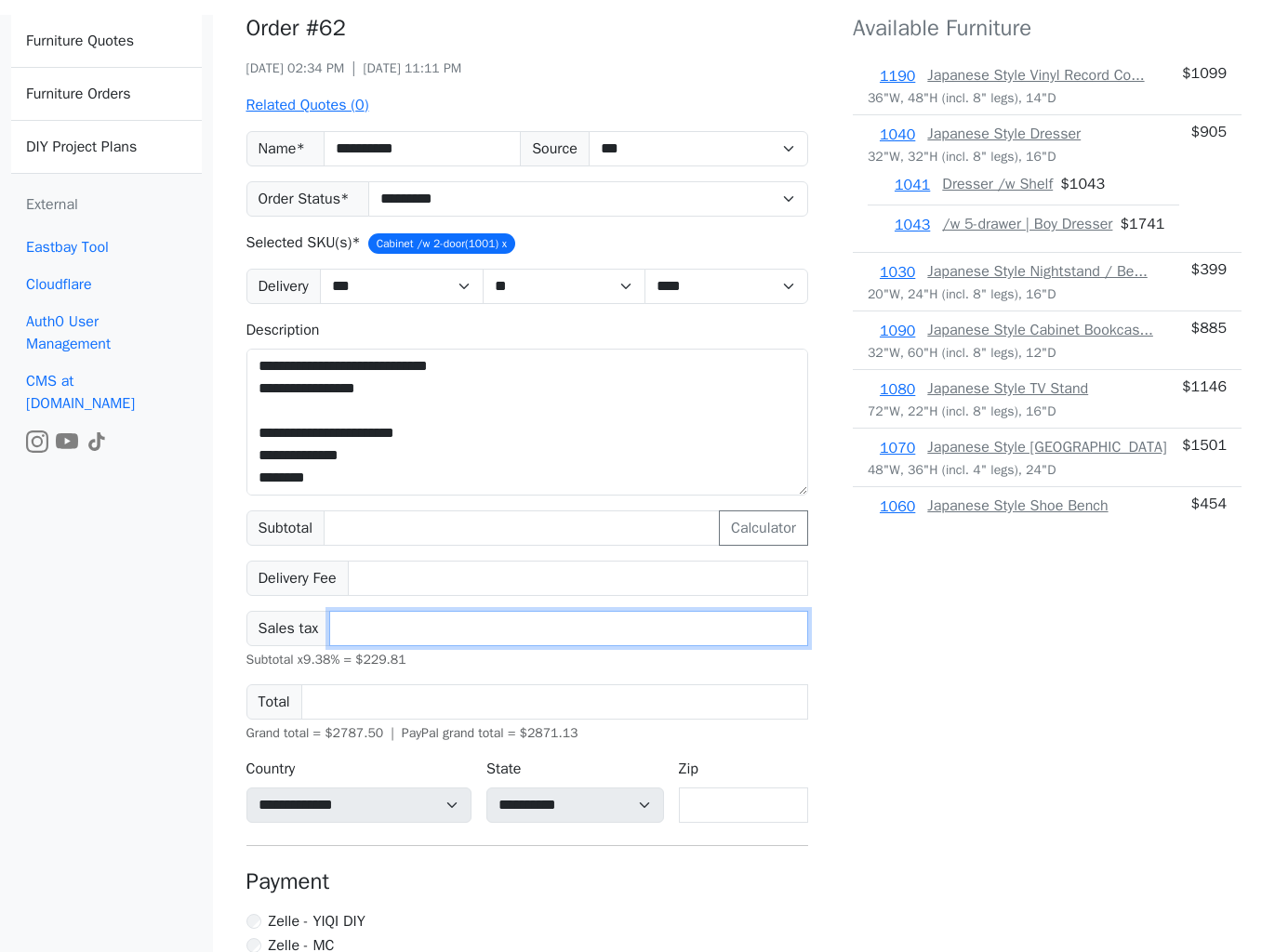 click on "*****" at bounding box center [568, 628] 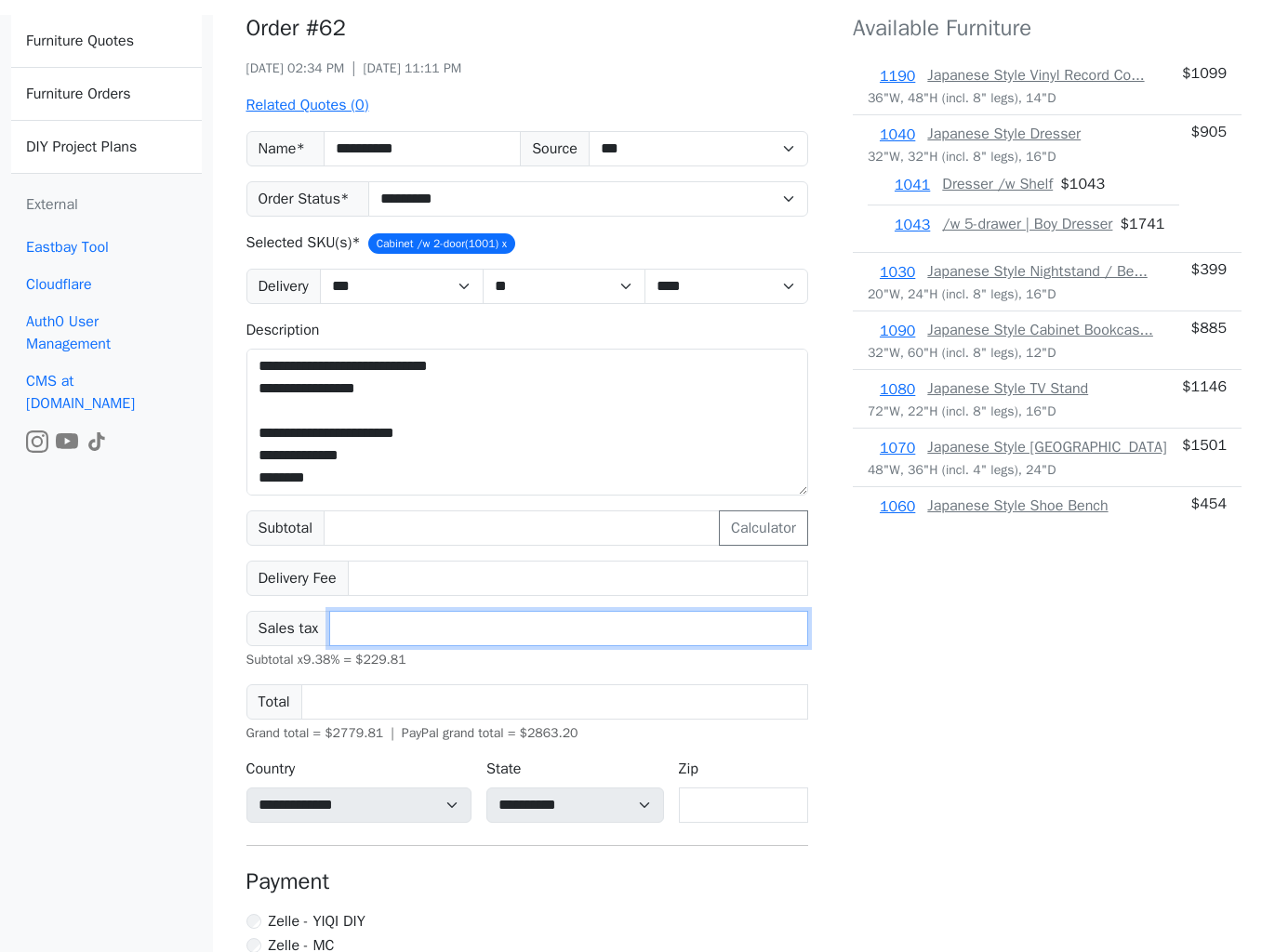 type on "******" 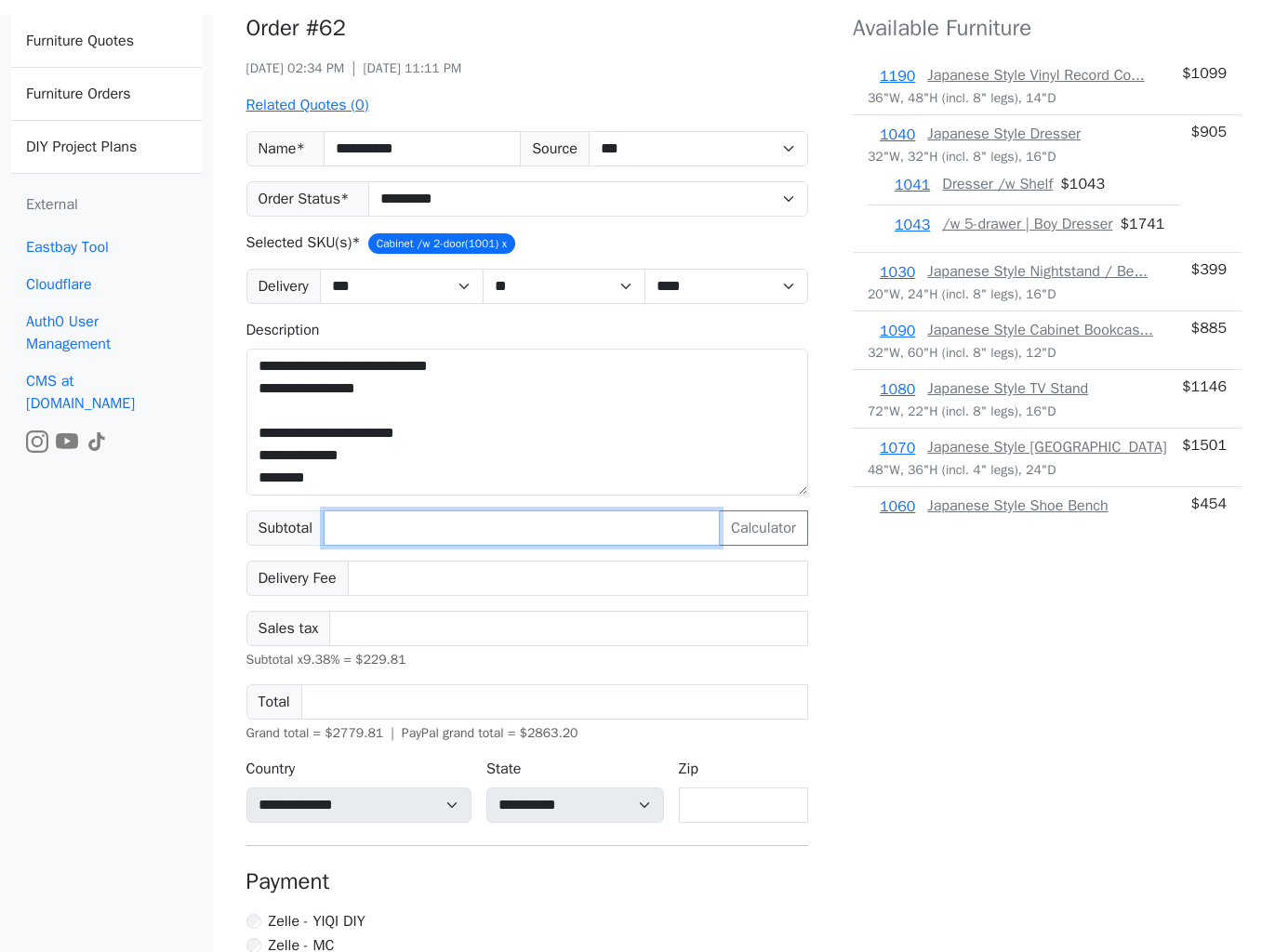 click on "****" at bounding box center [522, 528] 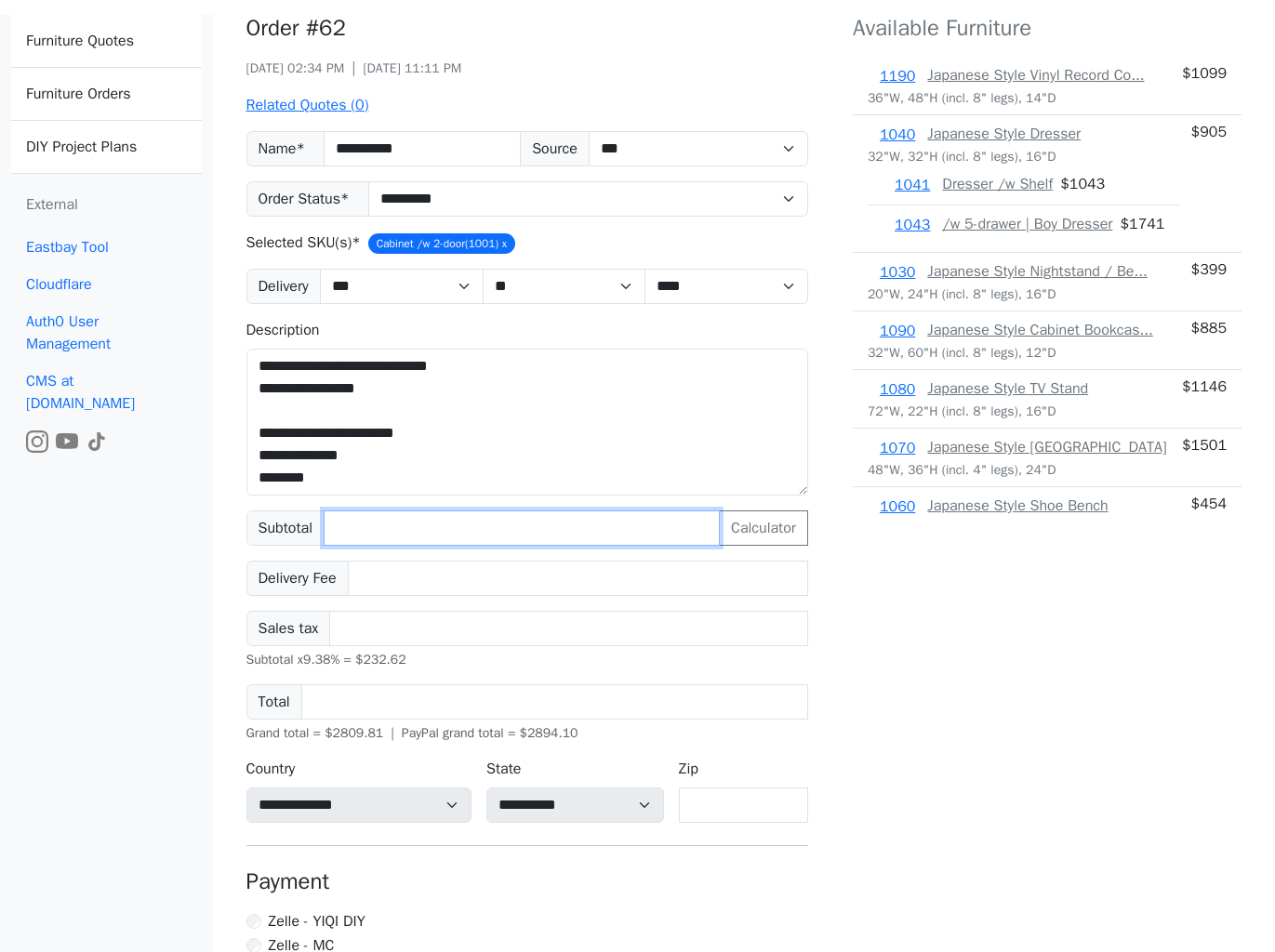 type on "****" 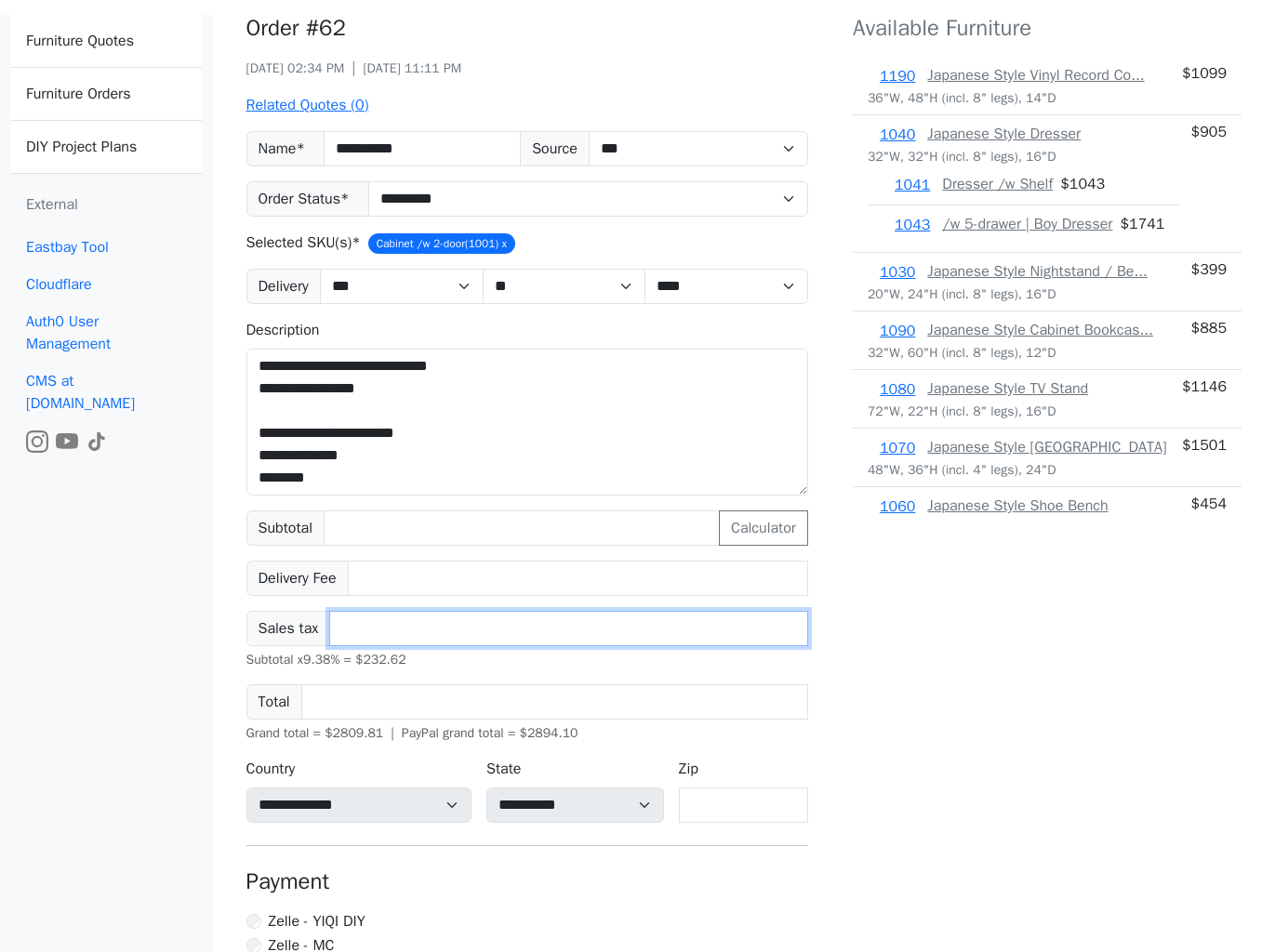 click on "******" at bounding box center [568, 628] 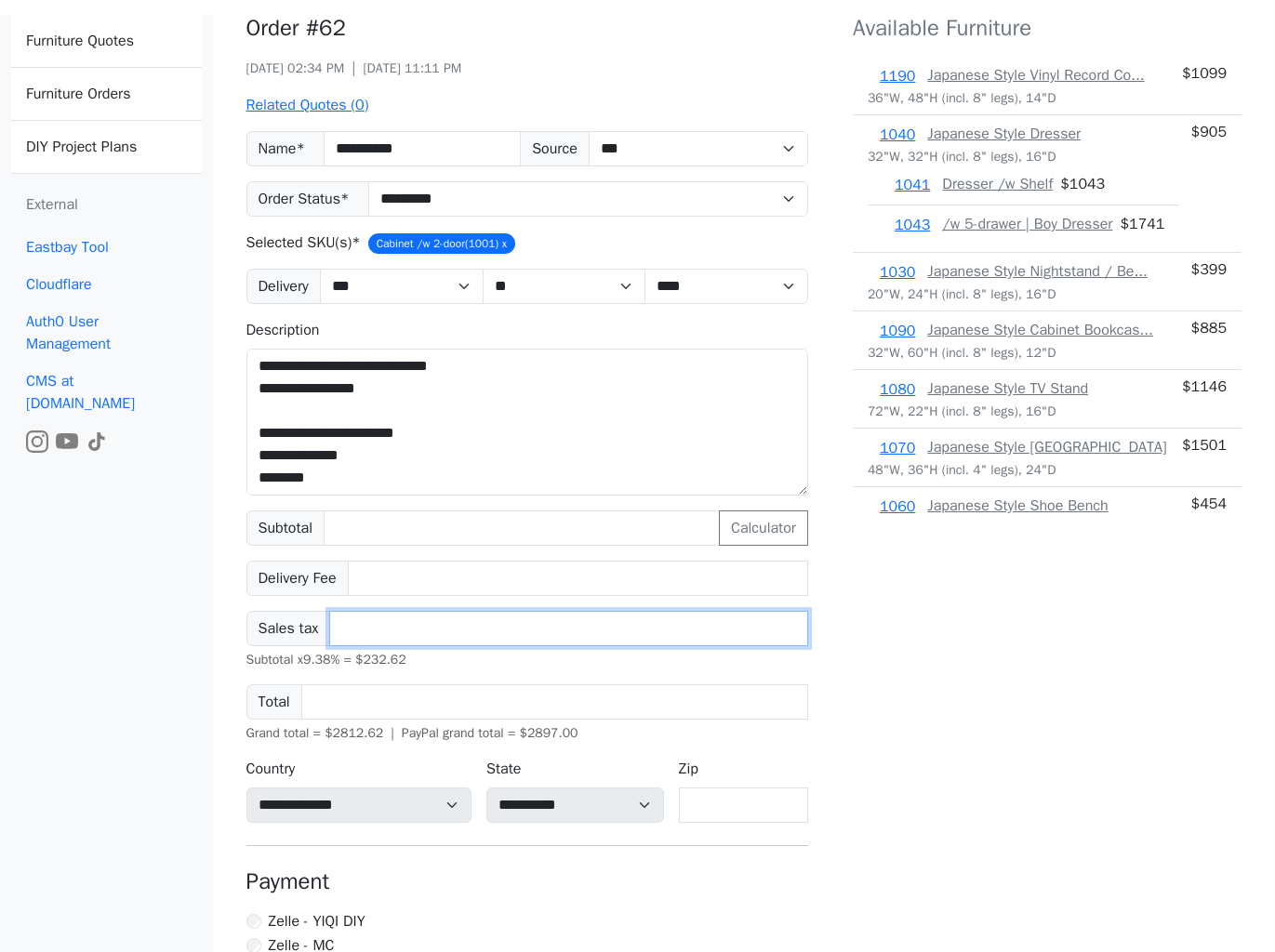 type on "******" 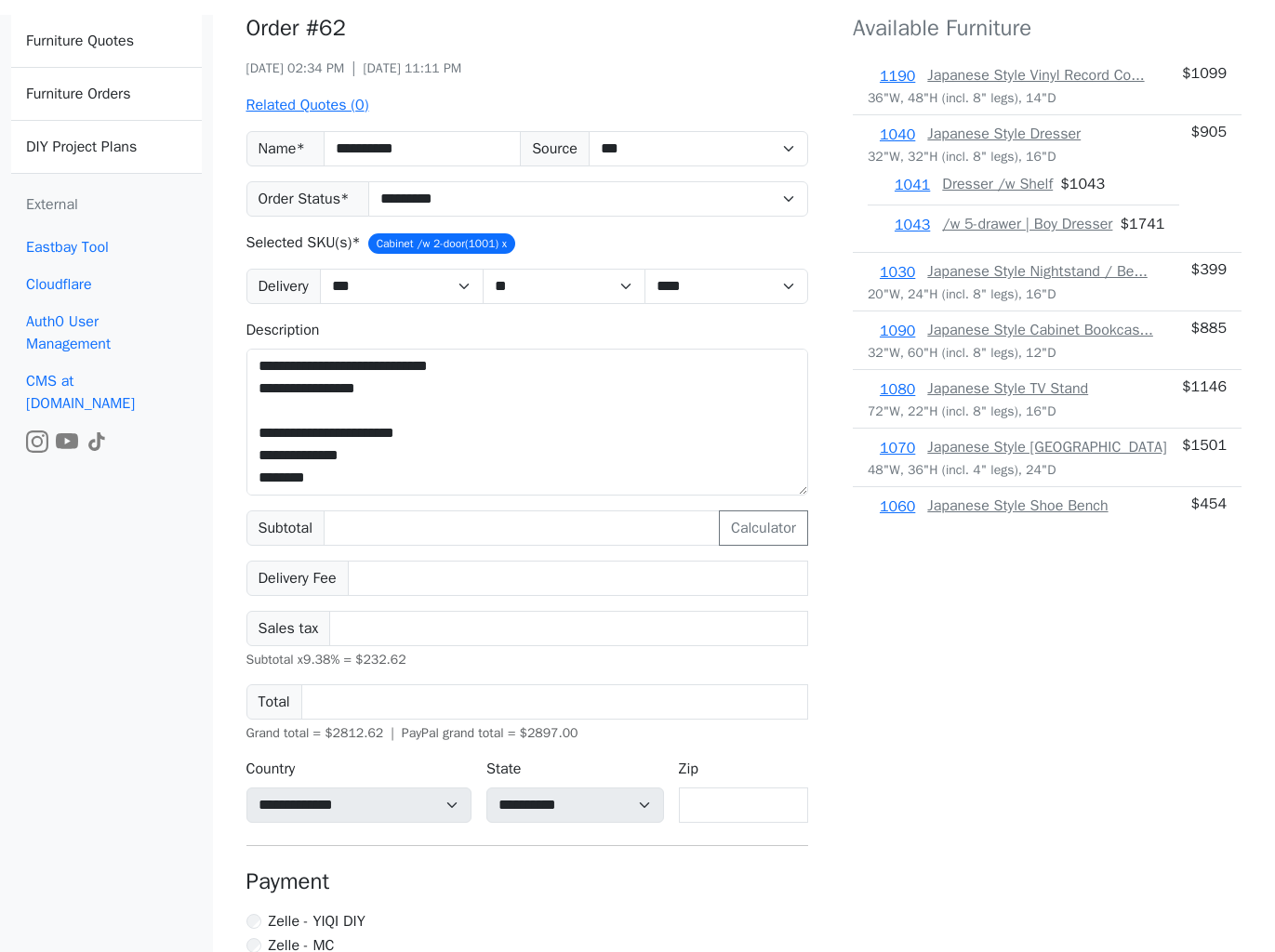 click on "Available Furniture 1190 Japanese Style Vinyl Record Co... 36"W, 48"H (incl. 8" legs), 14"D $ 1099 1040 Japanese Style Dresser 32"W, 32"H (incl. 8" legs), 16"D 1041 Dresser /w Shelf $ 1043 1043 /w 5-drawer | Boy Dresser $ 1741 $ 905 1030 Japanese Style Nightstand / Be... 20"W, 24"H (incl. 8" legs), 16"D $ 399 1090 Japanese Style Cabinet Bookcas... 32"W, 60"H (incl. 8" legs), 12"D $ 885 1080 Japanese Style TV Stand 72"W, 22"H (incl. 8" legs), 16"D $ 1146 1070 Japanese Style Kitchen Island 48"W, 36"H (incl. 4" legs), 24"D $ 1501 1060 Japanese Style Shoe Bench 32"W, 20"H, 12"D $ 454 1050 Japanese Style Coffee Table 30"W, 17"H (incl. 8" legs), 30"D 1051 Coffee Table /w 2-darwer $ 853 1052 Coffee Table /w Darwer & Shelf $ 917 $ 671 1020 Japanese Style Hallway Table /... 40"W, 36"H (incl. 8" legs), 14"D 1021 Hallway Table /w 2-door & Shelf $ 942 $ 794 1010 Japanese Style Media Console /... 52"W, 32"H (incl. 8" legs), 20"D 1011 Dresser w/ 6-drawer $ 1811 $ 1367 1000 Japanese Style Chest / Side Ca... 1001 $ 633 $ $ $" at bounding box center [1047, 555] 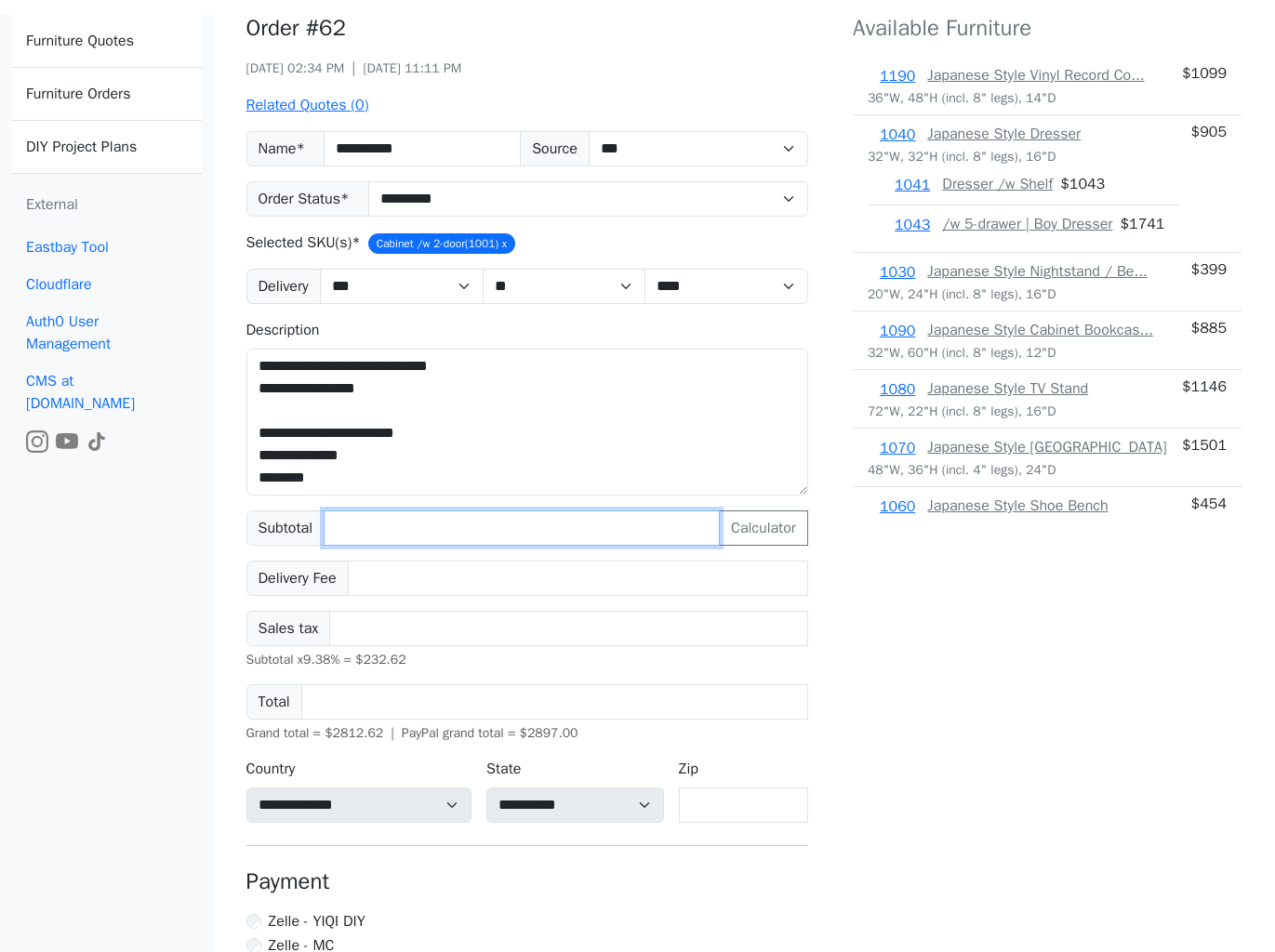 click on "****" at bounding box center (522, 528) 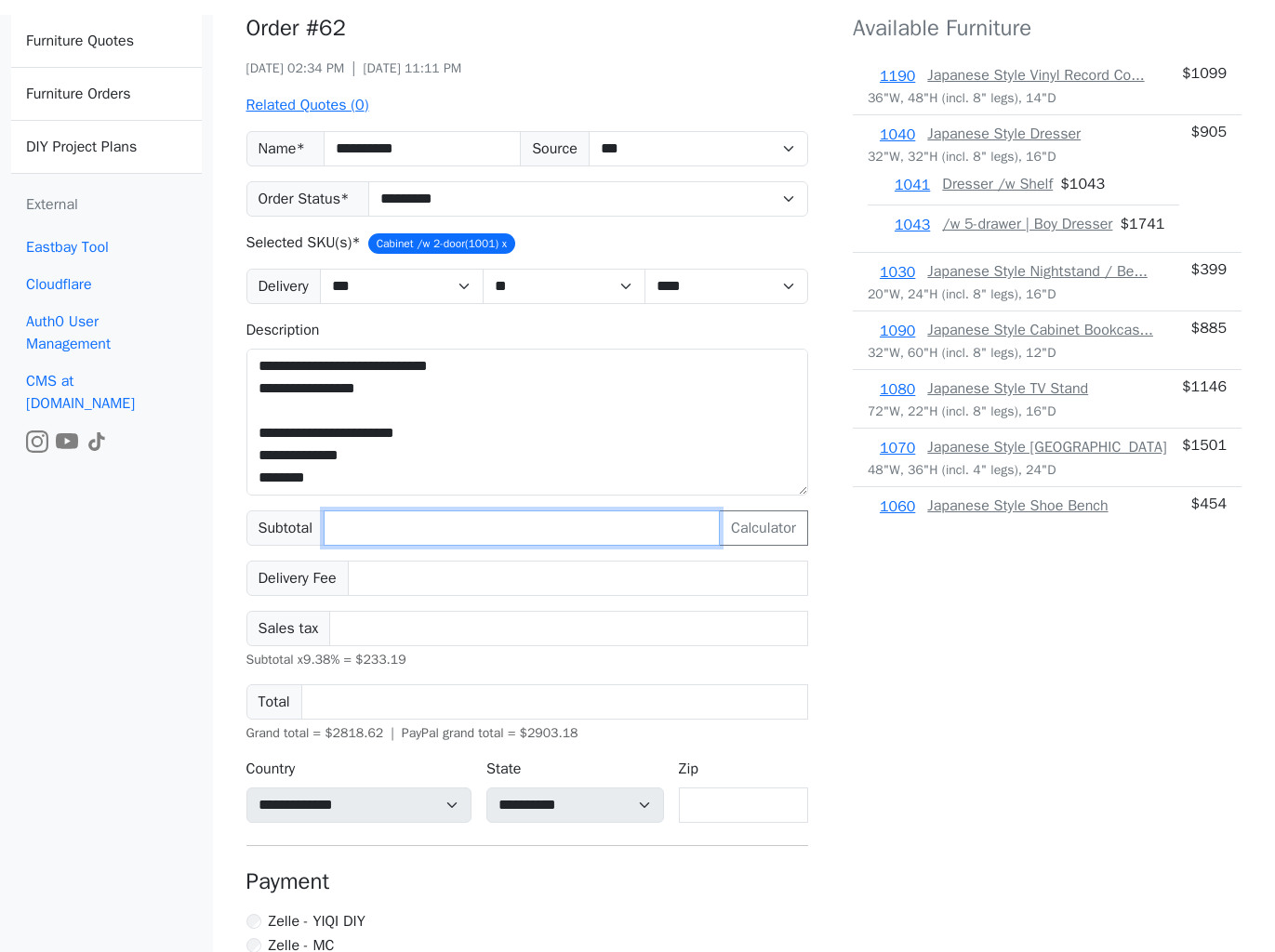 type on "****" 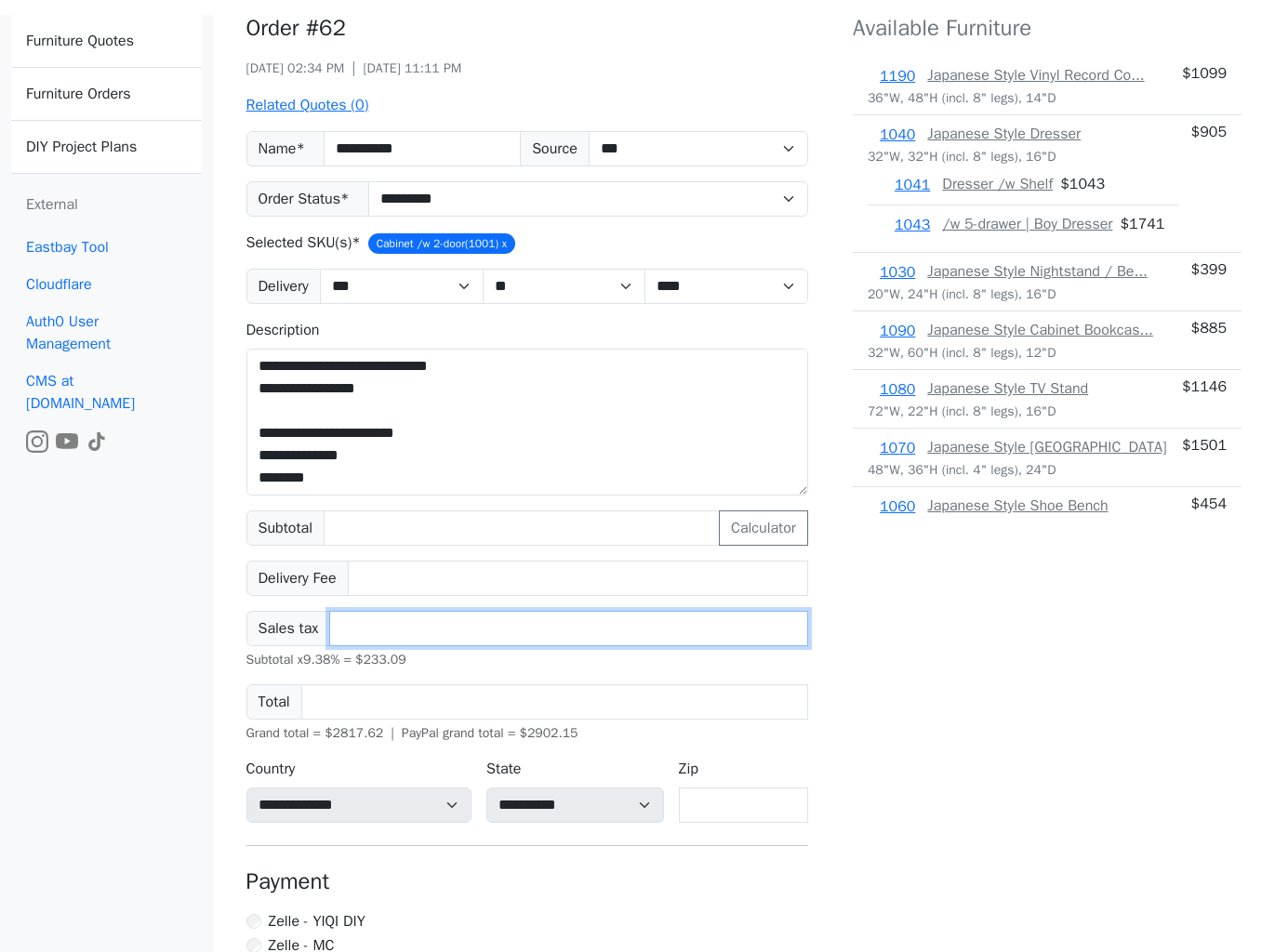 click on "******" at bounding box center (568, 628) 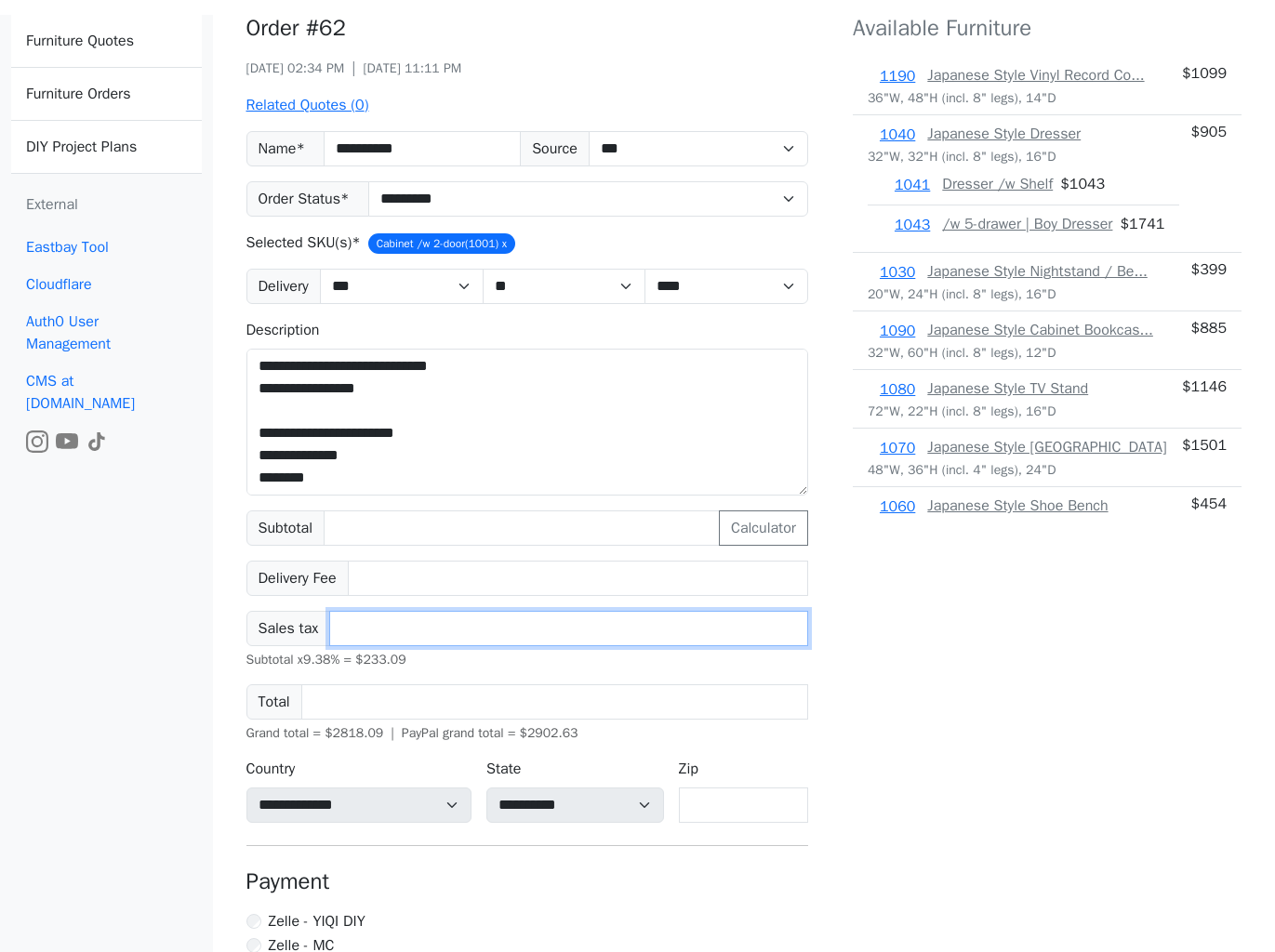type on "******" 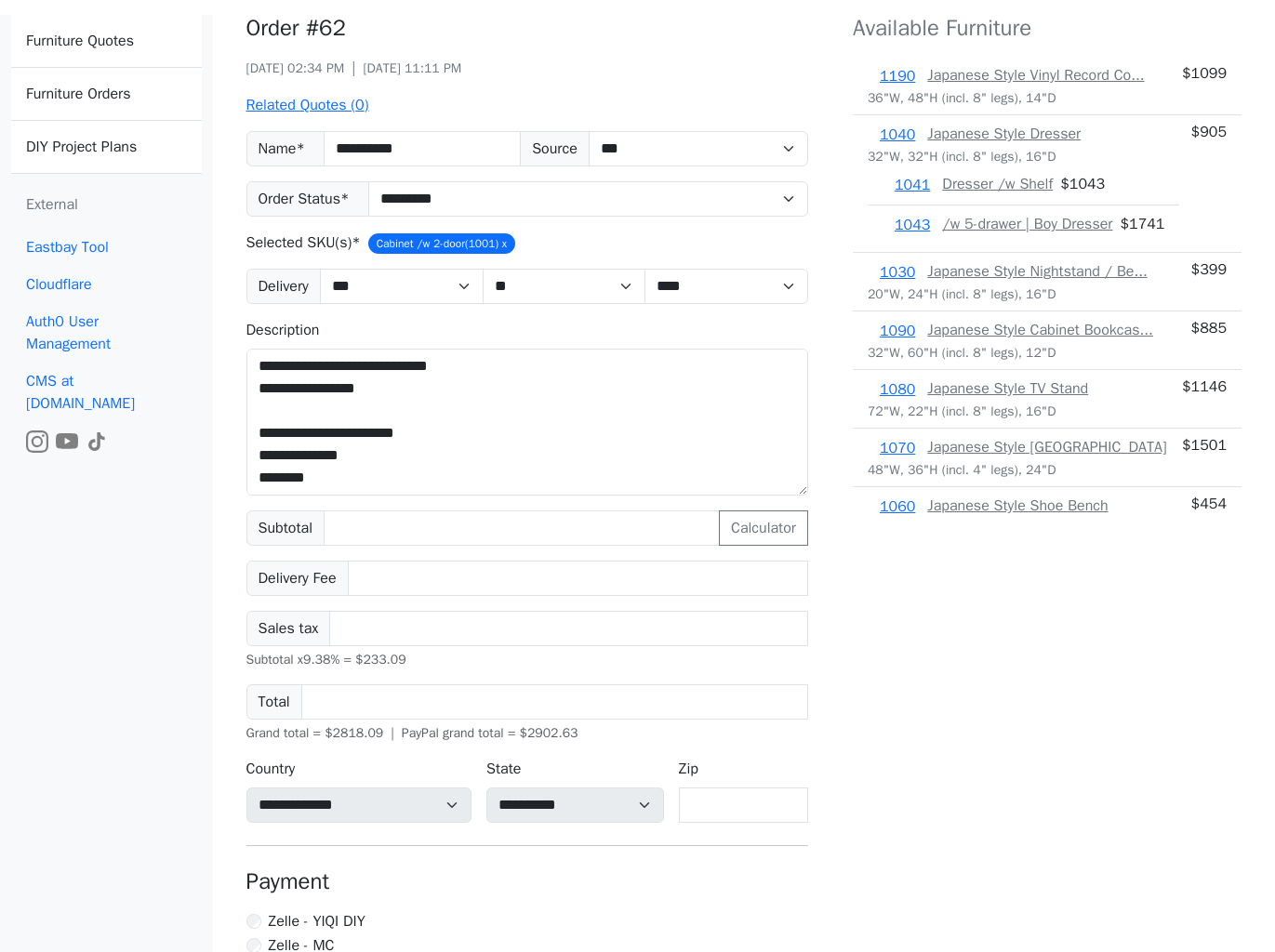 click on "Available Furniture 1190 Japanese Style Vinyl Record Co... 36"W, 48"H (incl. 8" legs), 14"D $ 1099 1040 Japanese Style Dresser 32"W, 32"H (incl. 8" legs), 16"D 1041 Dresser /w Shelf $ 1043 1043 /w 5-drawer | Boy Dresser $ 1741 $ 905 1030 Japanese Style Nightstand / Be... 20"W, 24"H (incl. 8" legs), 16"D $ 399 1090 Japanese Style Cabinet Bookcas... 32"W, 60"H (incl. 8" legs), 12"D $ 885 1080 Japanese Style TV Stand 72"W, 22"H (incl. 8" legs), 16"D $ 1146 1070 Japanese Style Kitchen Island 48"W, 36"H (incl. 4" legs), 24"D $ 1501 1060 Japanese Style Shoe Bench 32"W, 20"H, 12"D $ 454 1050 Japanese Style Coffee Table 30"W, 17"H (incl. 8" legs), 30"D 1051 Coffee Table /w 2-darwer $ 853 1052 Coffee Table /w Darwer & Shelf $ 917 $ 671 1020 Japanese Style Hallway Table /... 40"W, 36"H (incl. 8" legs), 14"D 1021 Hallway Table /w 2-door & Shelf $ 942 $ 794 1010 Japanese Style Media Console /... 52"W, 32"H (incl. 8" legs), 20"D 1011 Dresser w/ 6-drawer $ 1811 $ 1367 1000 Japanese Style Chest / Side Ca... 1001 $ 633 $ $ $" at bounding box center [1047, 555] 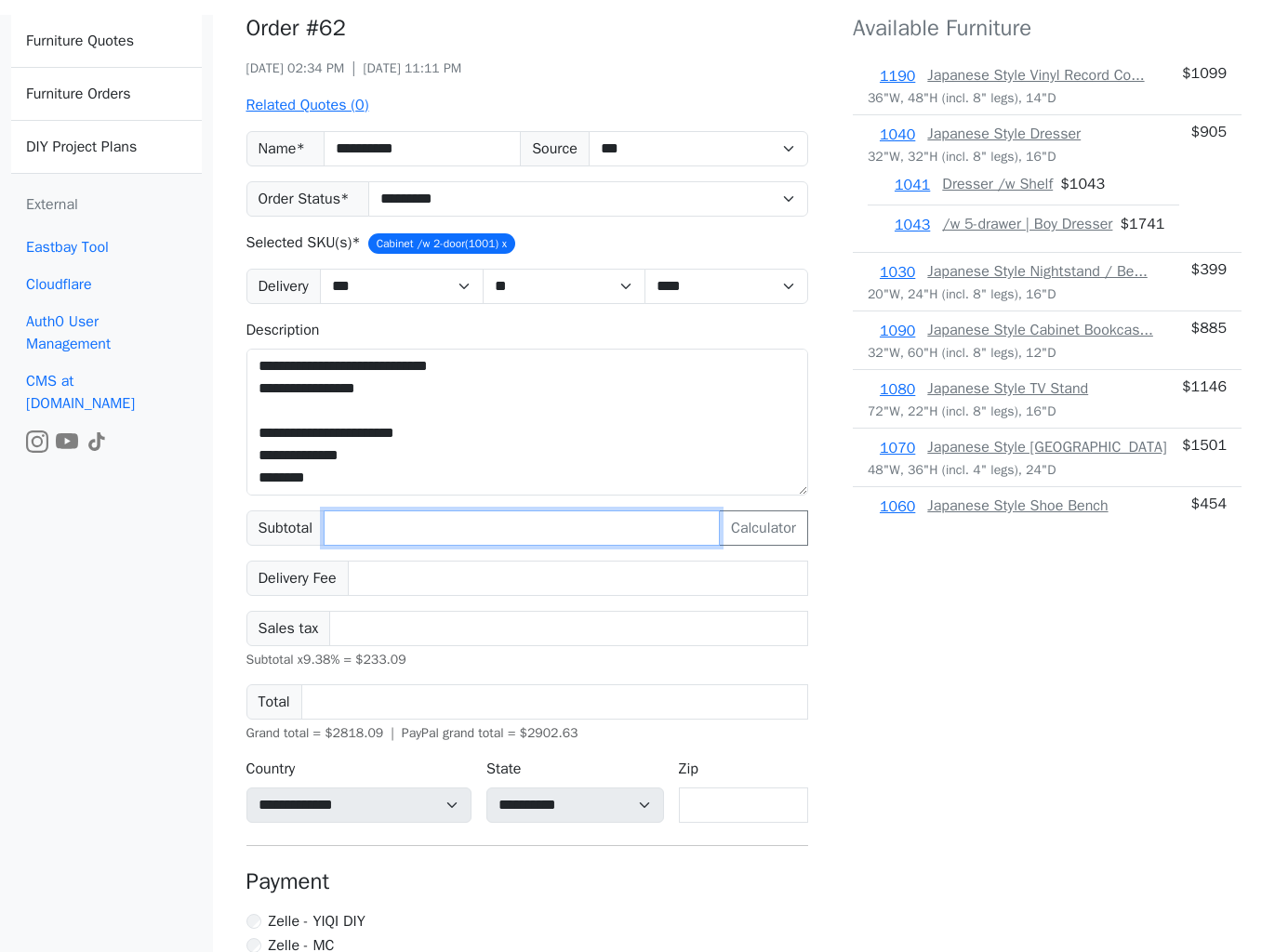 click on "****" at bounding box center [522, 528] 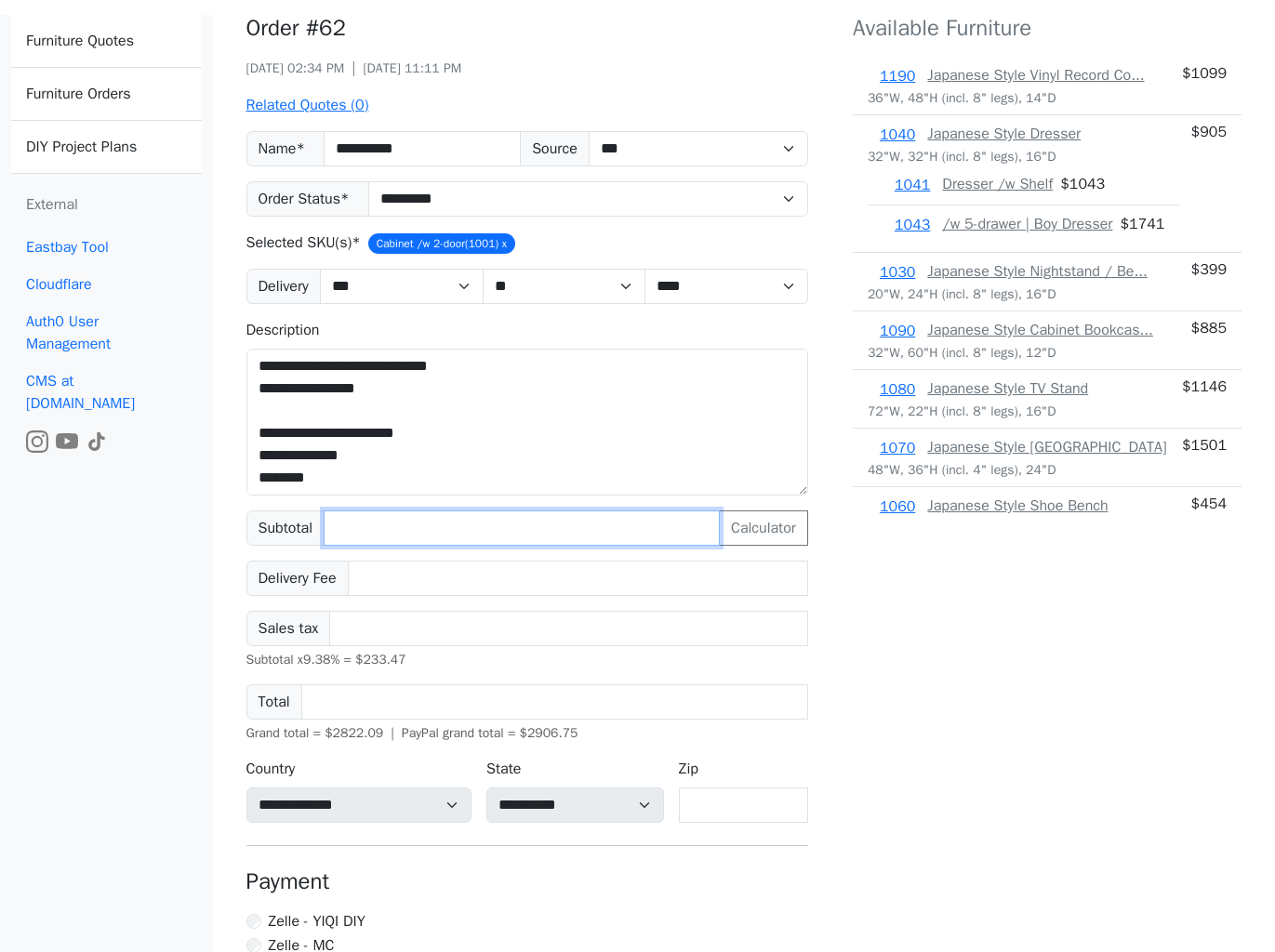 type on "****" 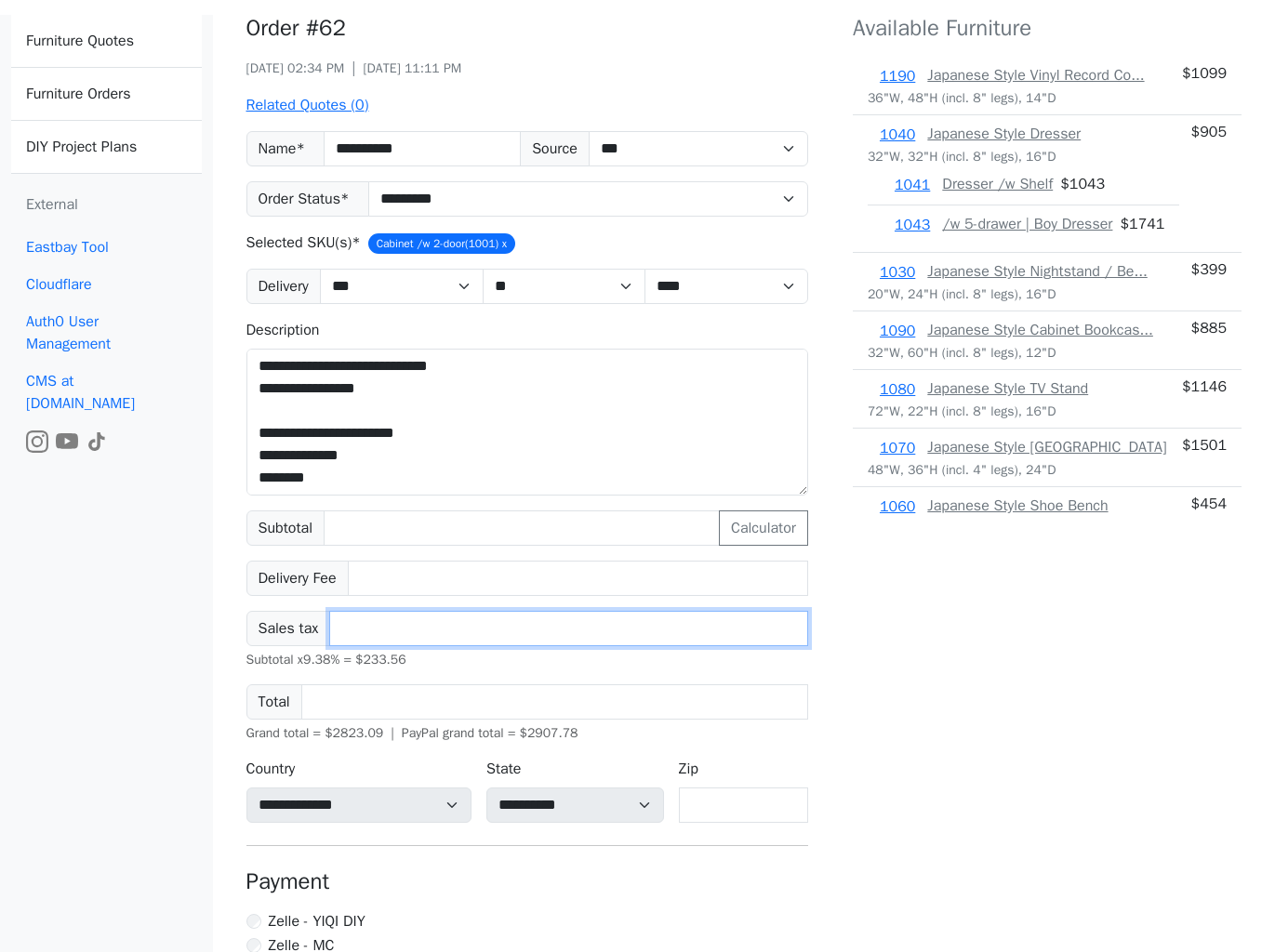 click on "******" at bounding box center (568, 628) 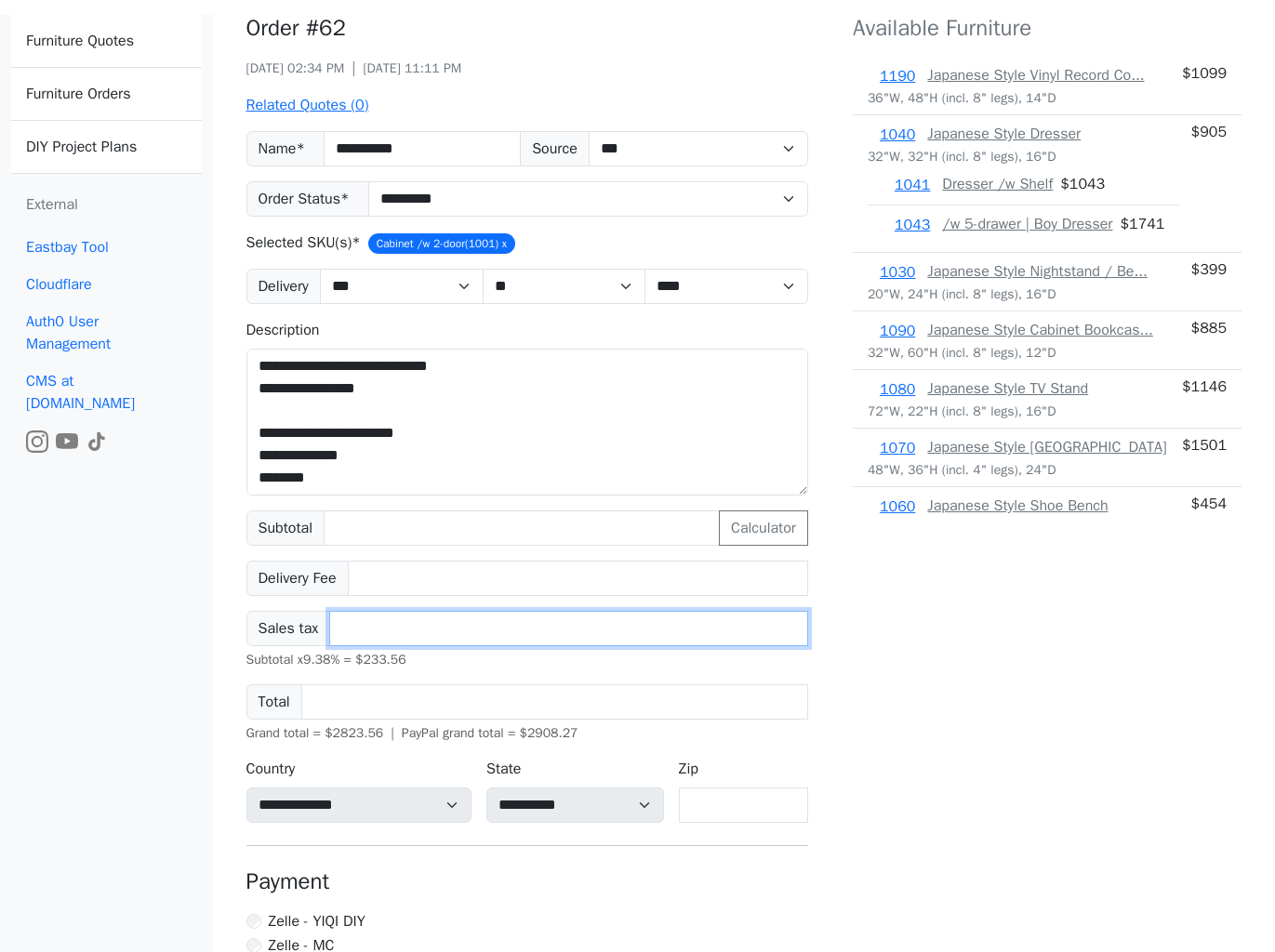 type on "******" 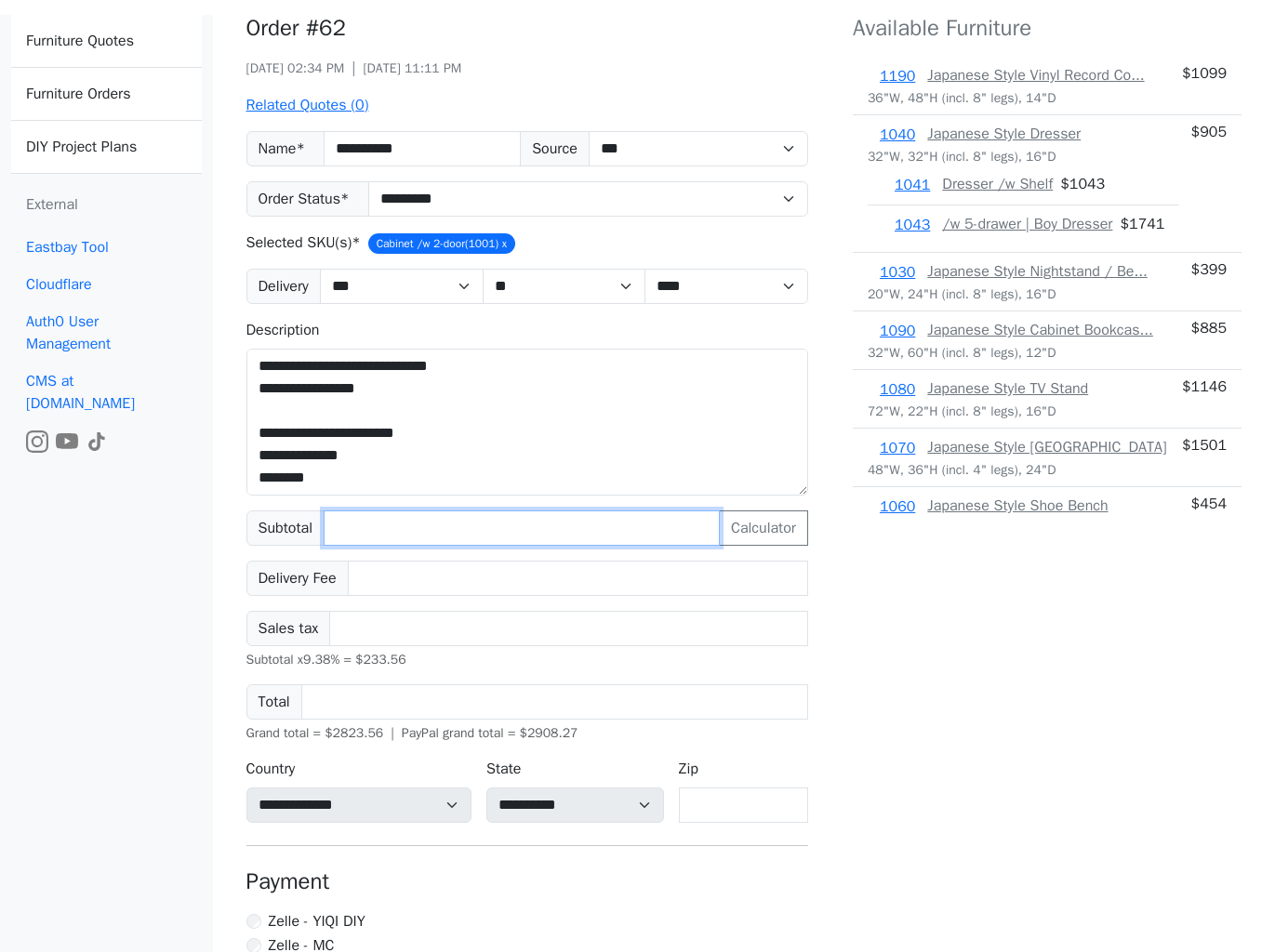 click on "****" at bounding box center [522, 528] 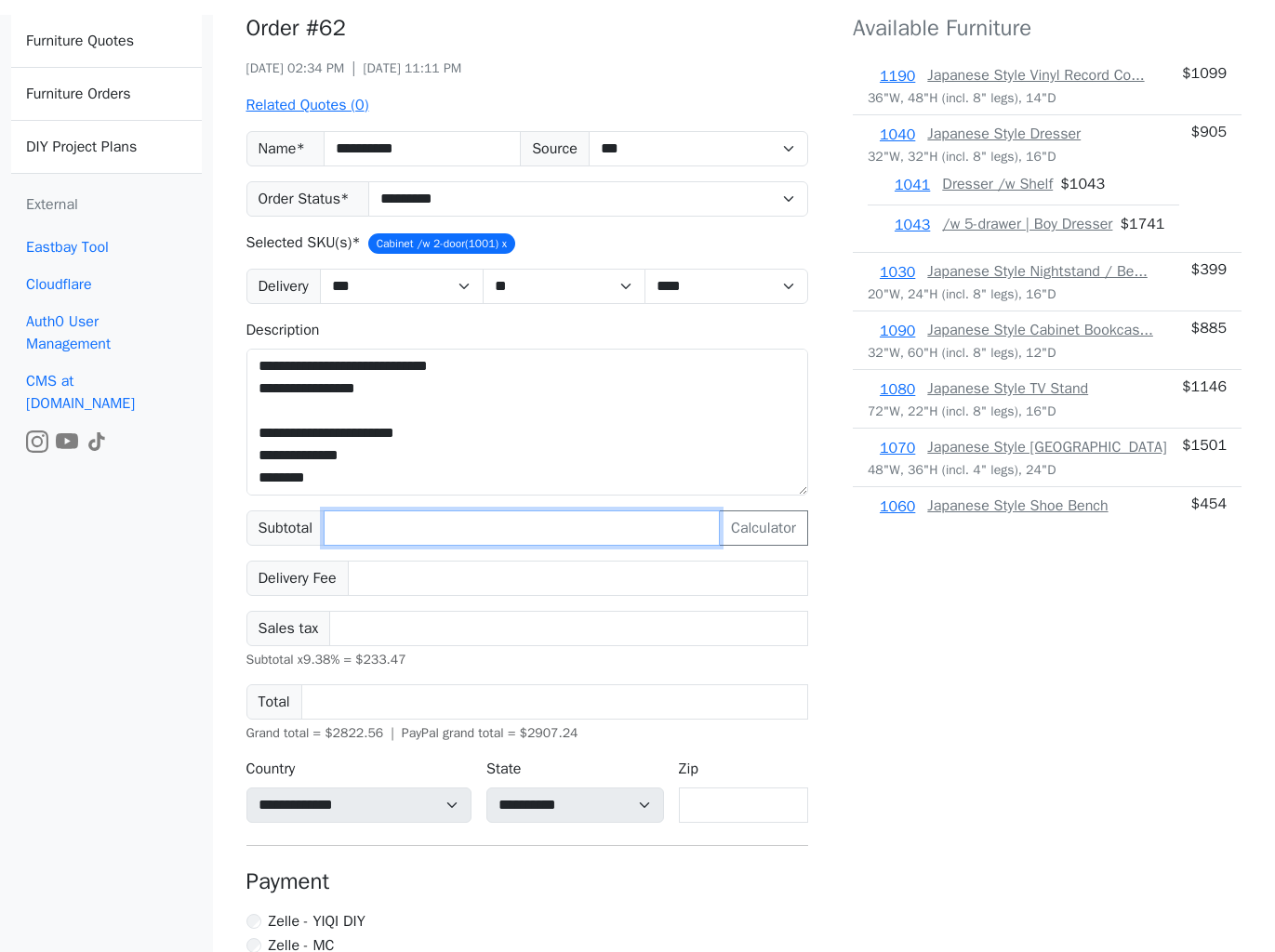 type on "****" 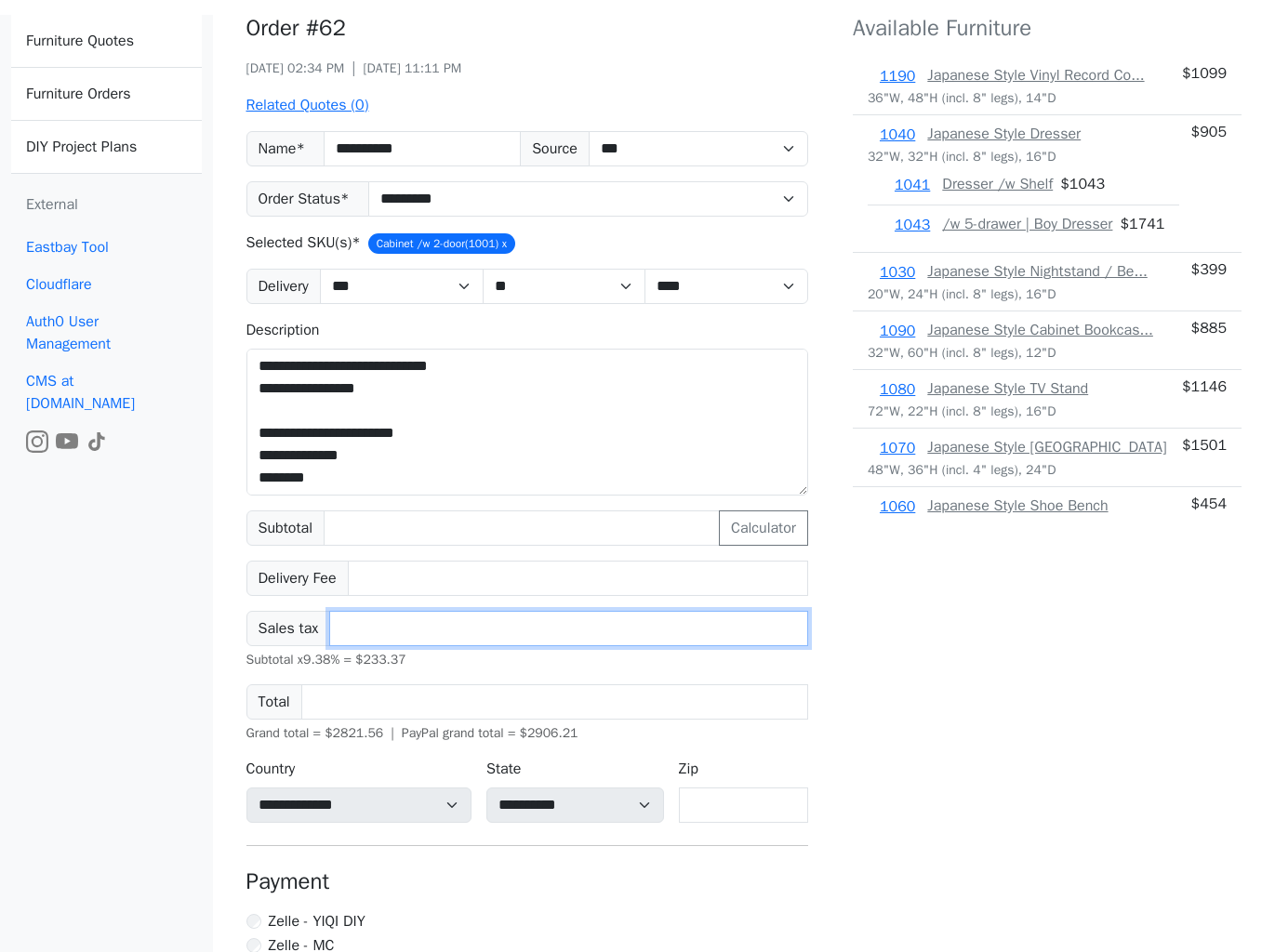 click on "******" at bounding box center [568, 628] 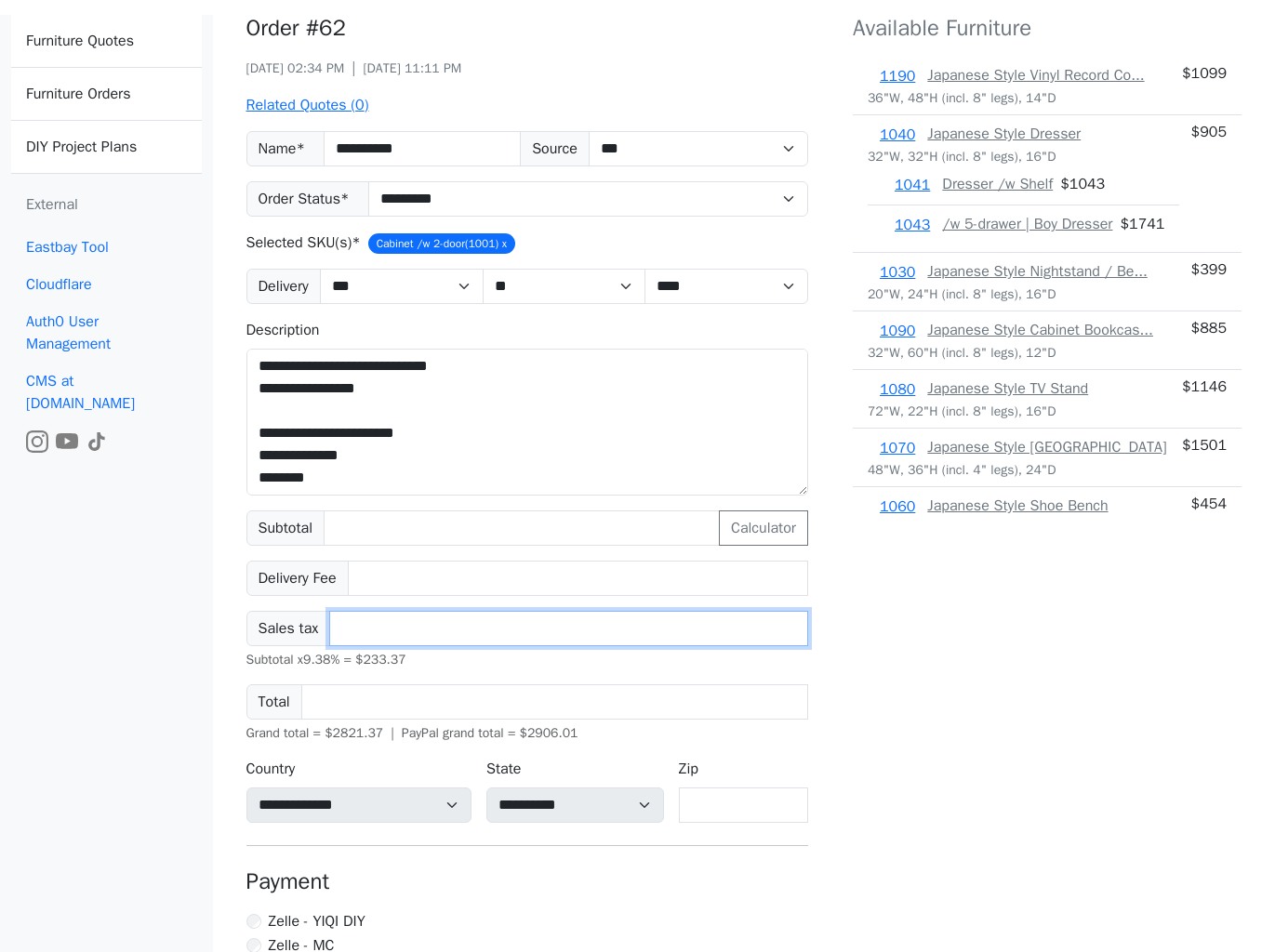 type on "******" 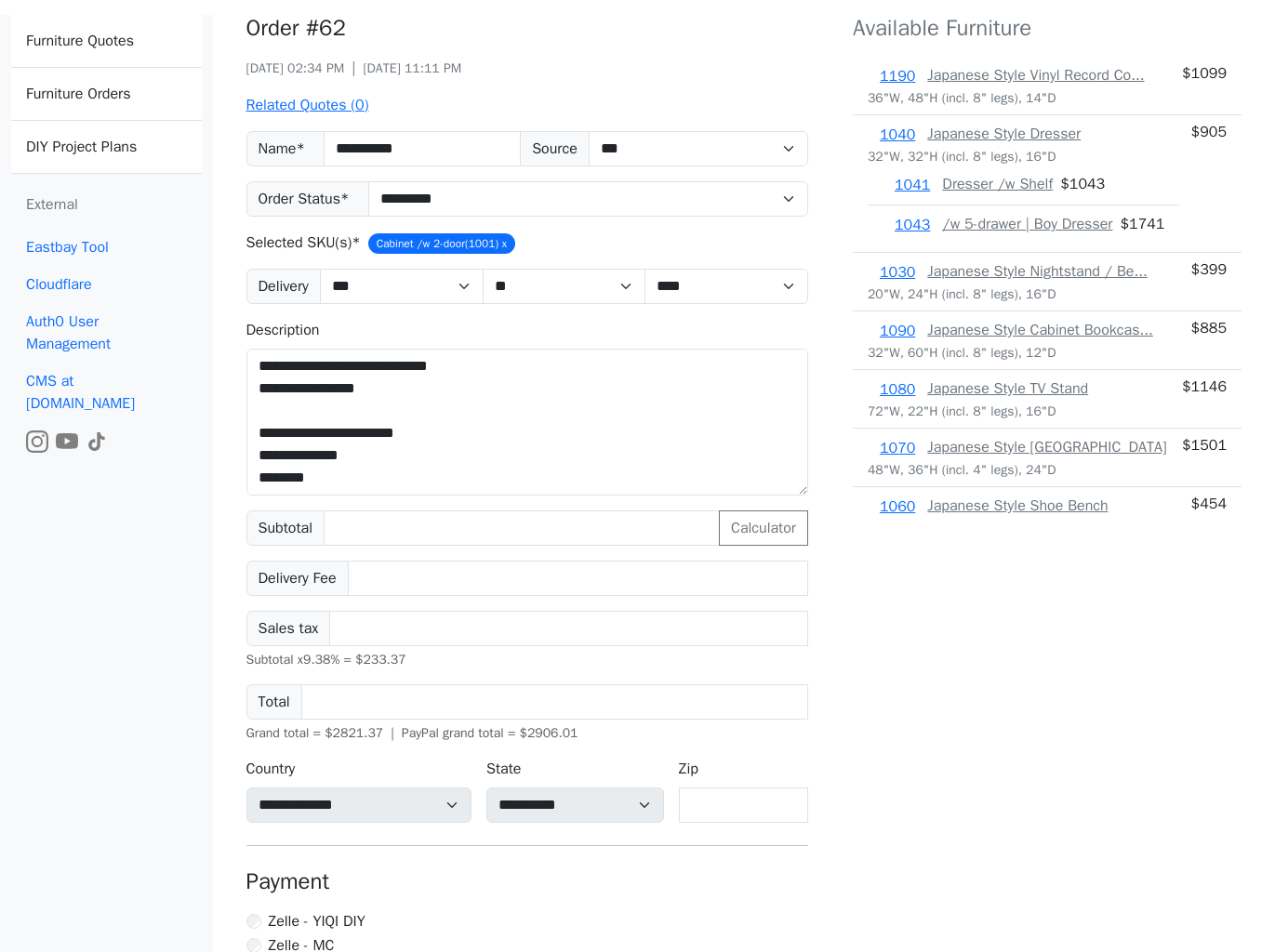 click on "Available Furniture 1190 Japanese Style Vinyl Record Co... 36"W, 48"H (incl. 8" legs), 14"D $ 1099 1040 Japanese Style Dresser 32"W, 32"H (incl. 8" legs), 16"D 1041 Dresser /w Shelf $ 1043 1043 /w 5-drawer | Boy Dresser $ 1741 $ 905 1030 Japanese Style Nightstand / Be... 20"W, 24"H (incl. 8" legs), 16"D $ 399 1090 Japanese Style Cabinet Bookcas... 32"W, 60"H (incl. 8" legs), 12"D $ 885 1080 Japanese Style TV Stand 72"W, 22"H (incl. 8" legs), 16"D $ 1146 1070 Japanese Style Kitchen Island 48"W, 36"H (incl. 4" legs), 24"D $ 1501 1060 Japanese Style Shoe Bench 32"W, 20"H, 12"D $ 454 1050 Japanese Style Coffee Table 30"W, 17"H (incl. 8" legs), 30"D 1051 Coffee Table /w 2-darwer $ 853 1052 Coffee Table /w Darwer & Shelf $ 917 $ 671 1020 Japanese Style Hallway Table /... 40"W, 36"H (incl. 8" legs), 14"D 1021 Hallway Table /w 2-door & Shelf $ 942 $ 794 1010 Japanese Style Media Console /... 52"W, 32"H (incl. 8" legs), 20"D 1011 Dresser w/ 6-drawer $ 1811 $ 1367 1000 Japanese Style Chest / Side Ca... 1001 $ 633 $ $ $" at bounding box center [1047, 555] 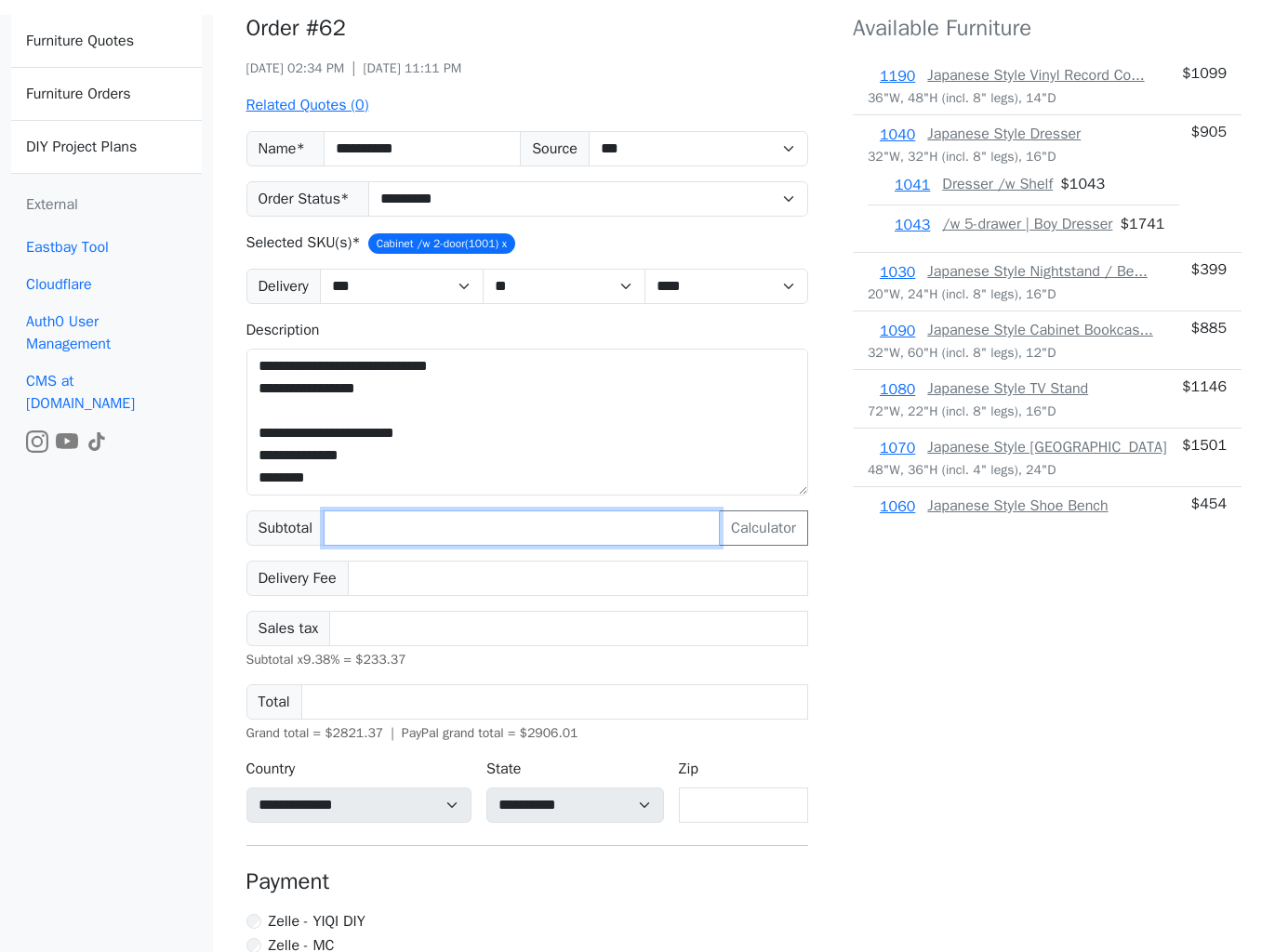 click on "****" at bounding box center [522, 528] 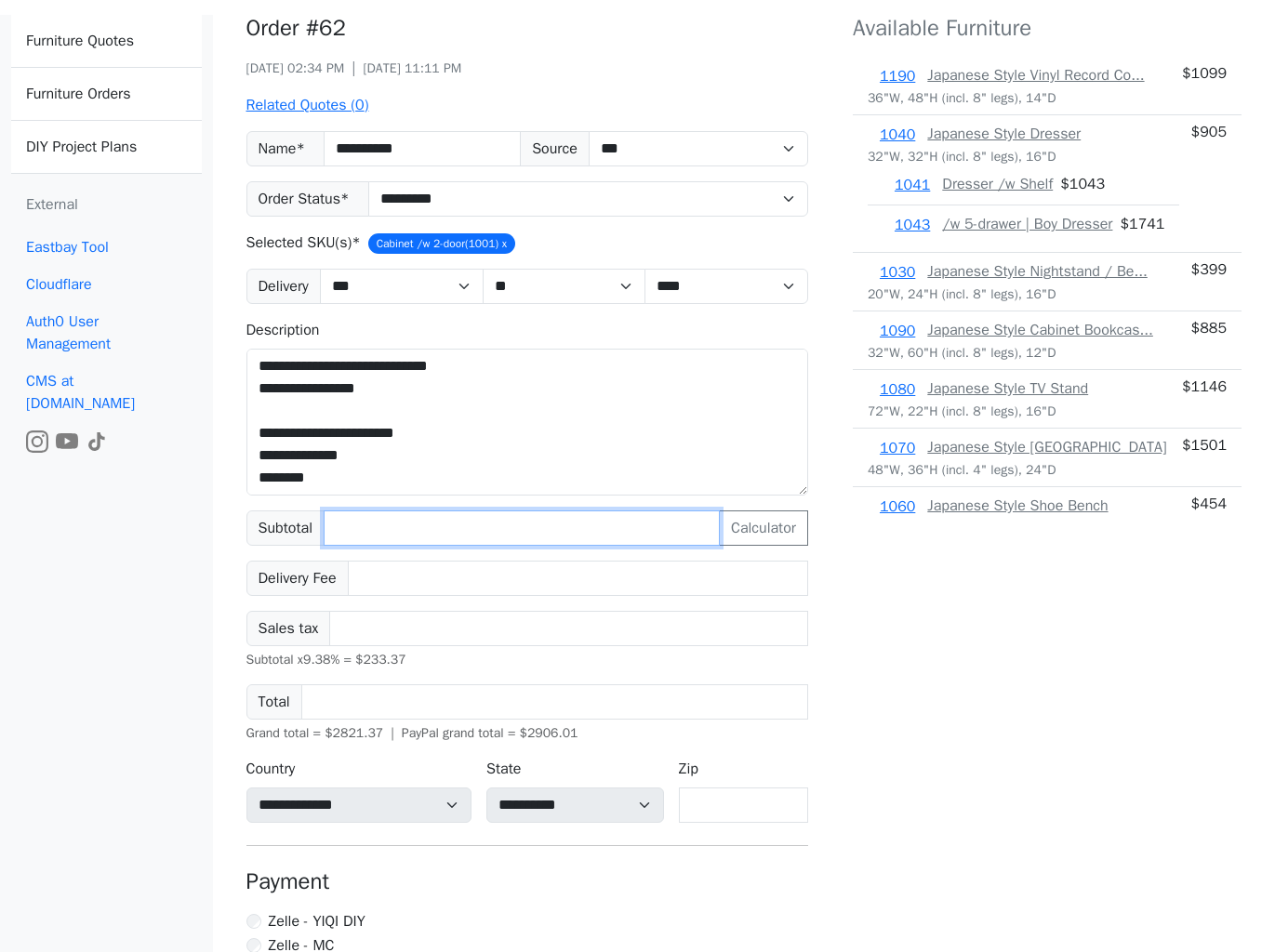 type on "****" 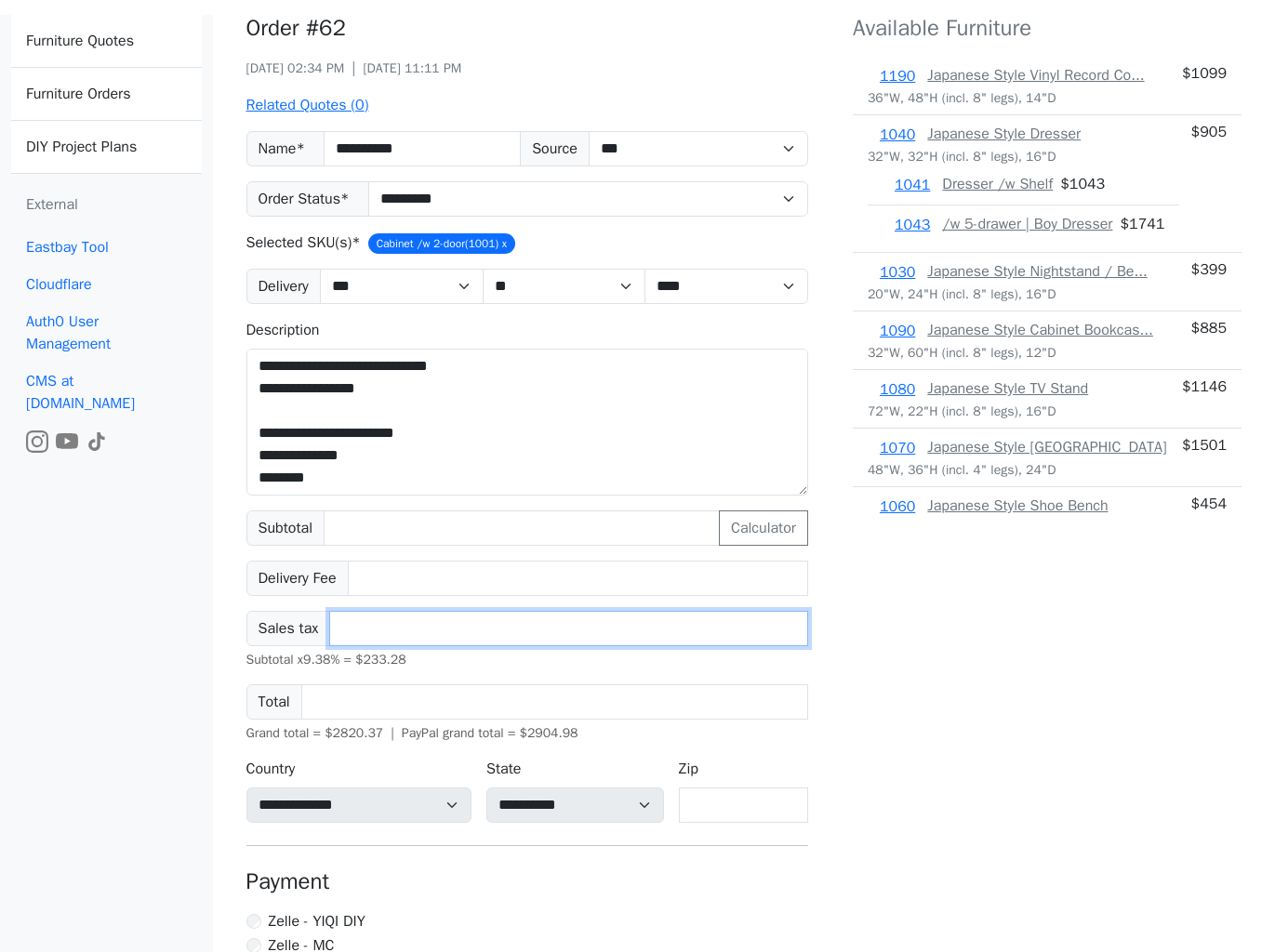 click on "******" at bounding box center (568, 628) 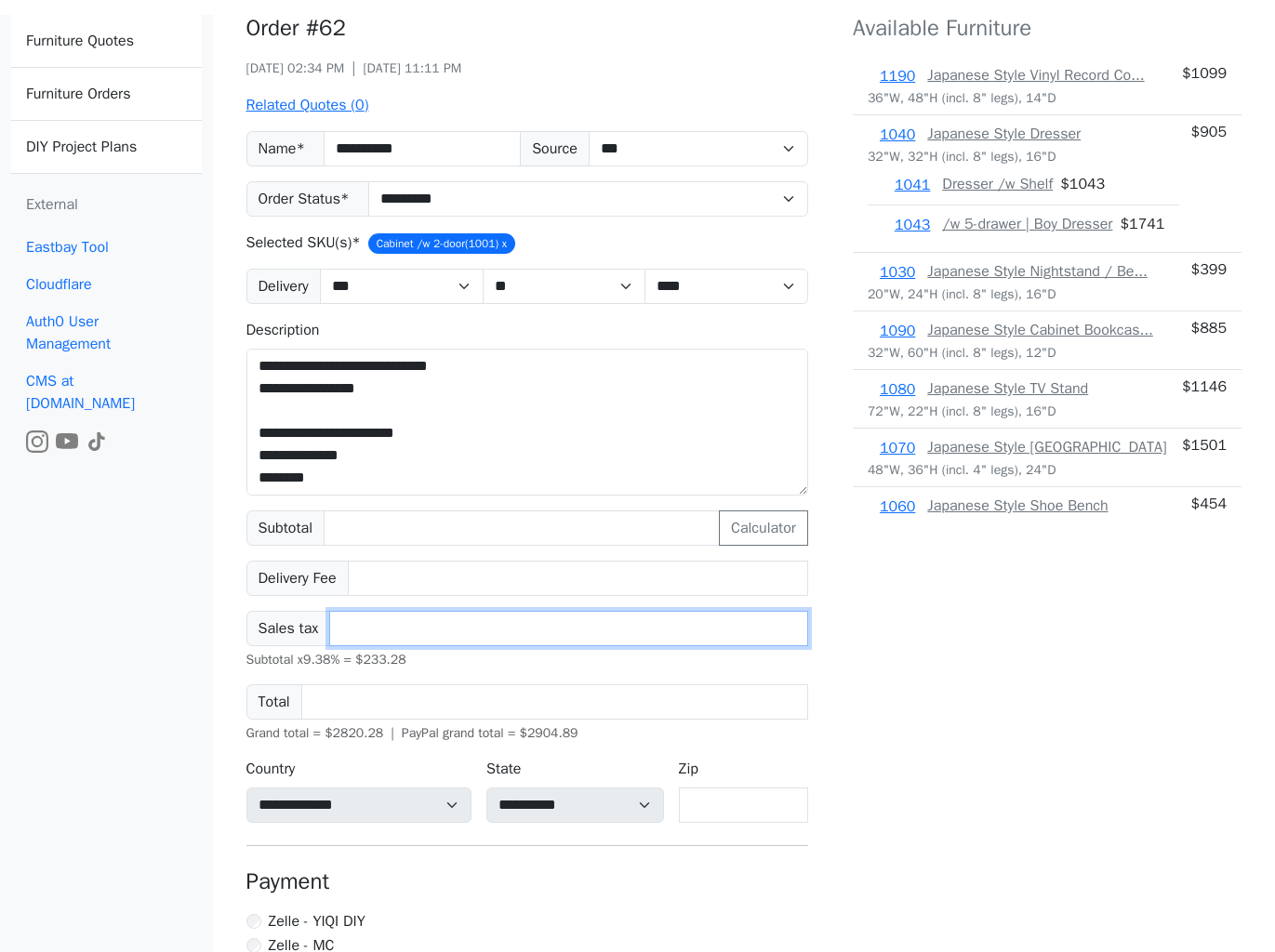 type on "******" 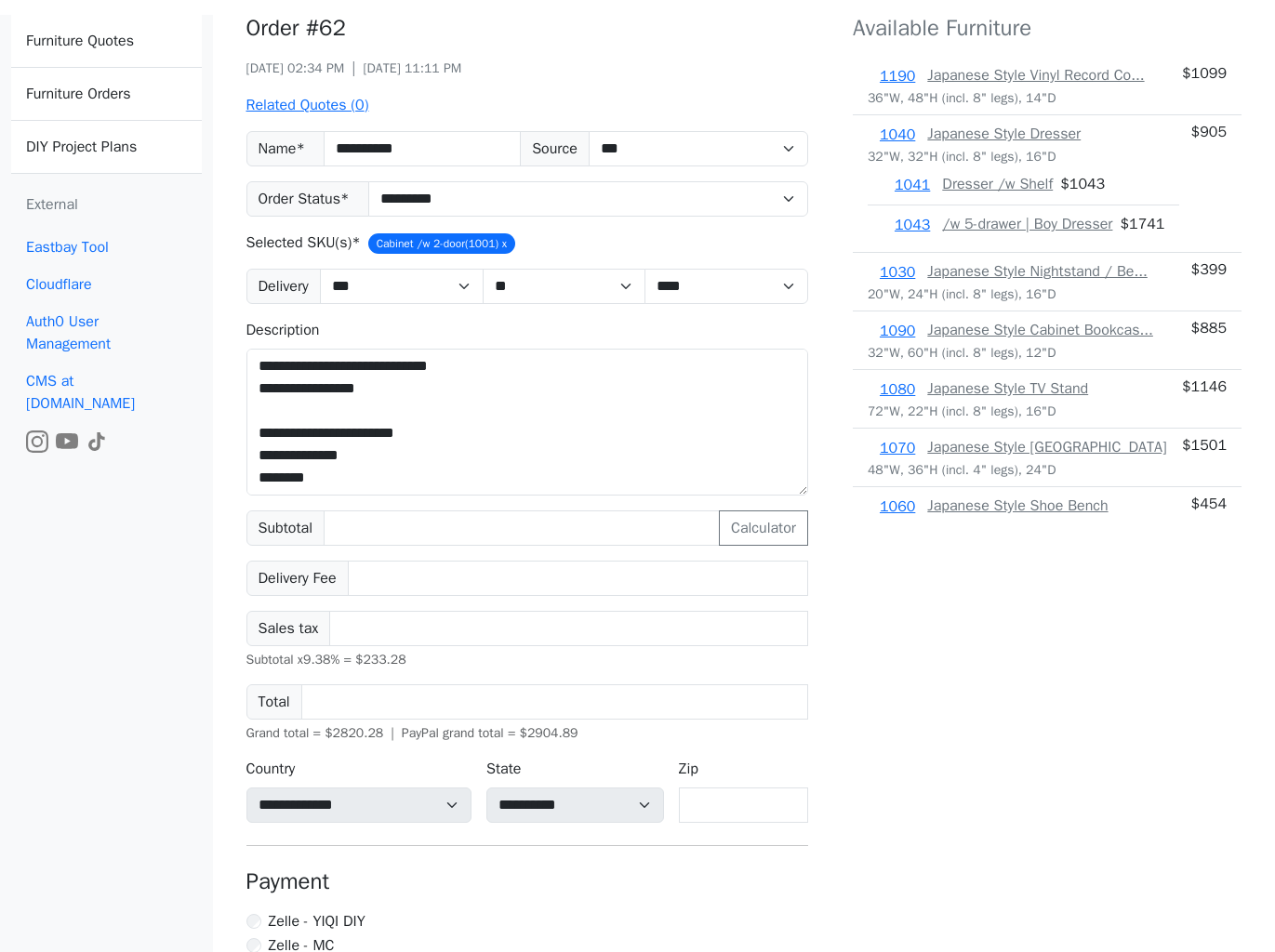 click on "Available Furniture 1190 Japanese Style Vinyl Record Co... 36"W, 48"H (incl. 8" legs), 14"D $ 1099 1040 Japanese Style Dresser 32"W, 32"H (incl. 8" legs), 16"D 1041 Dresser /w Shelf $ 1043 1043 /w 5-drawer | Boy Dresser $ 1741 $ 905 1030 Japanese Style Nightstand / Be... 20"W, 24"H (incl. 8" legs), 16"D $ 399 1090 Japanese Style Cabinet Bookcas... 32"W, 60"H (incl. 8" legs), 12"D $ 885 1080 Japanese Style TV Stand 72"W, 22"H (incl. 8" legs), 16"D $ 1146 1070 Japanese Style Kitchen Island 48"W, 36"H (incl. 4" legs), 24"D $ 1501 1060 Japanese Style Shoe Bench 32"W, 20"H, 12"D $ 454 1050 Japanese Style Coffee Table 30"W, 17"H (incl. 8" legs), 30"D 1051 Coffee Table /w 2-darwer $ 853 1052 Coffee Table /w Darwer & Shelf $ 917 $ 671 1020 Japanese Style Hallway Table /... 40"W, 36"H (incl. 8" legs), 14"D 1021 Hallway Table /w 2-door & Shelf $ 942 $ 794 1010 Japanese Style Media Console /... 52"W, 32"H (incl. 8" legs), 20"D 1011 Dresser w/ 6-drawer $ 1811 $ 1367 1000 Japanese Style Chest / Side Ca... 1001 $ 633 $ $ $" at bounding box center (1047, 555) 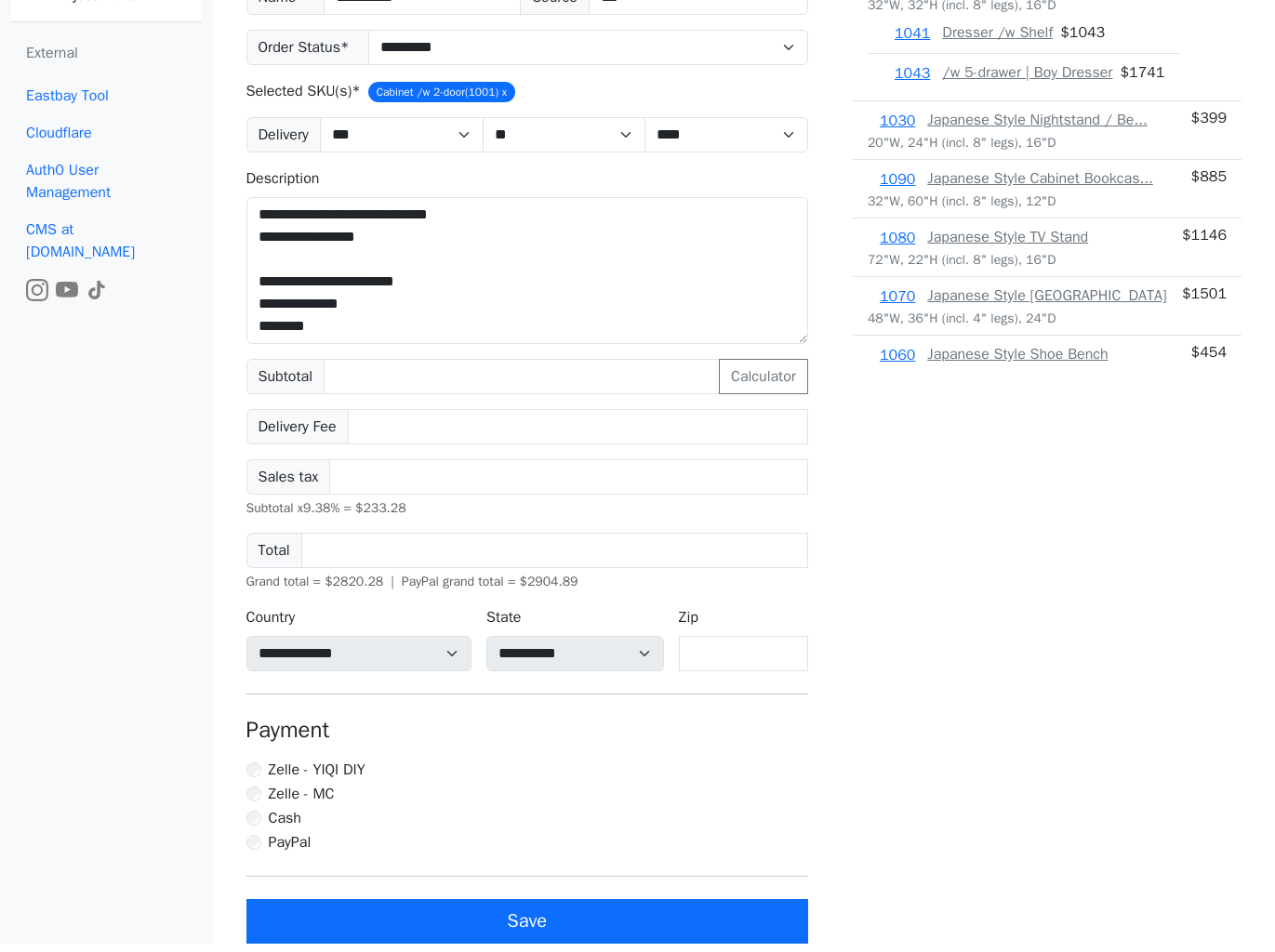 scroll, scrollTop: 362, scrollLeft: 0, axis: vertical 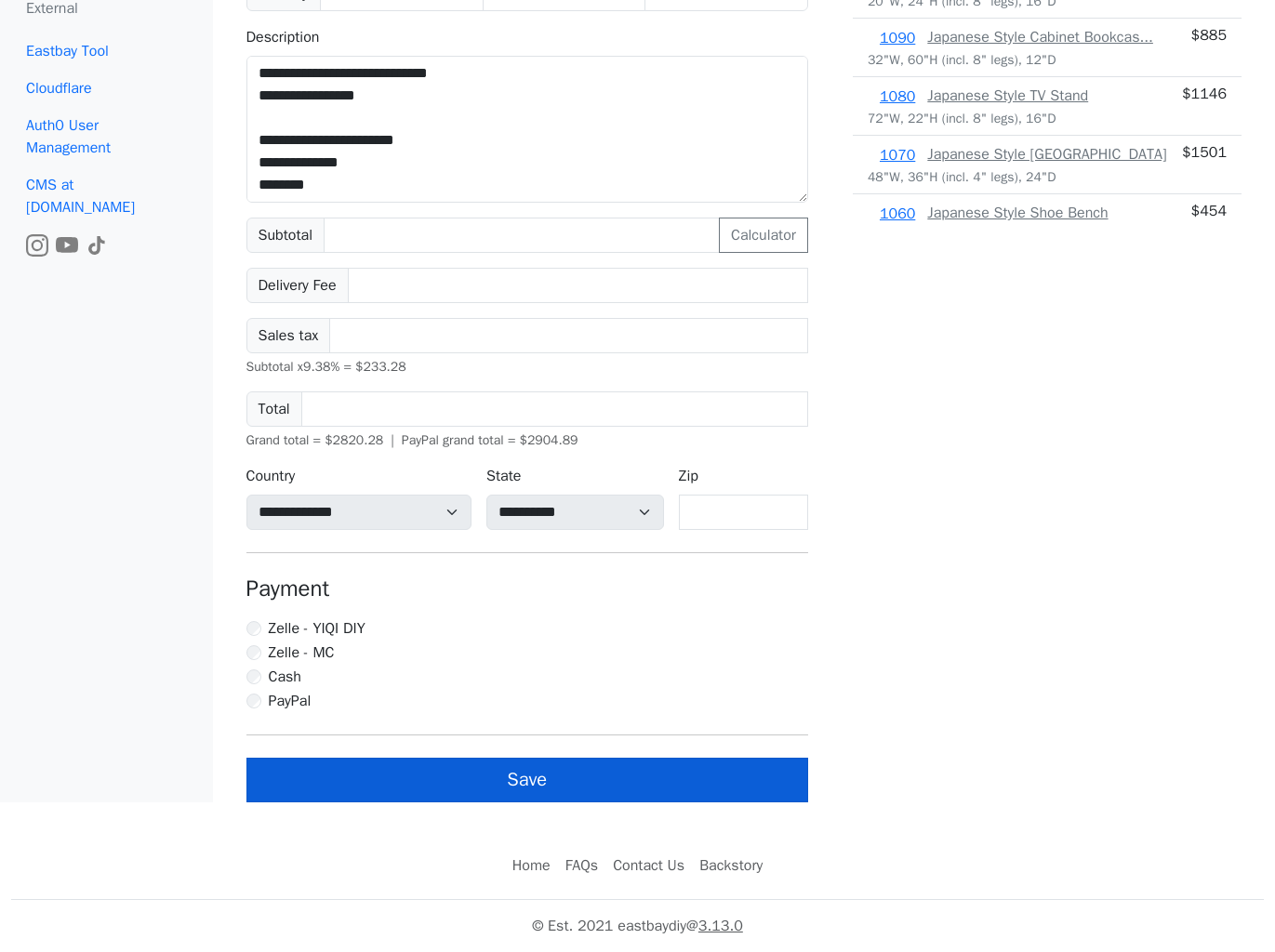 click on "Save" at bounding box center [527, 780] 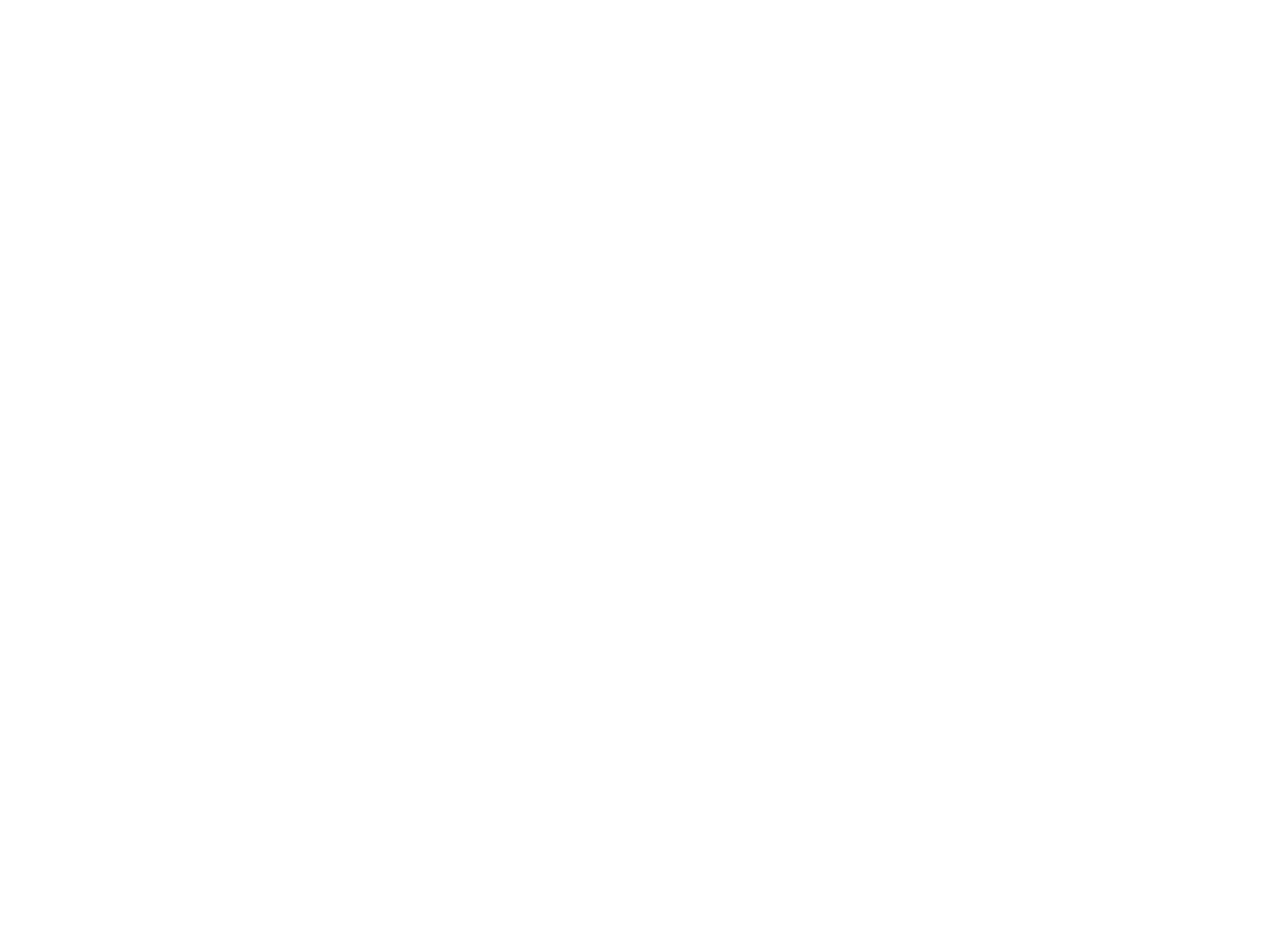 scroll, scrollTop: 0, scrollLeft: 0, axis: both 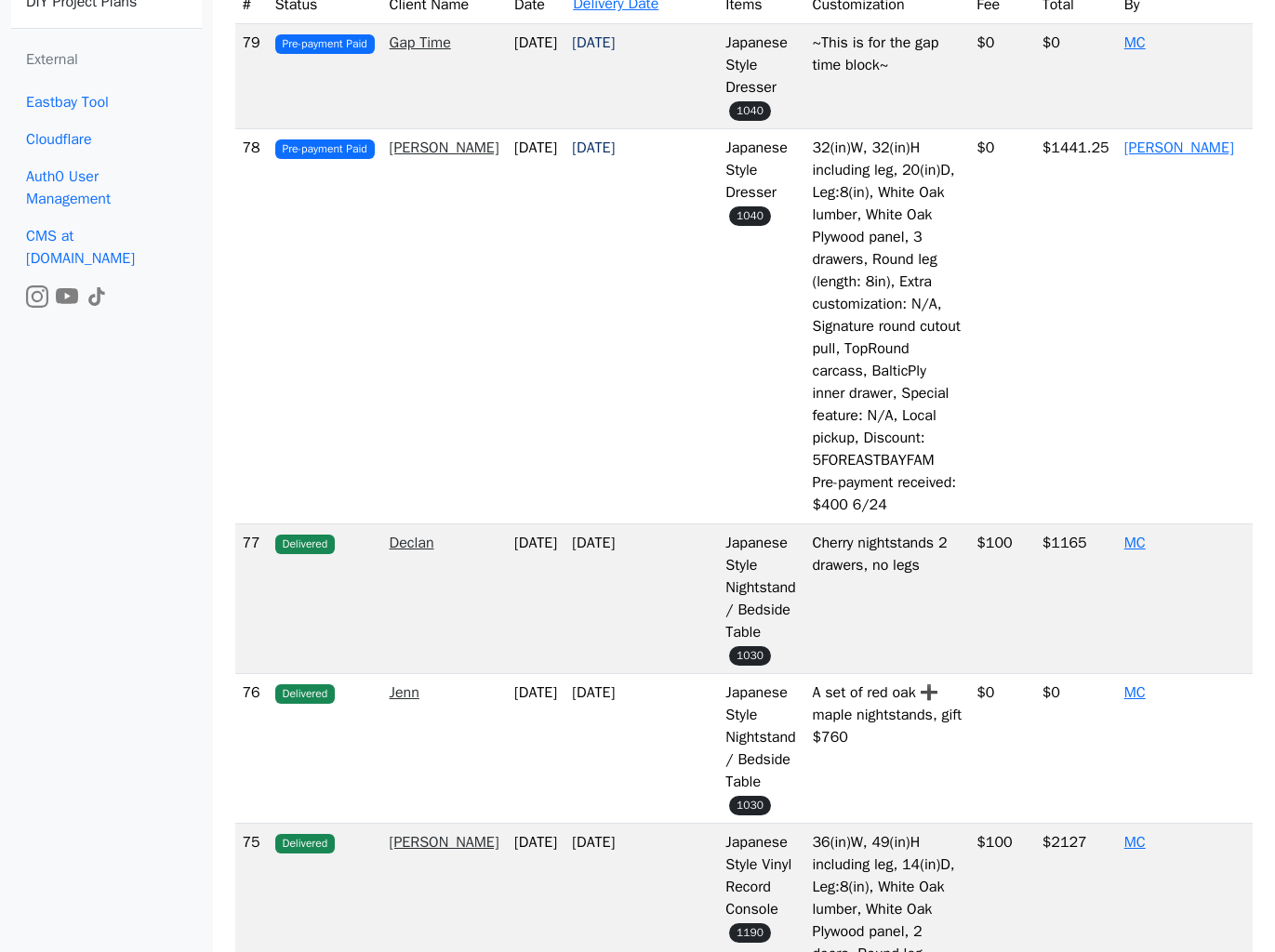 click on "Declan" at bounding box center [412, 543] 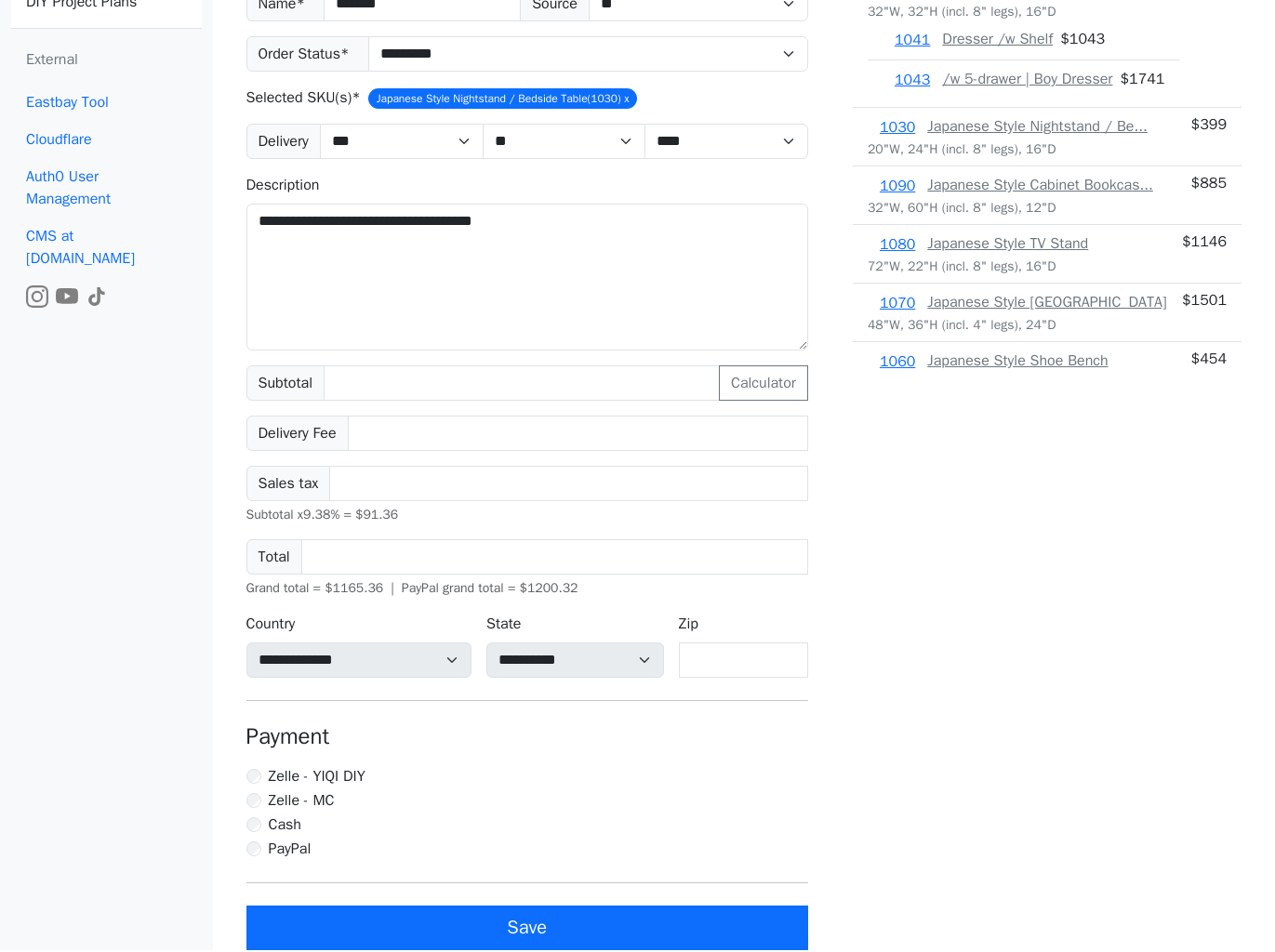scroll, scrollTop: 0, scrollLeft: 0, axis: both 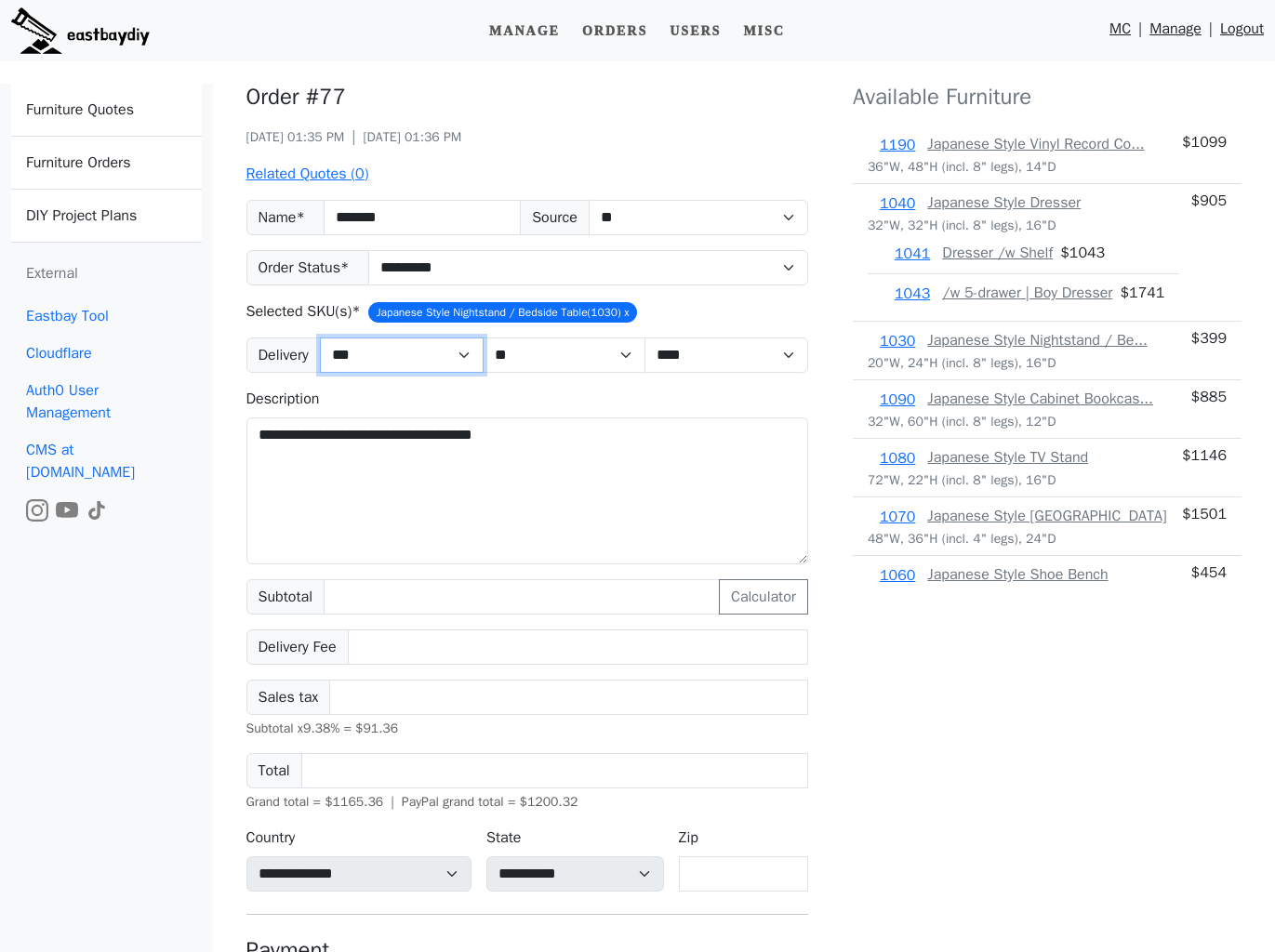 click on "*** *** *** *** *** **** **** *** *** *** *** ***" at bounding box center [402, 355] 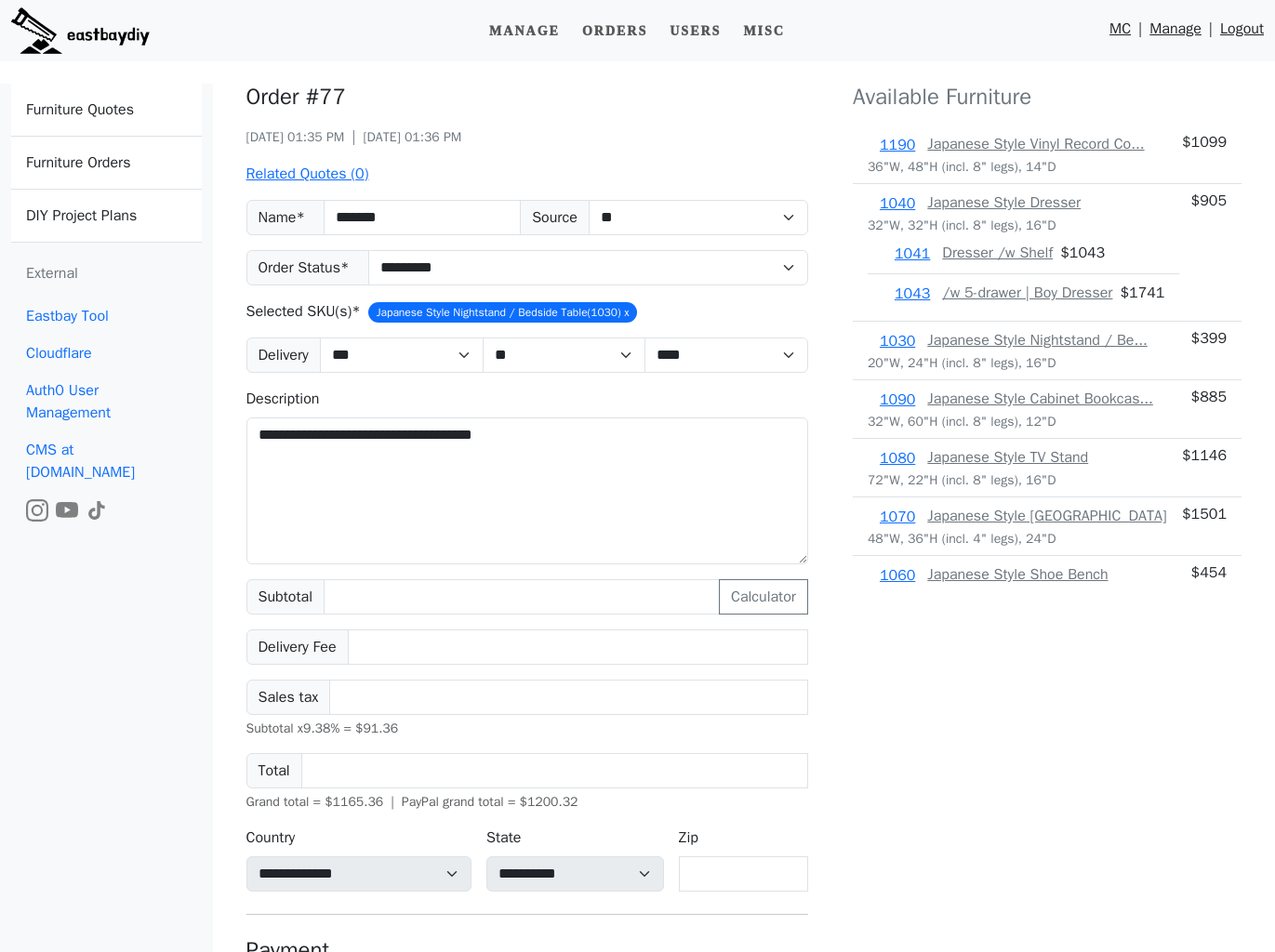 click on "**********" at bounding box center [527, 538] 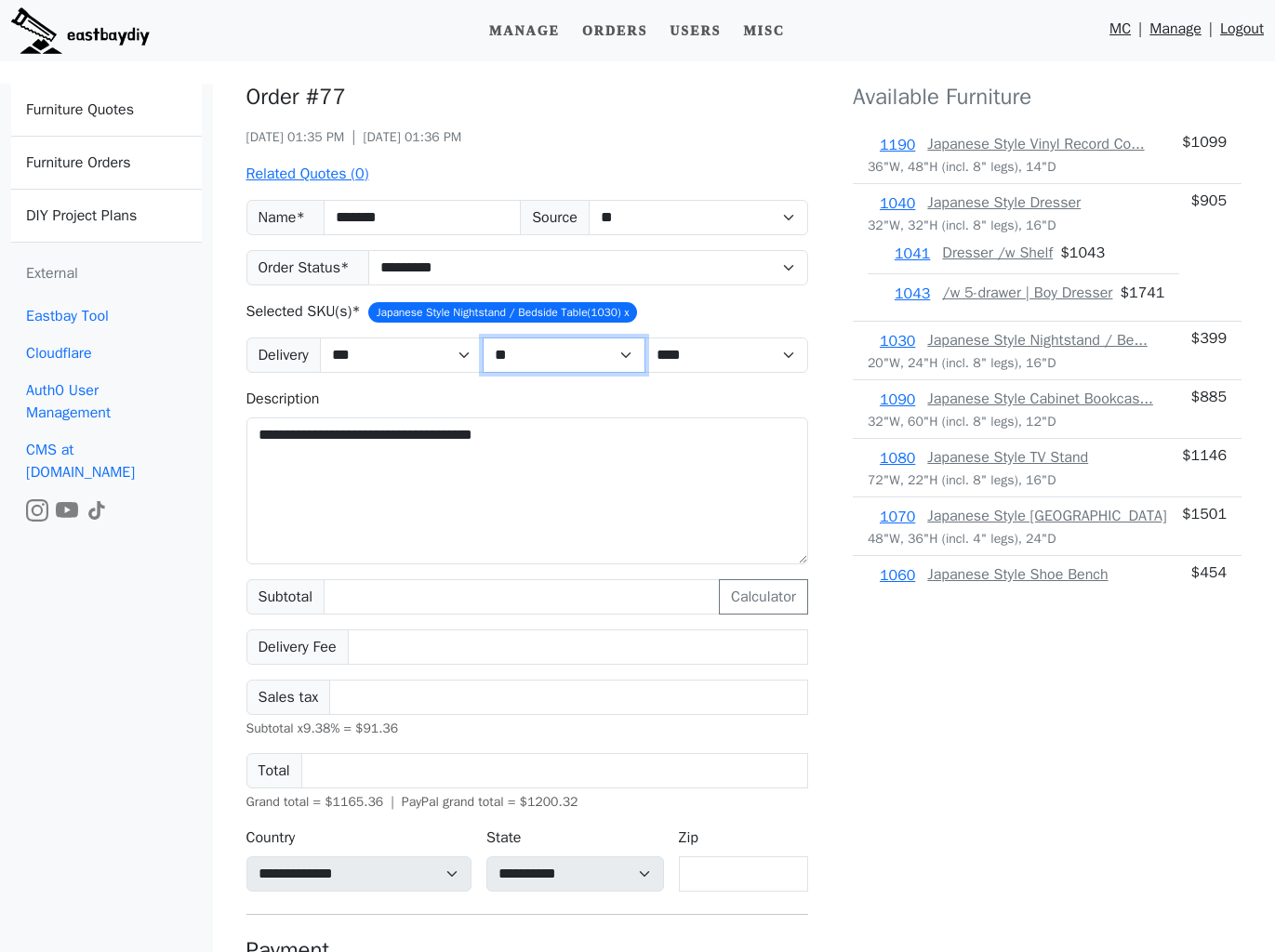 click on "** ** ** ** ** ** ** ** ** ** ** ** ** ** ** ** ** ** ** ** ** ** ** ** ** ** ** ** ** ** **" at bounding box center (564, 355) 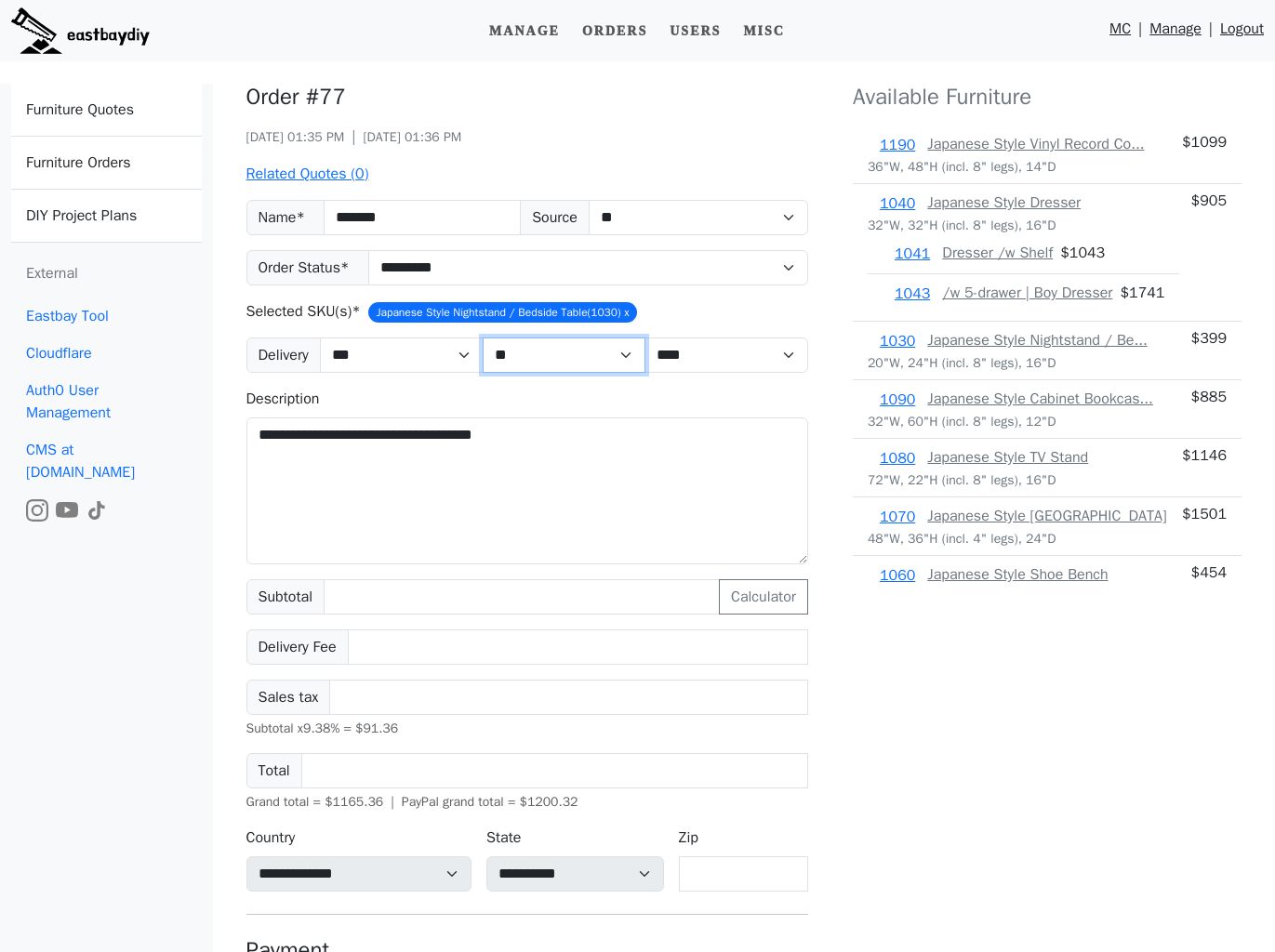 select on "**" 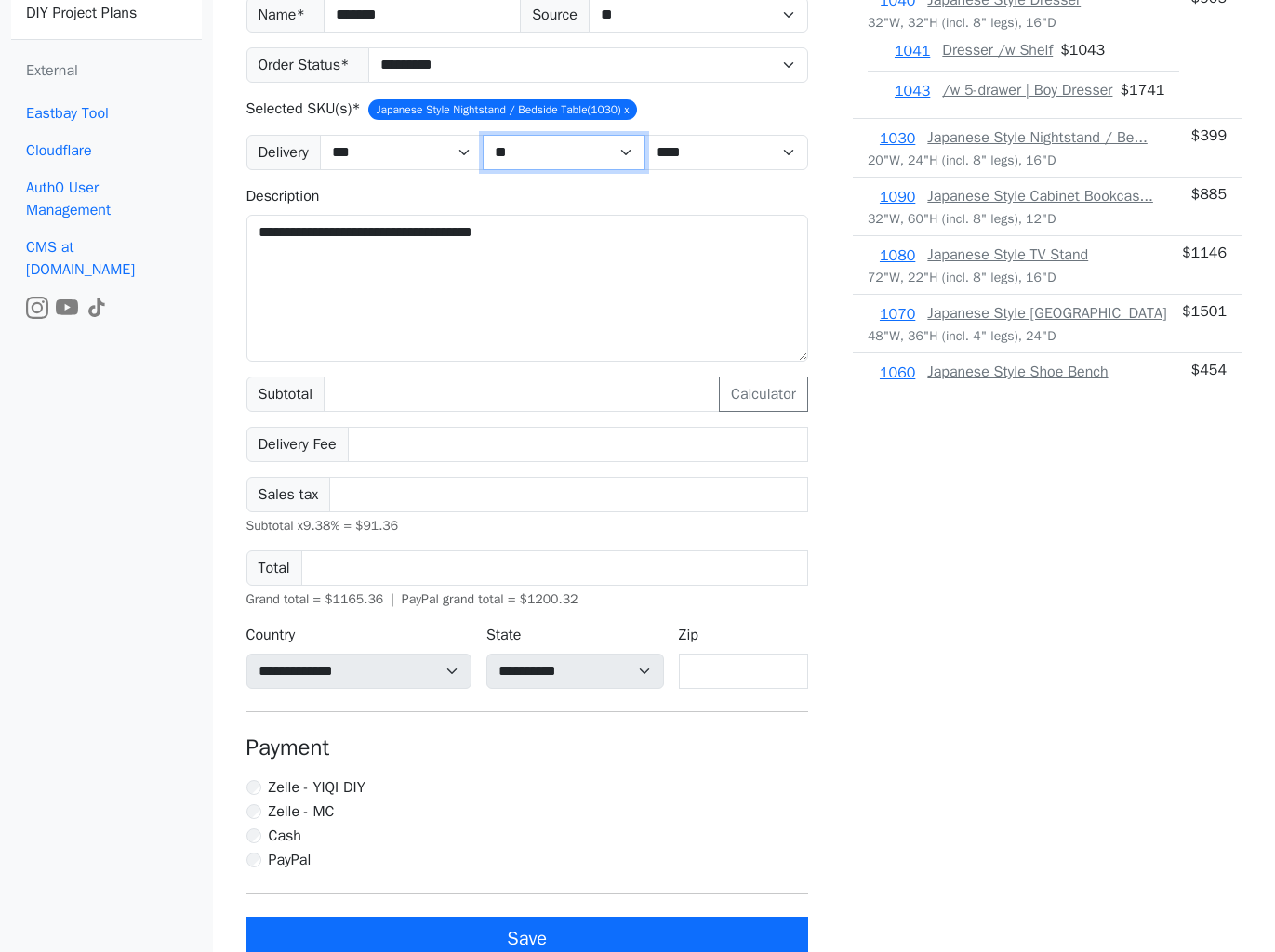 scroll, scrollTop: 362, scrollLeft: 0, axis: vertical 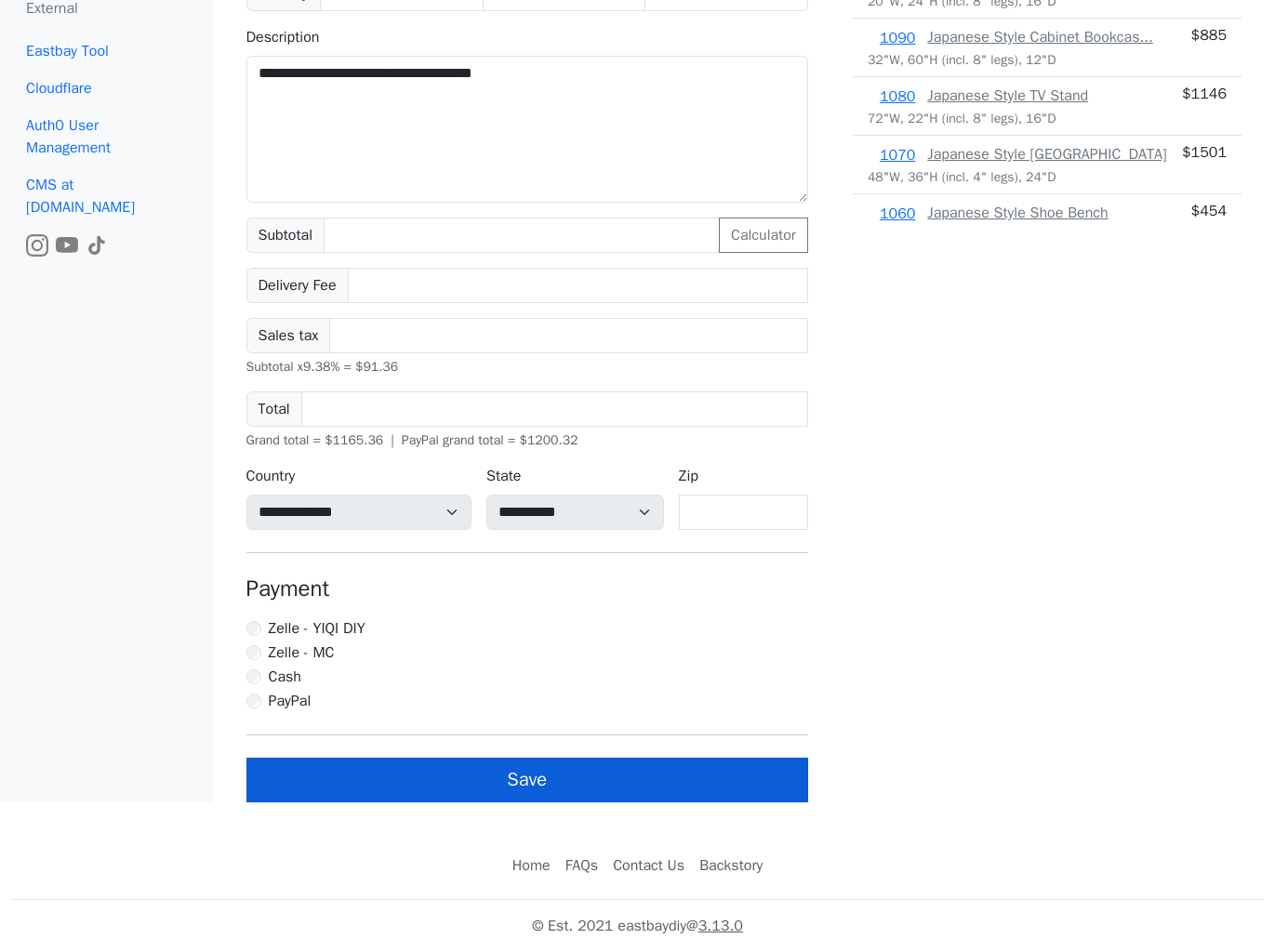 click on "Save" at bounding box center (527, 780) 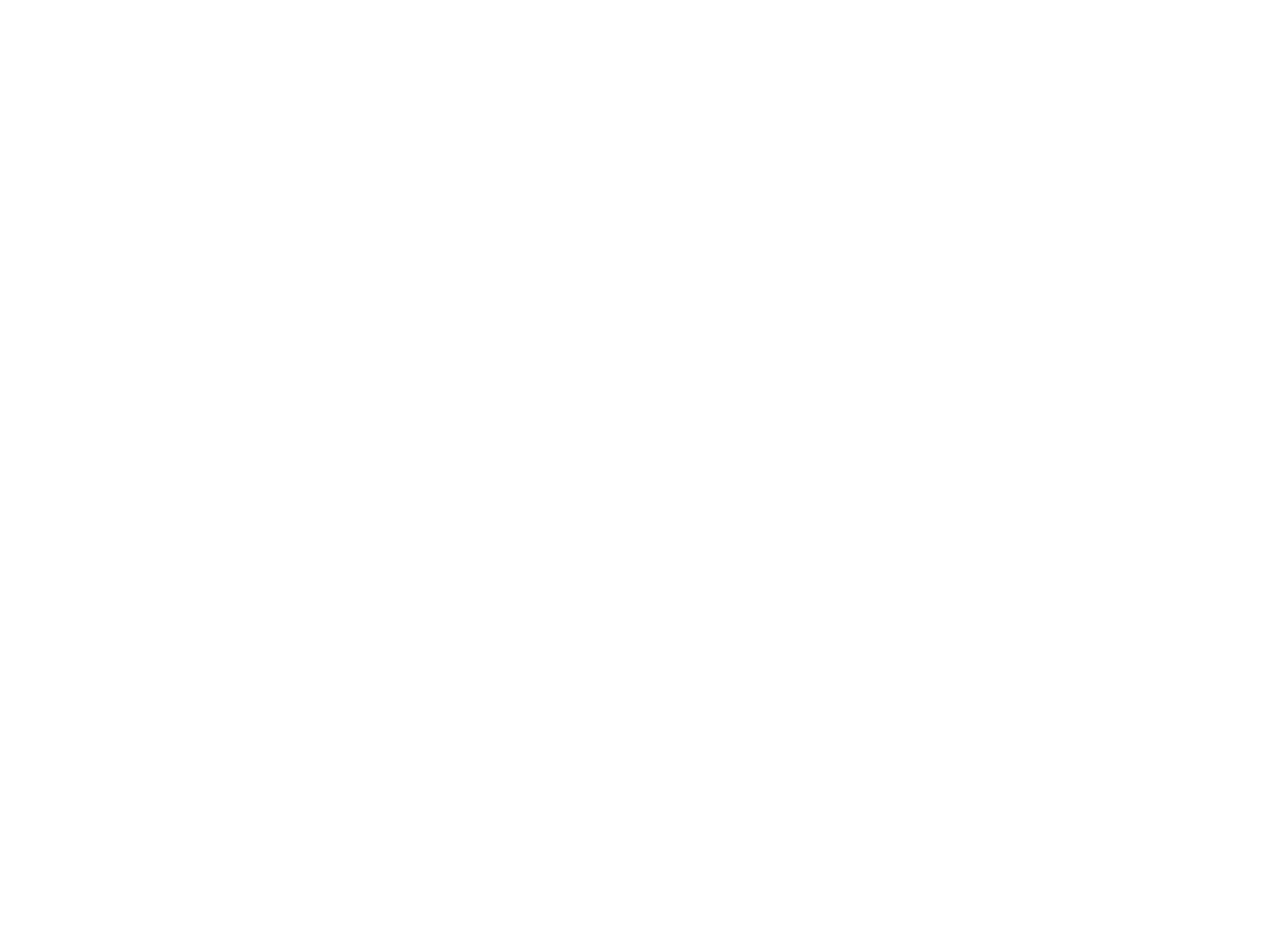 scroll, scrollTop: 0, scrollLeft: 0, axis: both 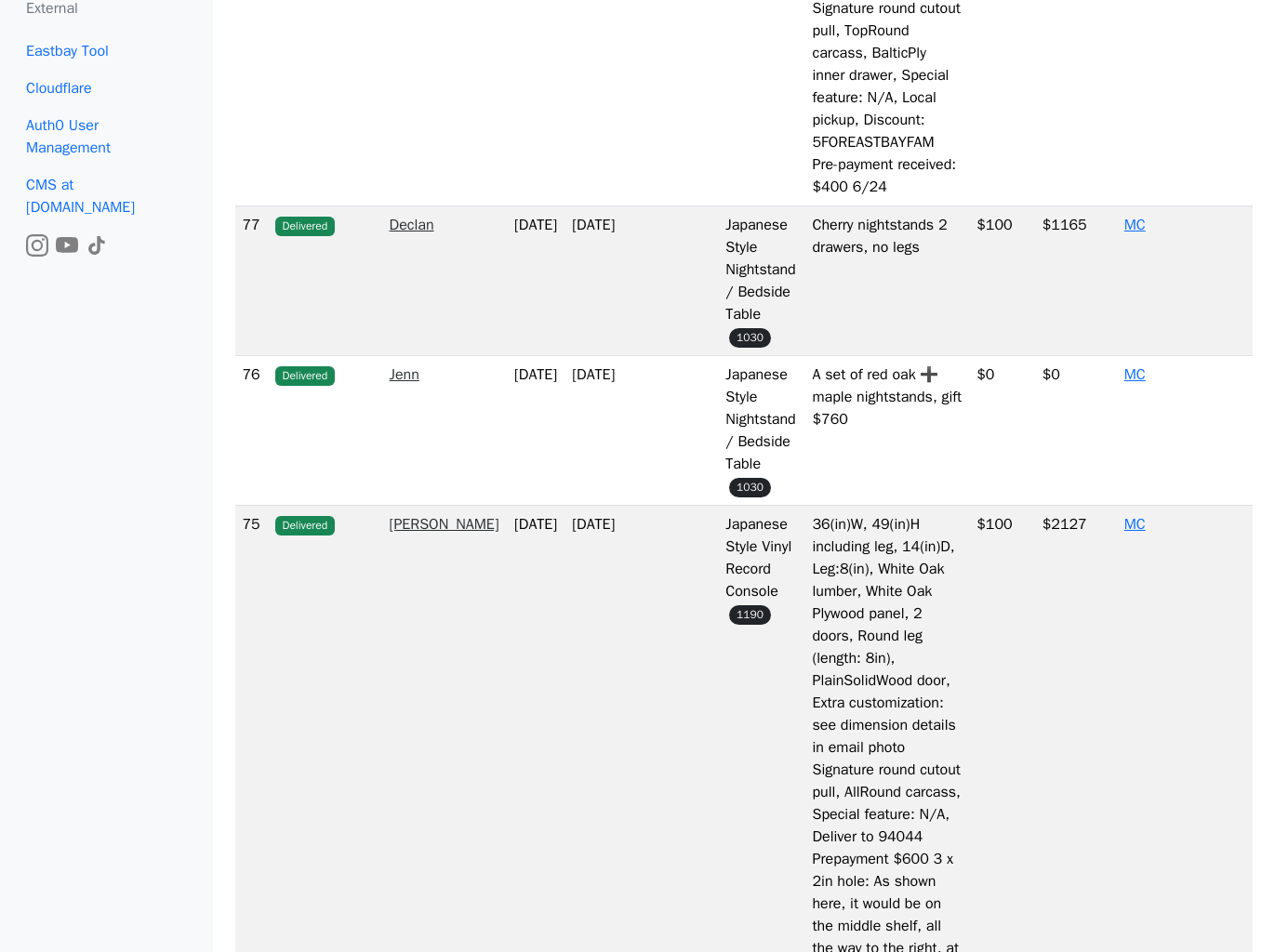 click on "Jenn" at bounding box center [405, 375] 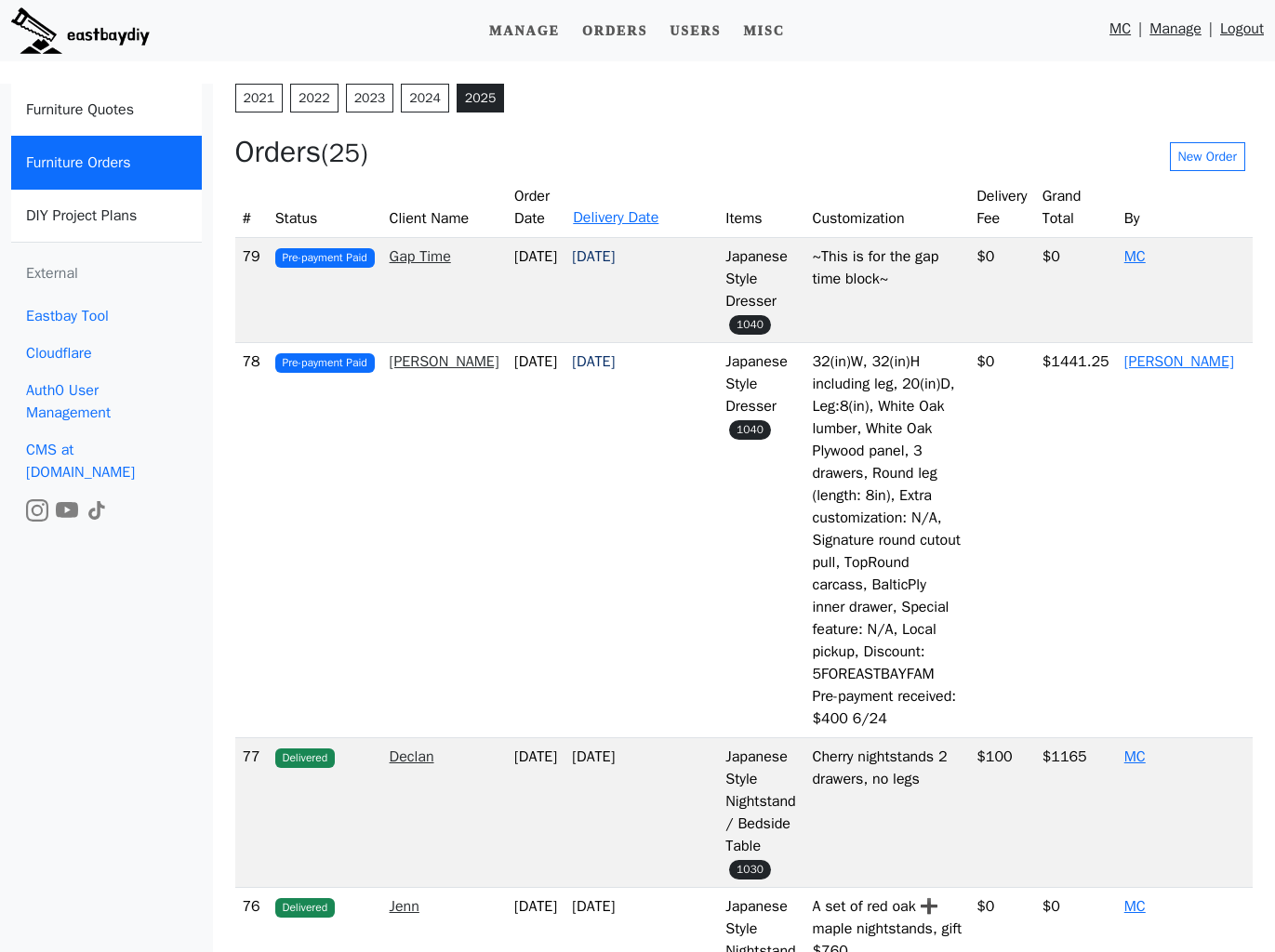 select on "**********" 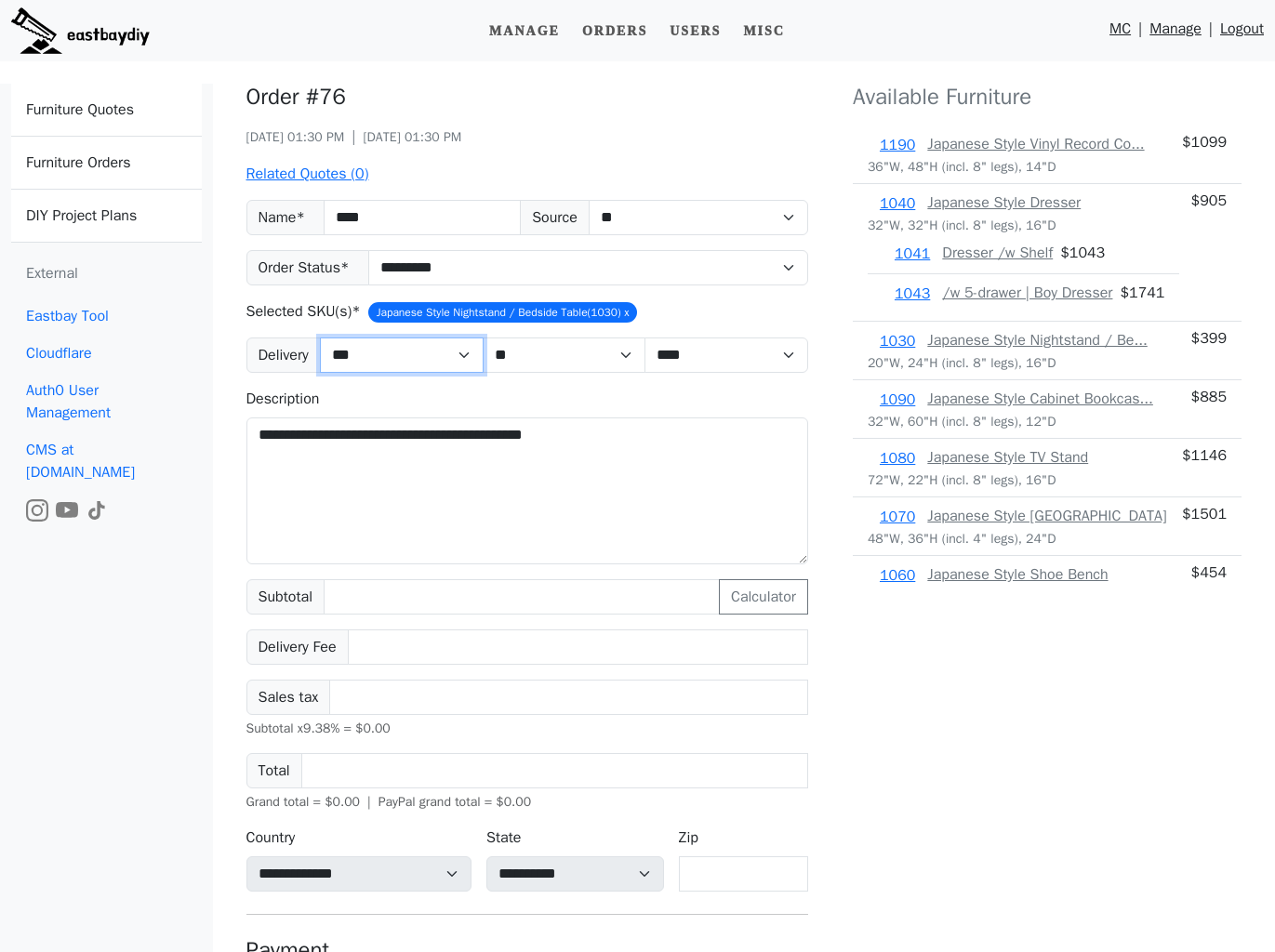 click on "*** *** *** *** *** **** **** *** *** *** *** ***" at bounding box center (402, 355) 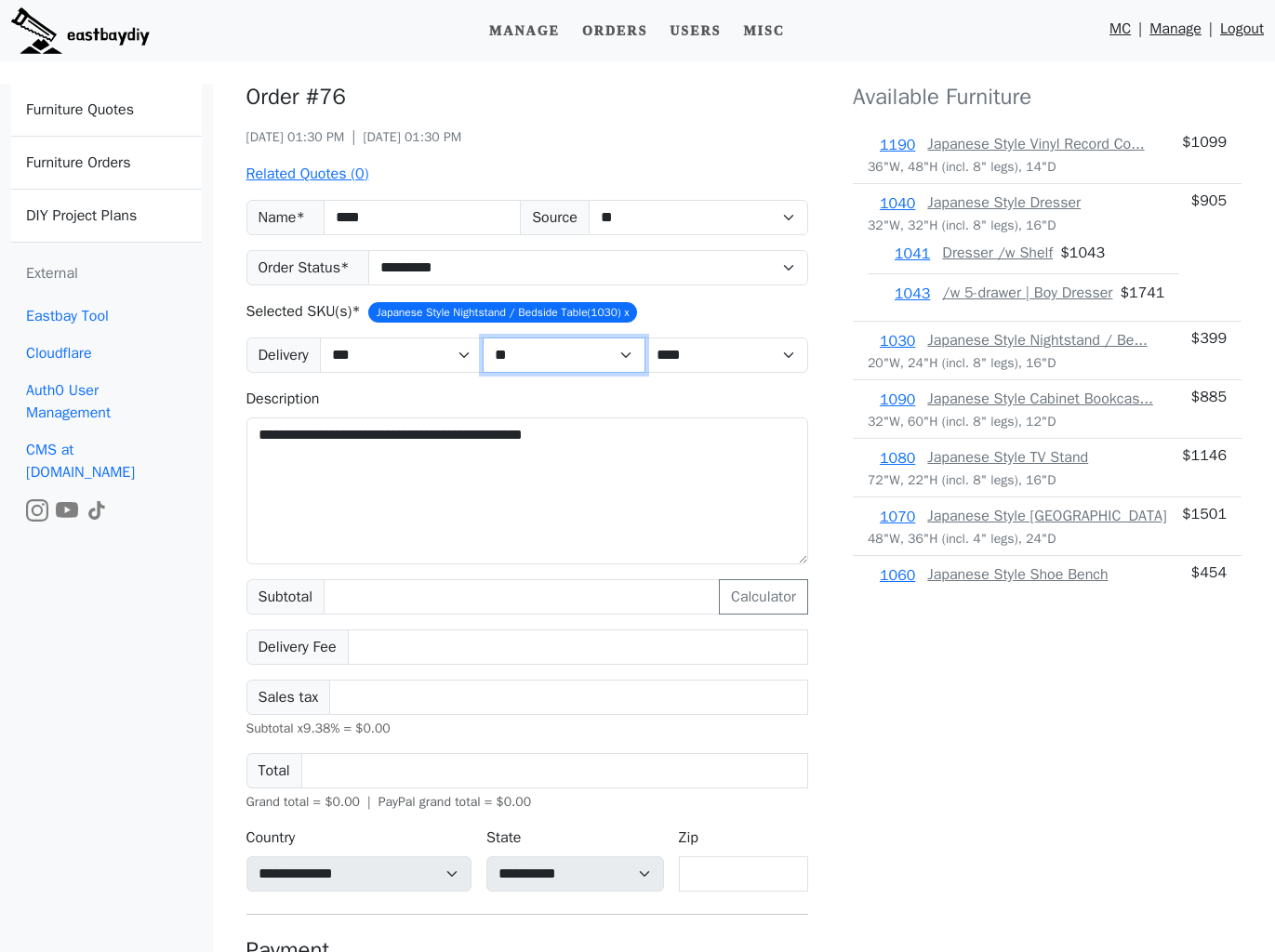 click on "** ** ** ** ** ** ** ** ** ** ** ** ** ** ** ** ** ** ** ** ** ** ** ** ** ** ** ** ** ** **" at bounding box center (564, 355) 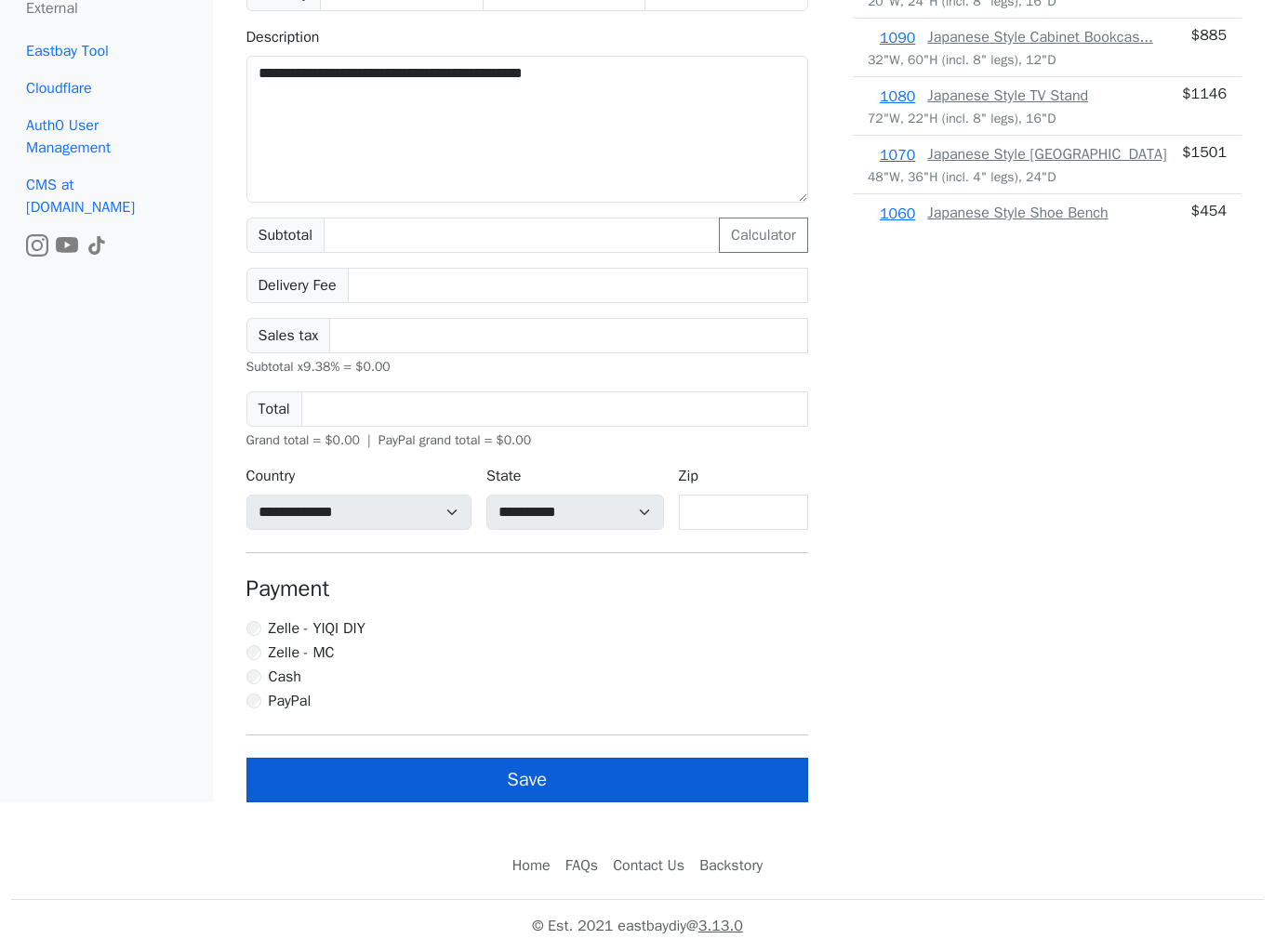 click on "Save" at bounding box center (527, 780) 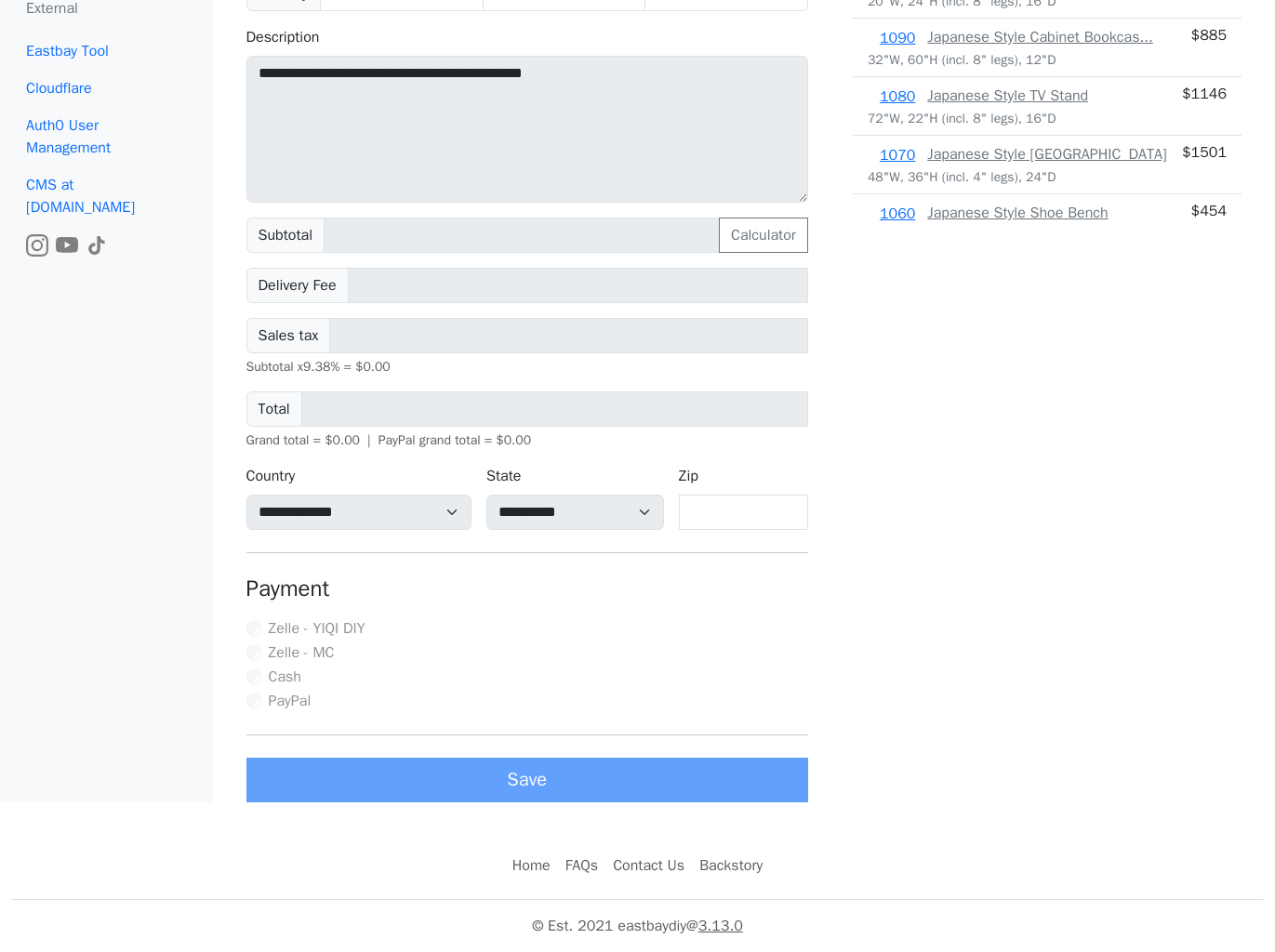 scroll, scrollTop: 0, scrollLeft: 0, axis: both 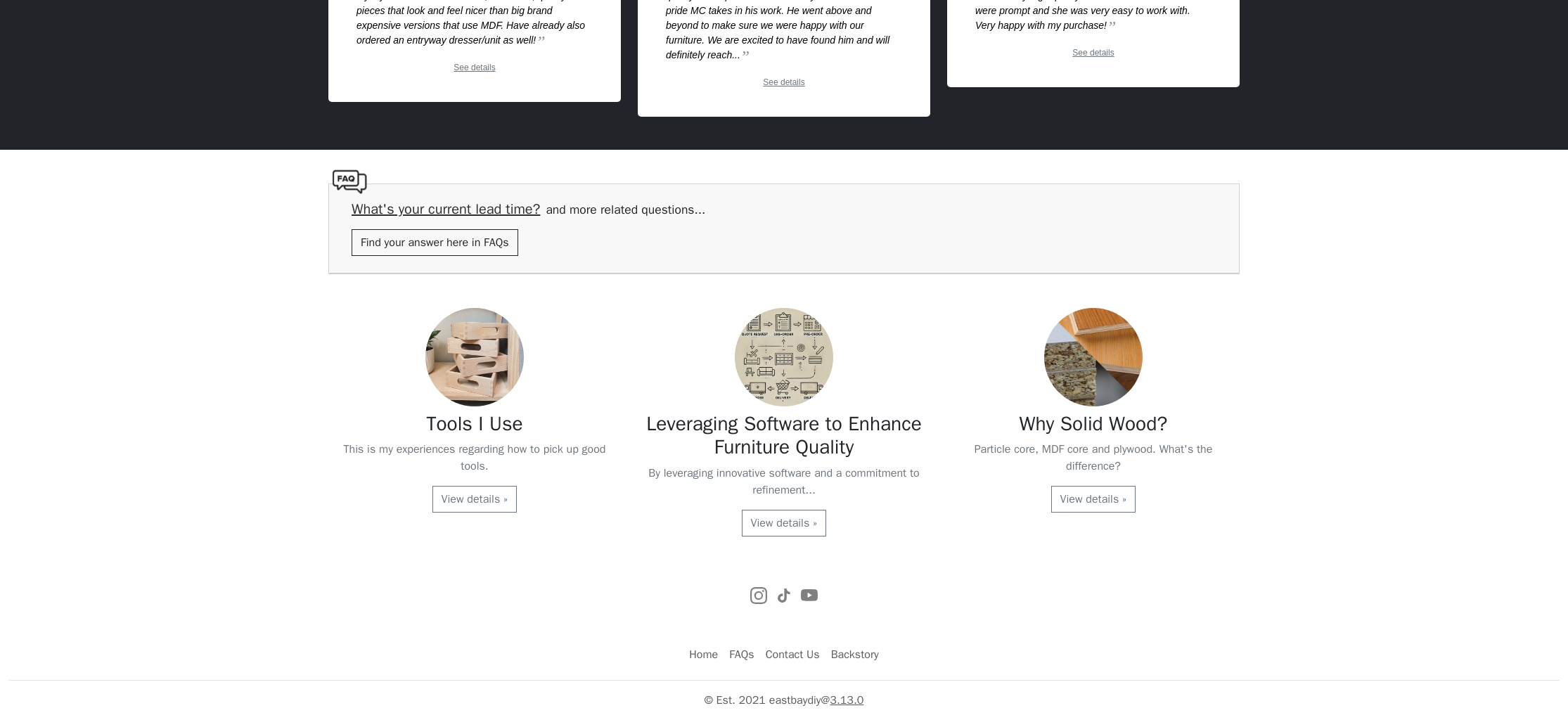 click on "3.13.0" at bounding box center [847, 700] 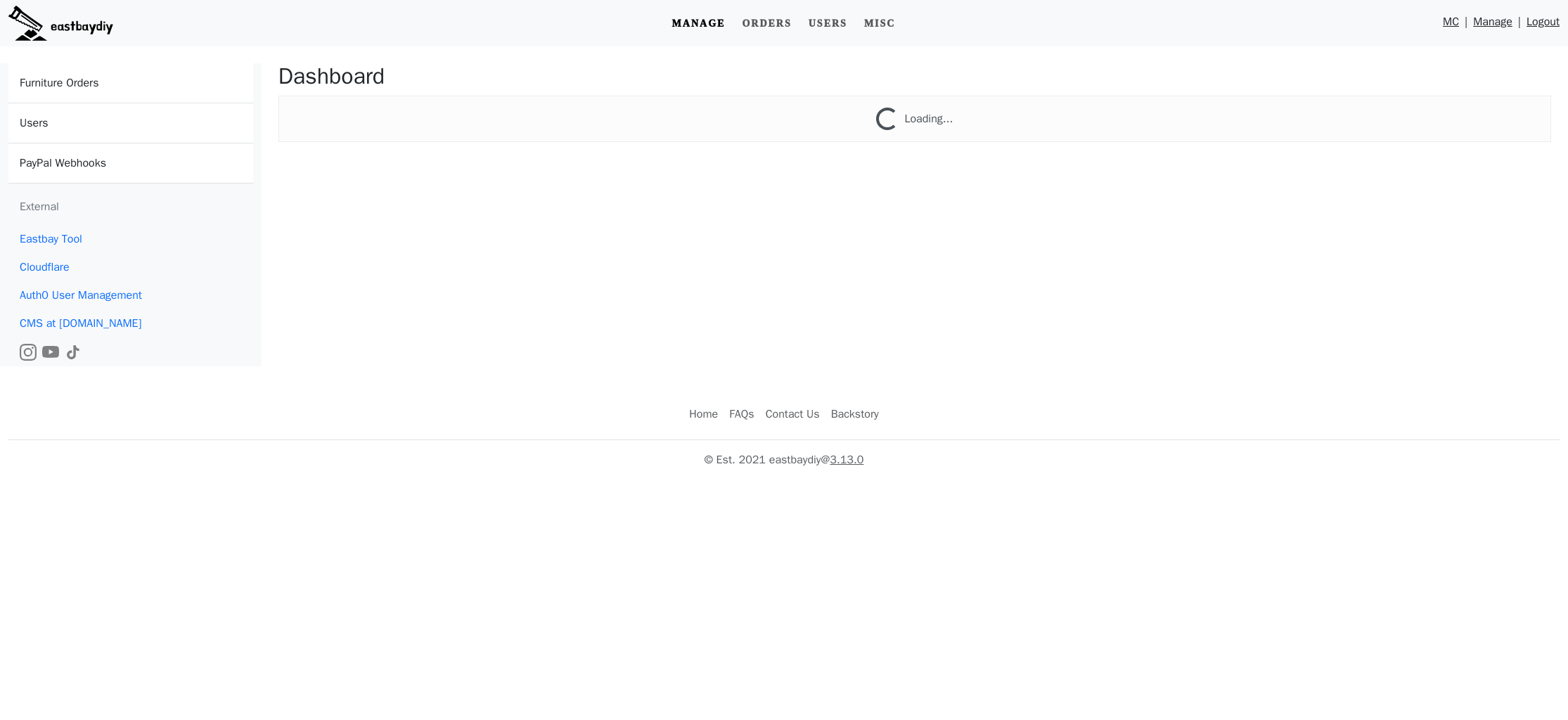 scroll, scrollTop: 0, scrollLeft: 0, axis: both 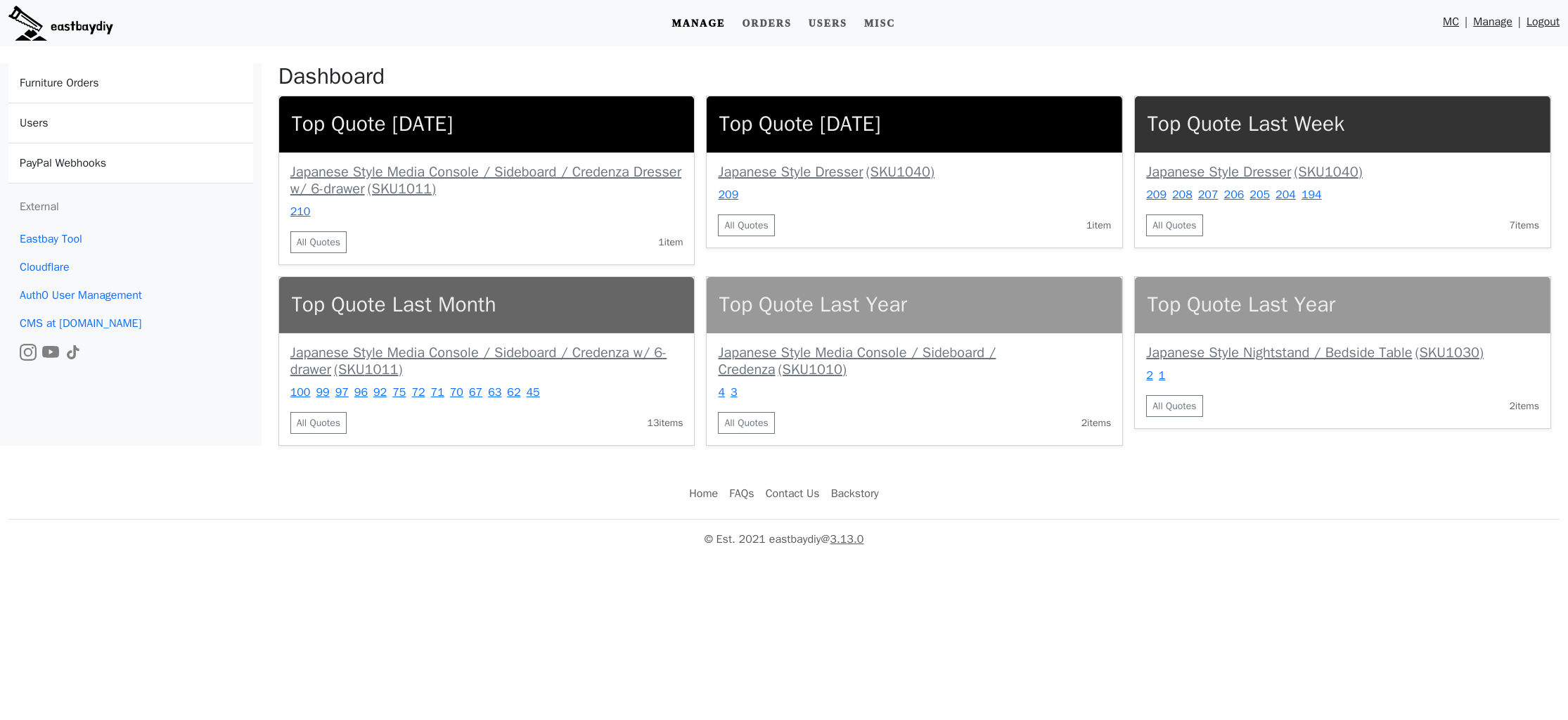 click on "Furniture Orders" at bounding box center (59, 83) 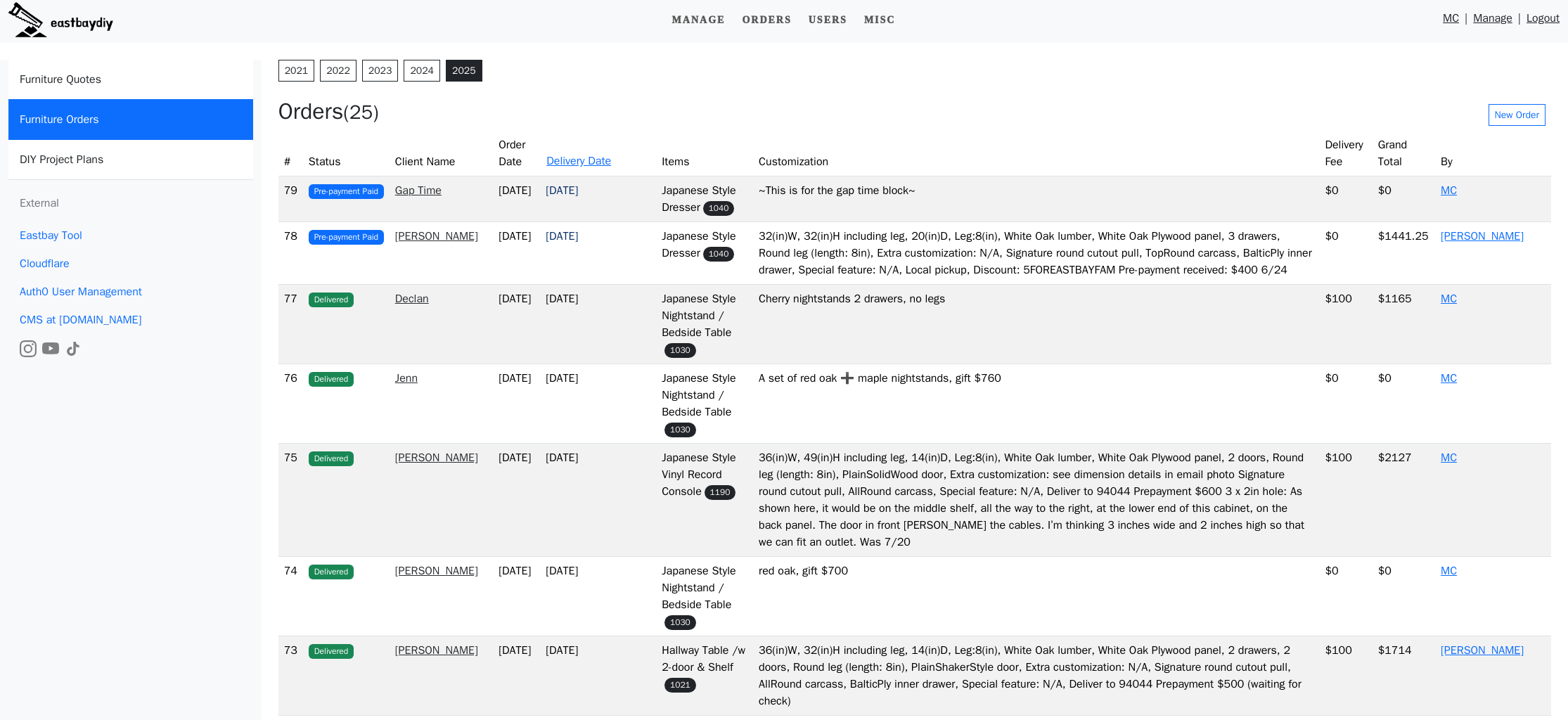 scroll, scrollTop: 0, scrollLeft: 0, axis: both 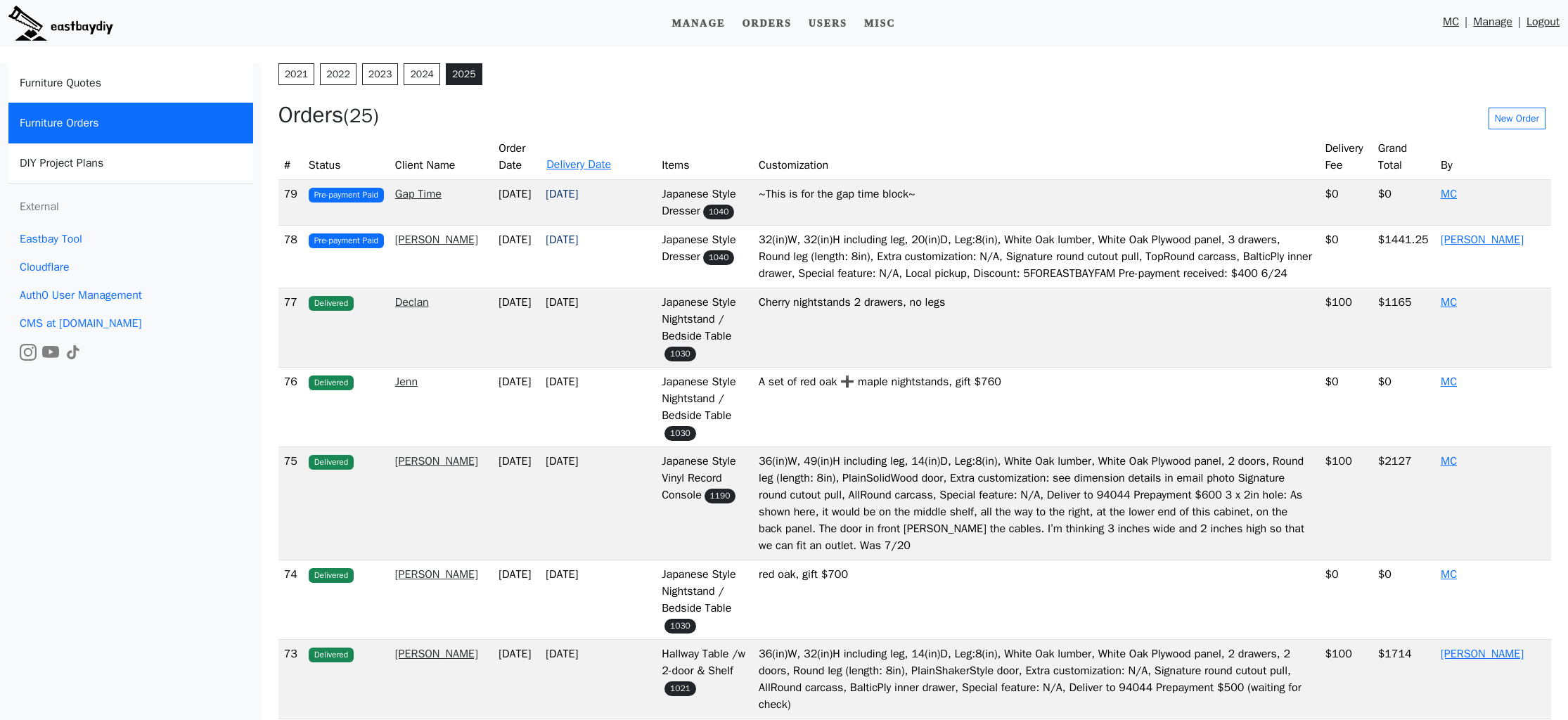 click on "Gap Time" at bounding box center (418, 194) 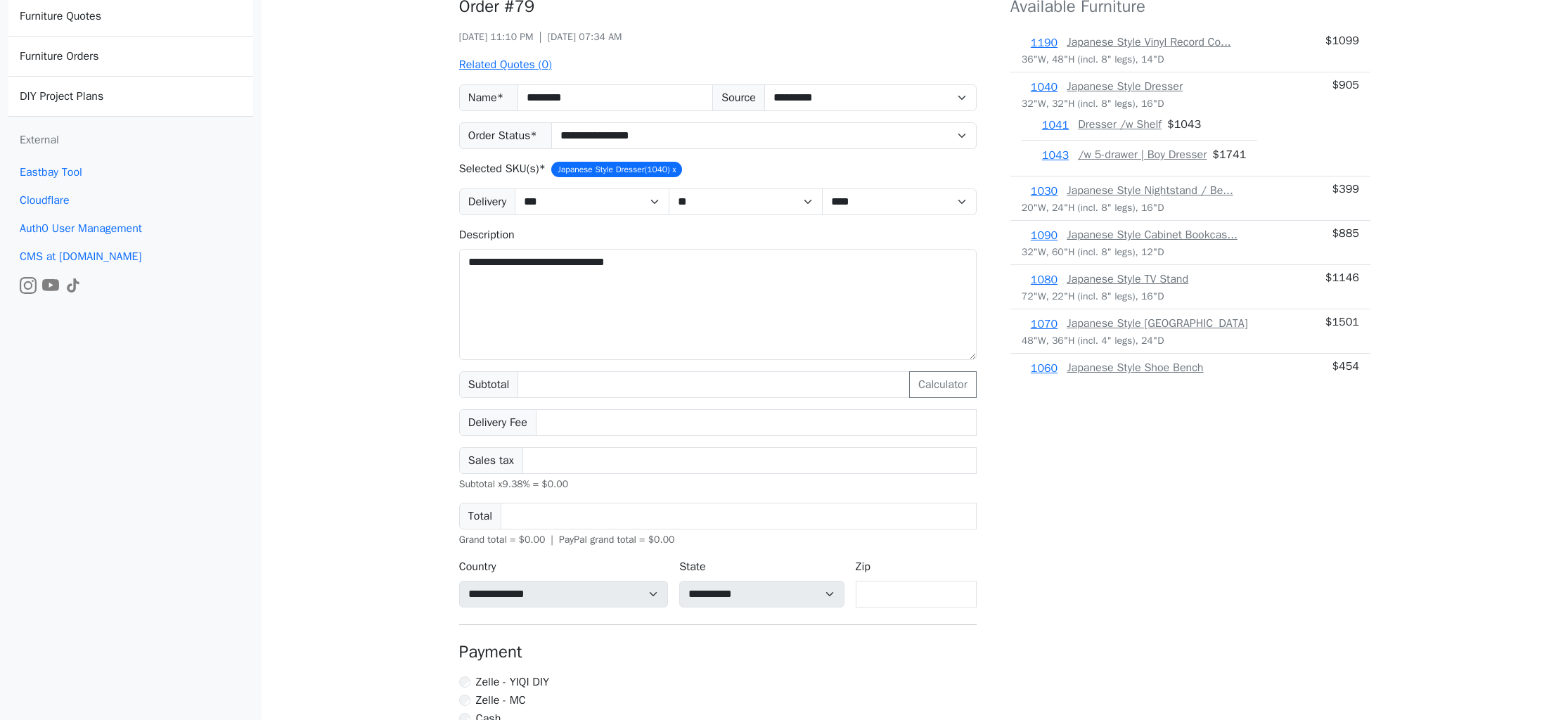 scroll, scrollTop: 75, scrollLeft: 0, axis: vertical 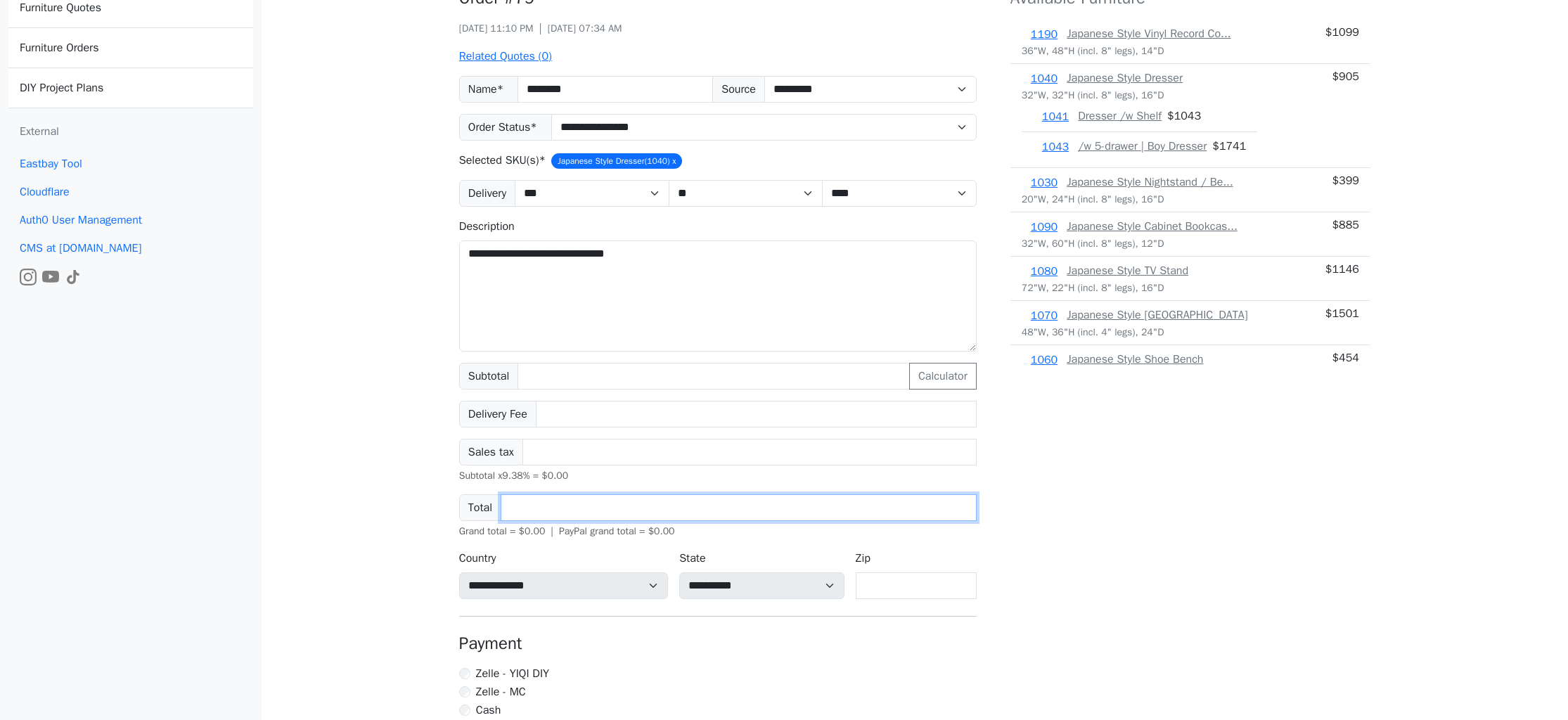 click on "*" at bounding box center (738, 508) 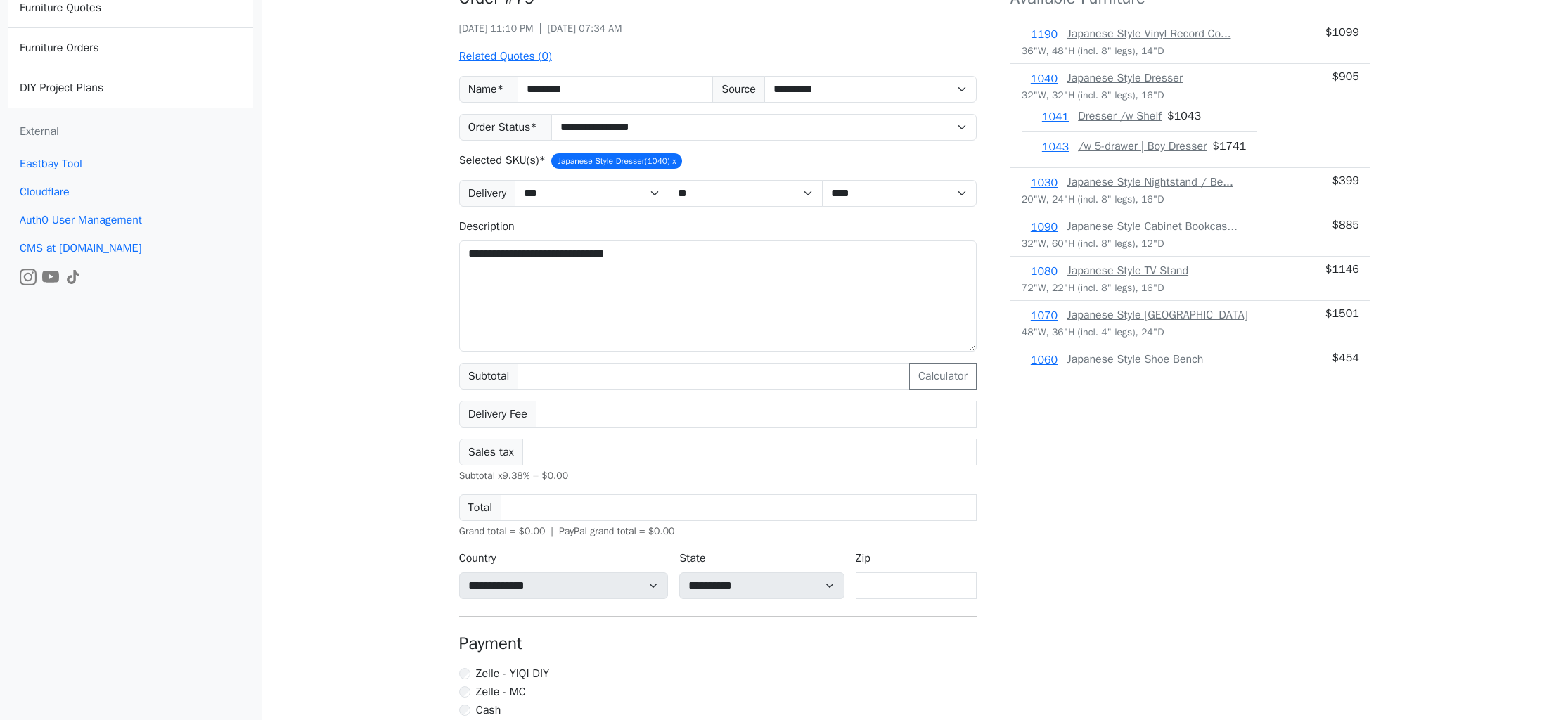 click on "Available Furniture 1190 Japanese Style Vinyl Record Co... 36"W, 48"H (incl. 8" legs), 14"D $ 1099 1040 Japanese Style Dresser 32"W, 32"H (incl. 8" legs), 16"D 1041 Dresser /w Shelf $ 1043 1043 /w 5-drawer | Boy Dresser $ 1741 $ 905 1030 Japanese Style Nightstand / Be... 20"W, 24"H (incl. 8" legs), 16"D $ 399 1090 Japanese Style Cabinet Bookcas... 32"W, 60"H (incl. 8" legs), 12"D $ 885 1080 Japanese Style TV Stand 72"W, 22"H (incl. 8" legs), 16"D $ 1146 1070 Japanese Style Kitchen Island 48"W, 36"H (incl. 4" legs), 24"D $ 1501 1060 Japanese Style Shoe Bench 32"W, 20"H, 12"D $ 454 1050 Japanese Style Coffee Table 30"W, 17"H (incl. 8" legs), 30"D 1051 Coffee Table /w 2-darwer $ 853 1052 Coffee Table /w Darwer & Shelf $ 917 $ 671 1020 Japanese Style Hallway Table /... 40"W, 36"H (incl. 8" legs), 14"D 1021 Hallway Table /w 2-door & Shelf $ 942 $ 794 1010 Japanese Style Media Console /... 52"W, 32"H (incl. 8" legs), 20"D 1011 Dresser w/ 6-drawer $ 1811 $ 1367 1000 Japanese Style Chest / Side Ca... 1001 $ 633 $ $ $" at bounding box center [1190, 397] 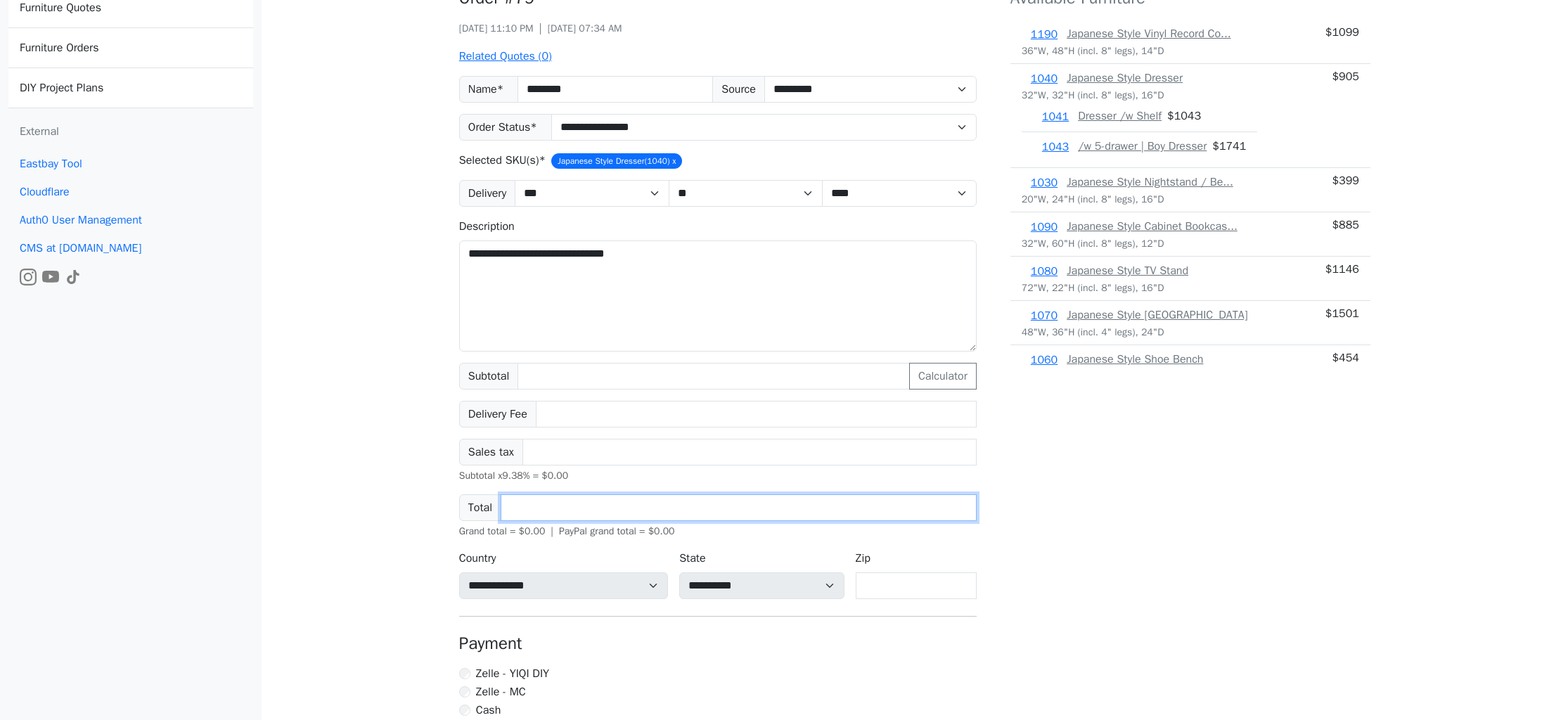 click on "****" at bounding box center (738, 508) 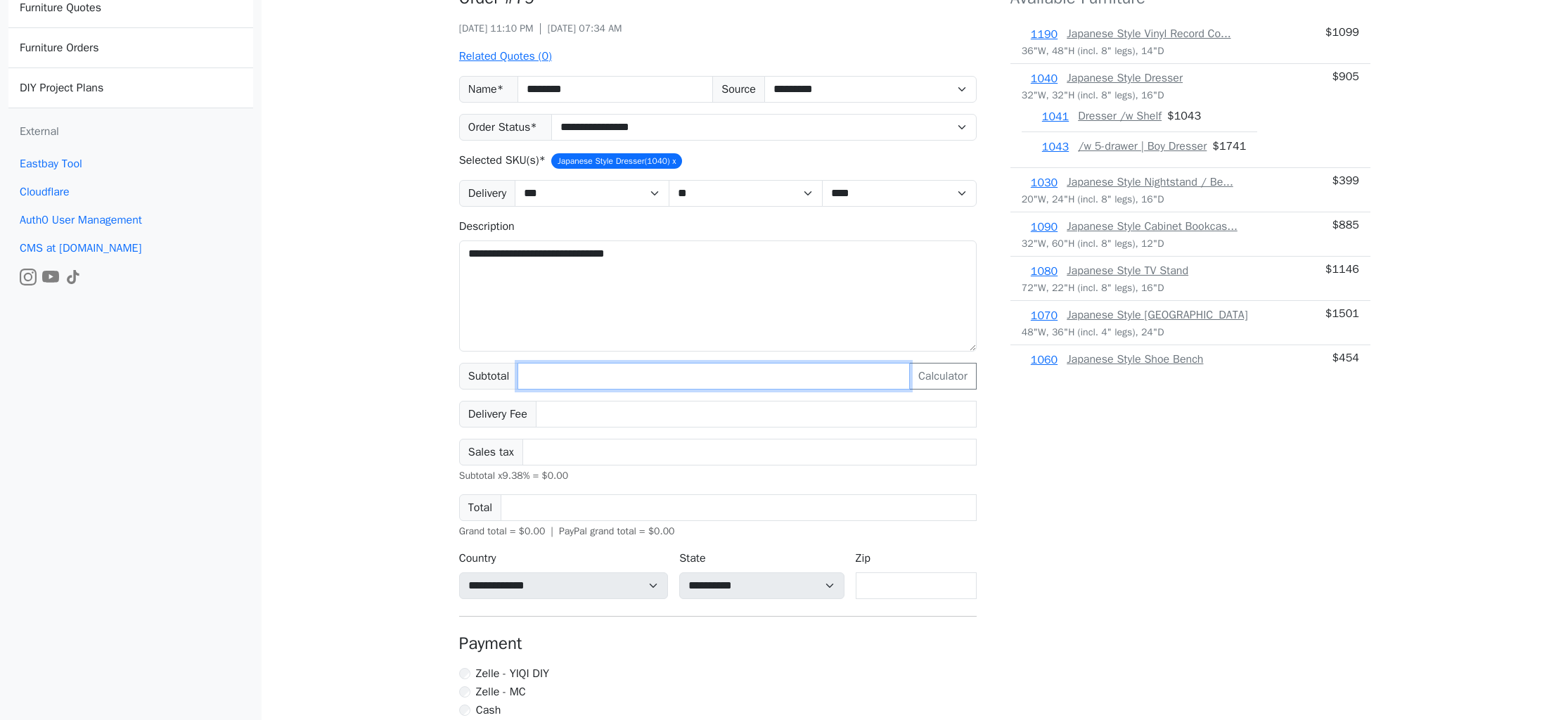 click on "*" at bounding box center (714, 376) 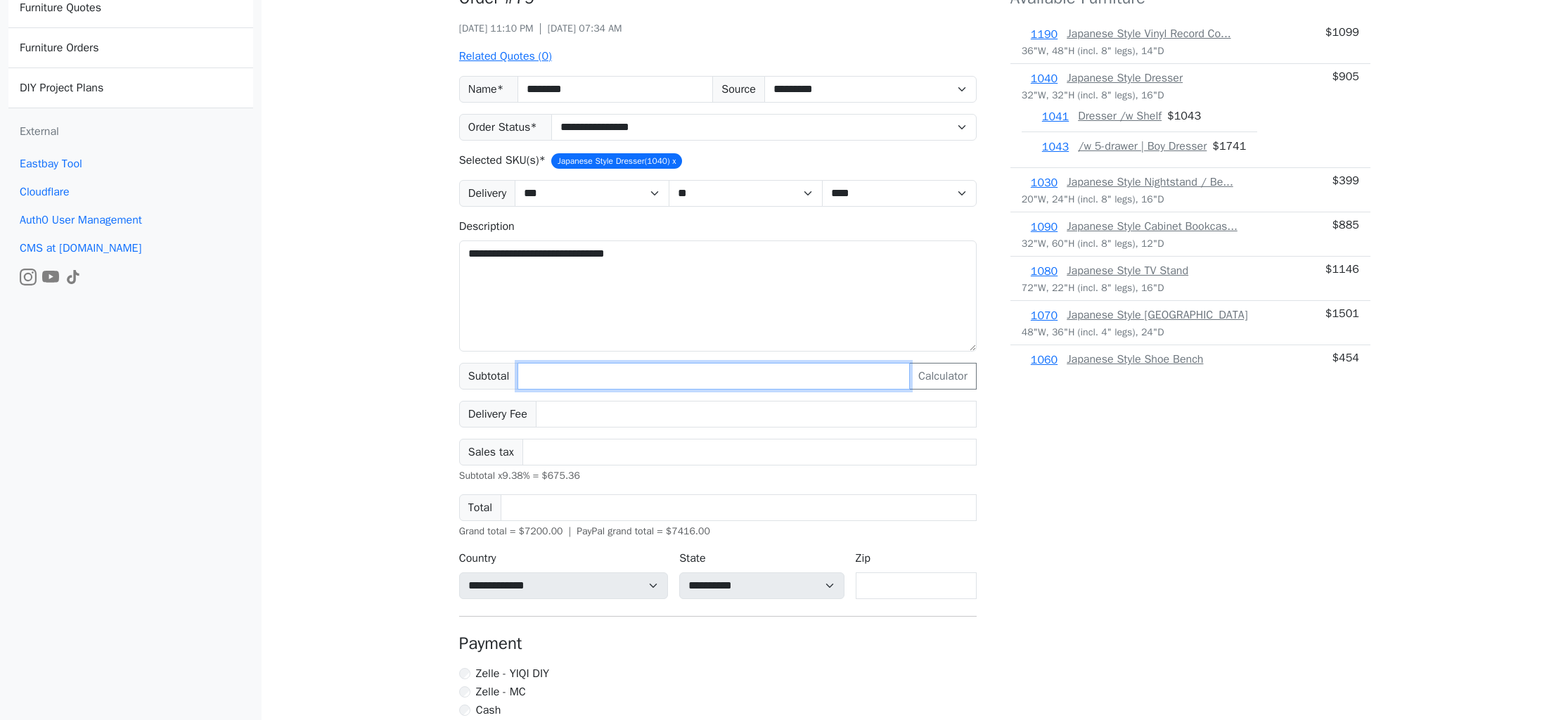 type on "****" 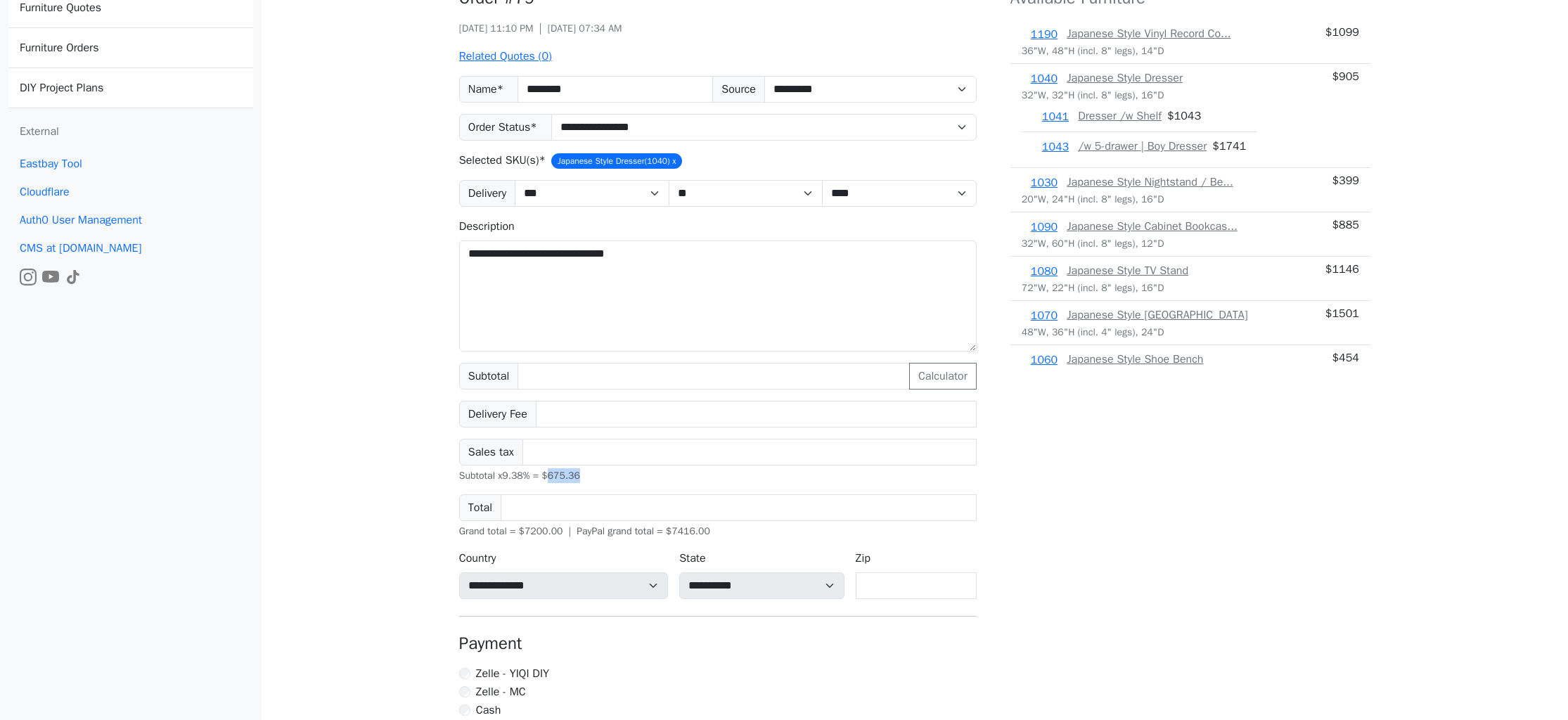 drag, startPoint x: 556, startPoint y: 475, endPoint x: 600, endPoint y: 470, distance: 44.28318 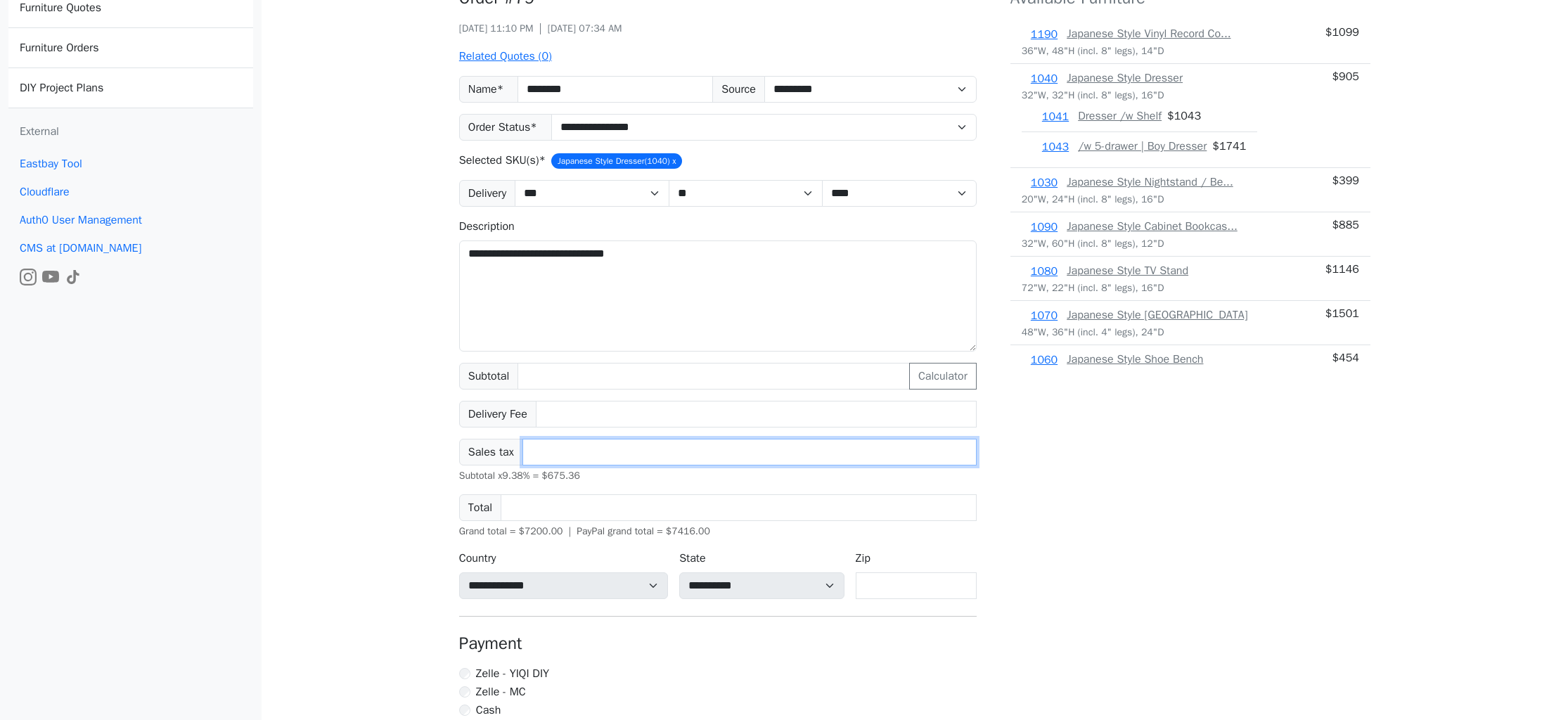 drag, startPoint x: 529, startPoint y: 449, endPoint x: 598, endPoint y: 450, distance: 69.007246 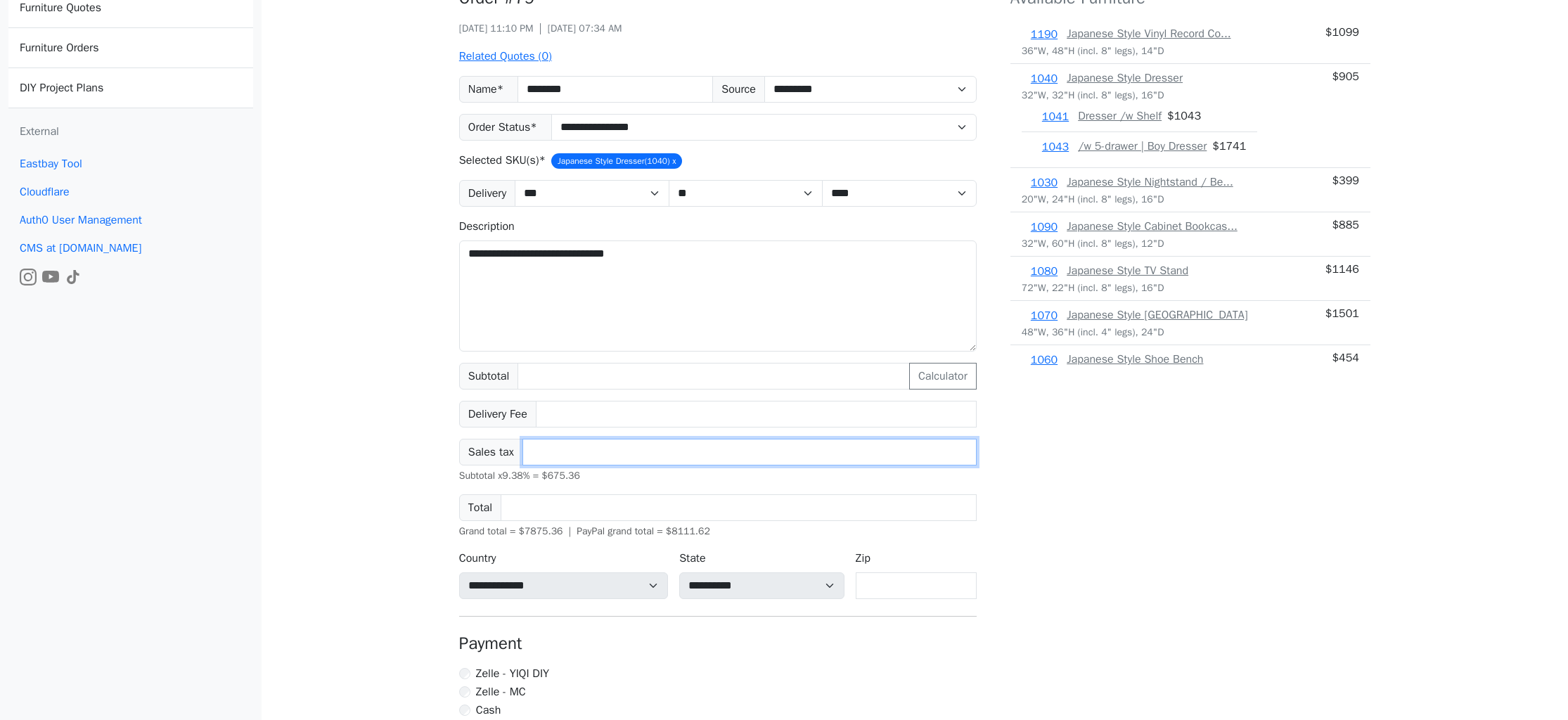 type on "******" 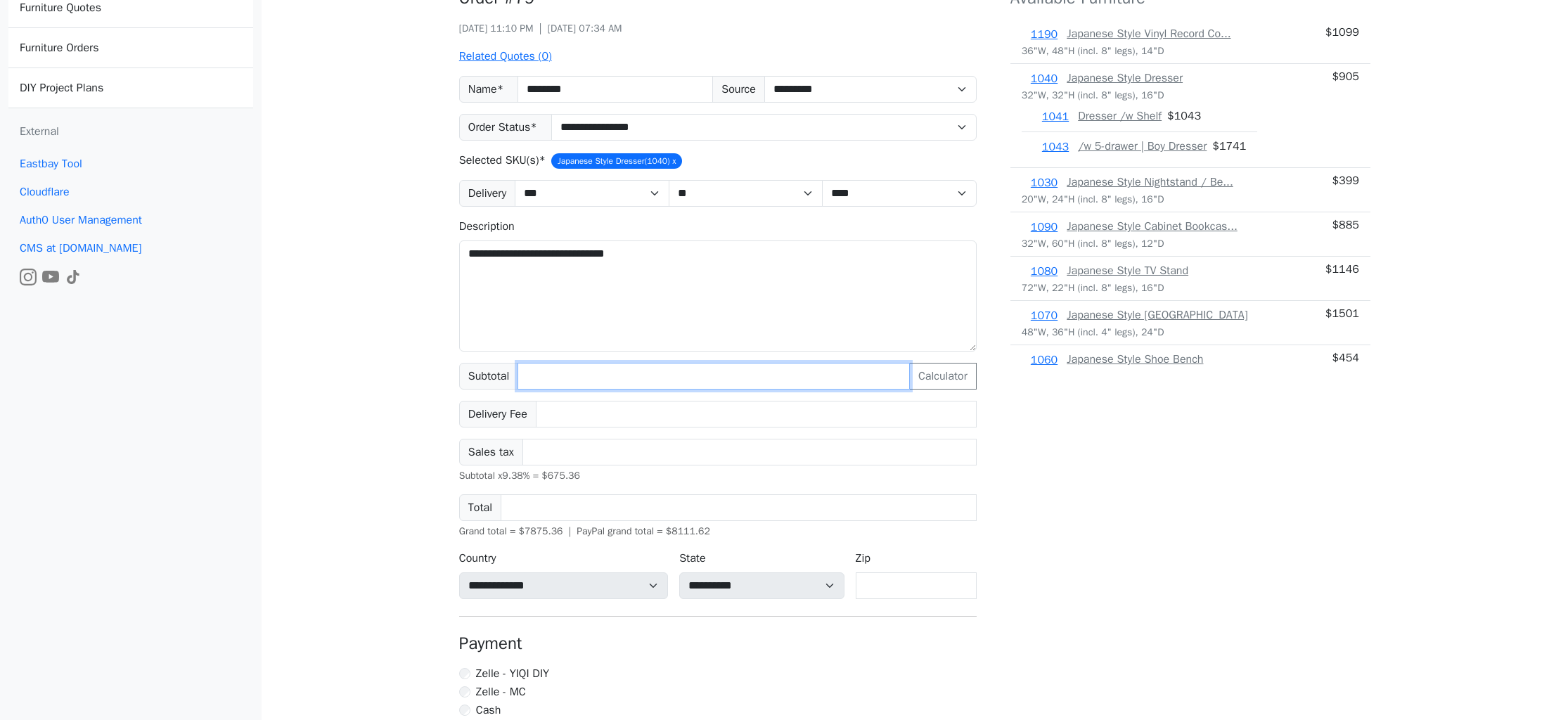 drag, startPoint x: 541, startPoint y: 371, endPoint x: 533, endPoint y: 376, distance: 9.433981 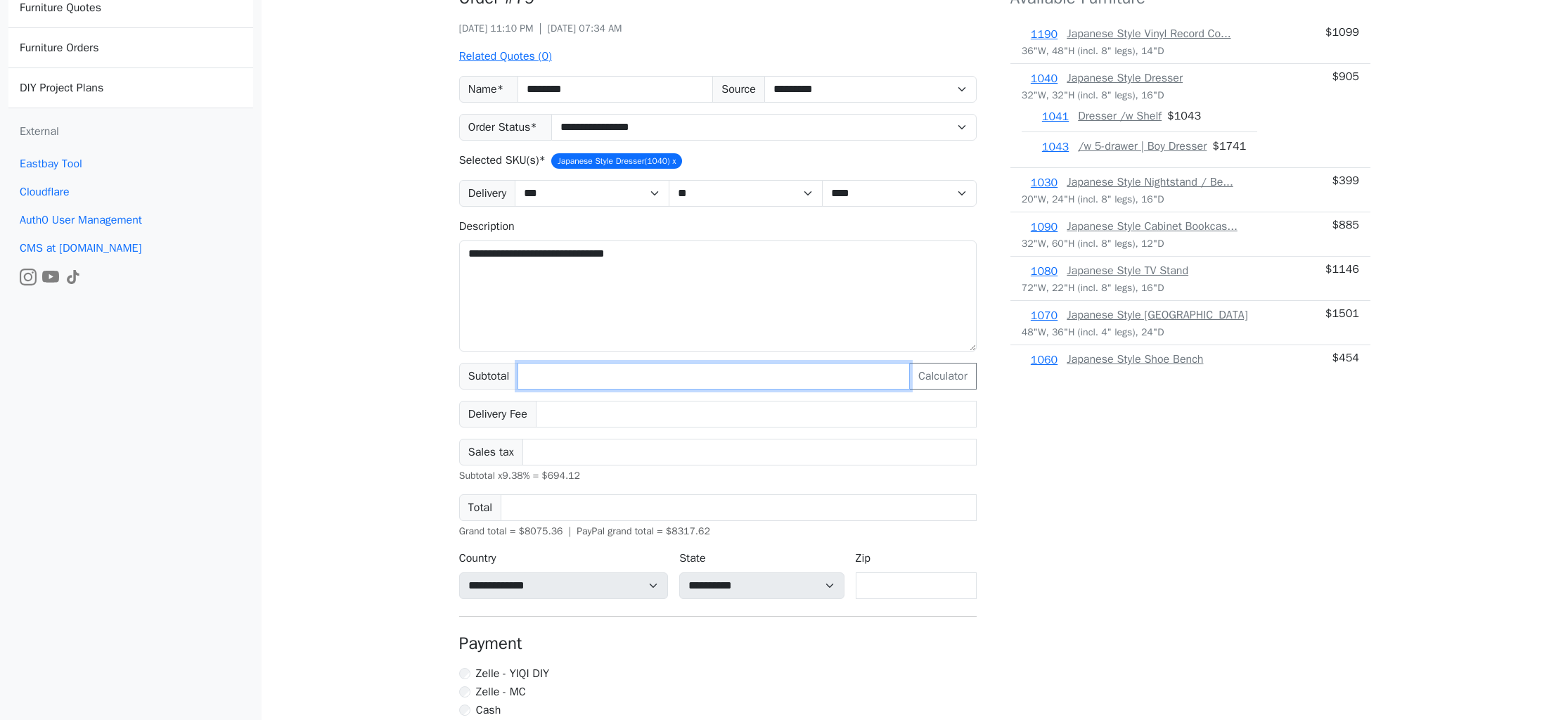 type on "****" 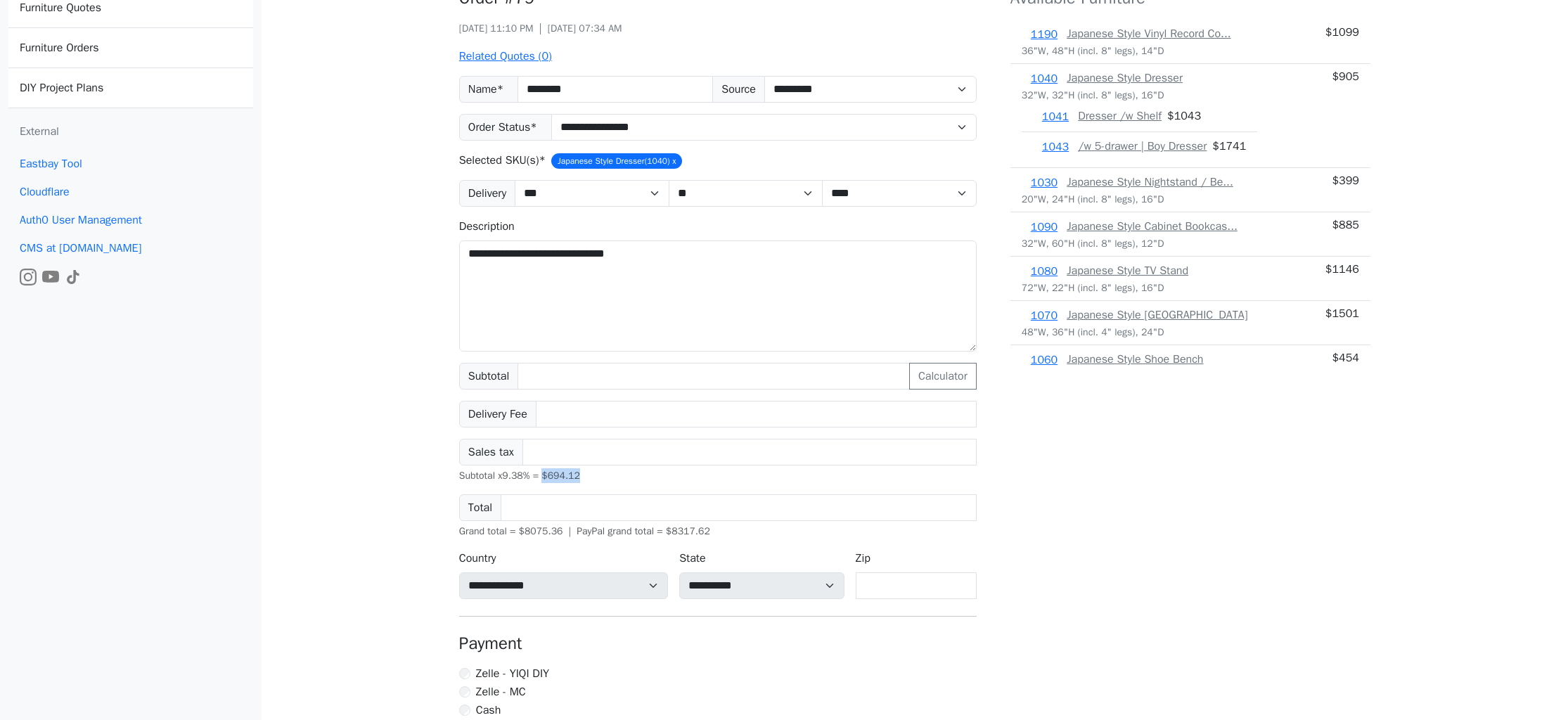 drag, startPoint x: 551, startPoint y: 476, endPoint x: 603, endPoint y: 471, distance: 52.23983 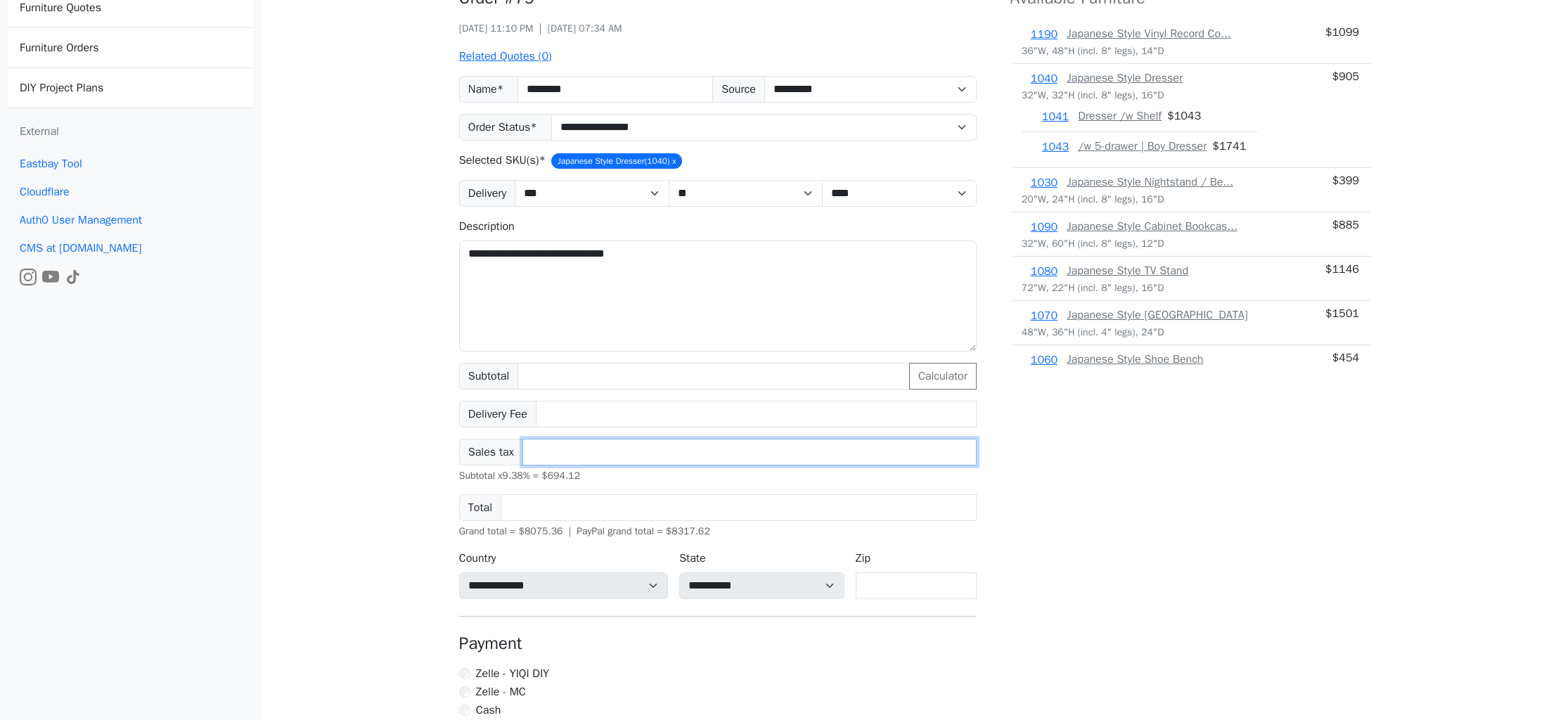 click on "******" at bounding box center [750, 452] 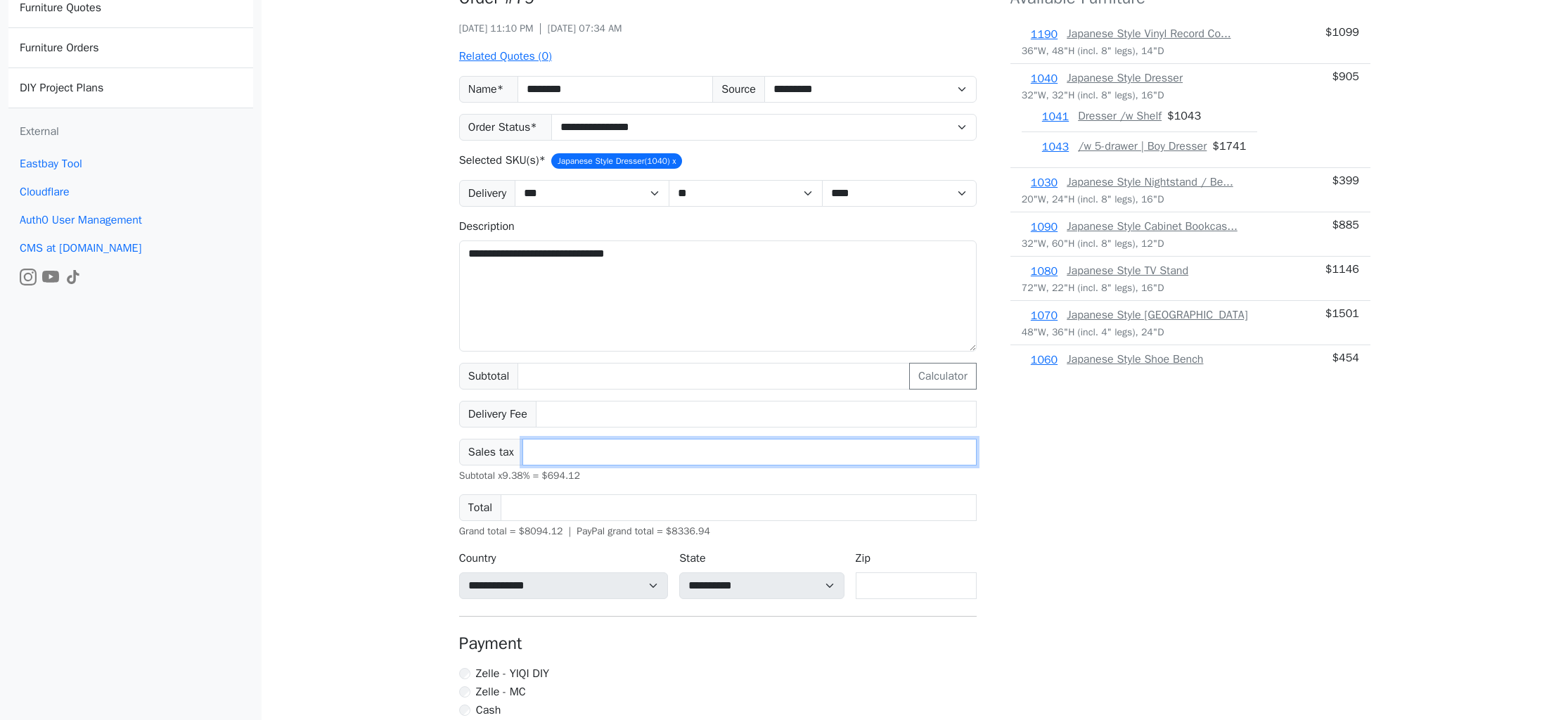 type on "******" 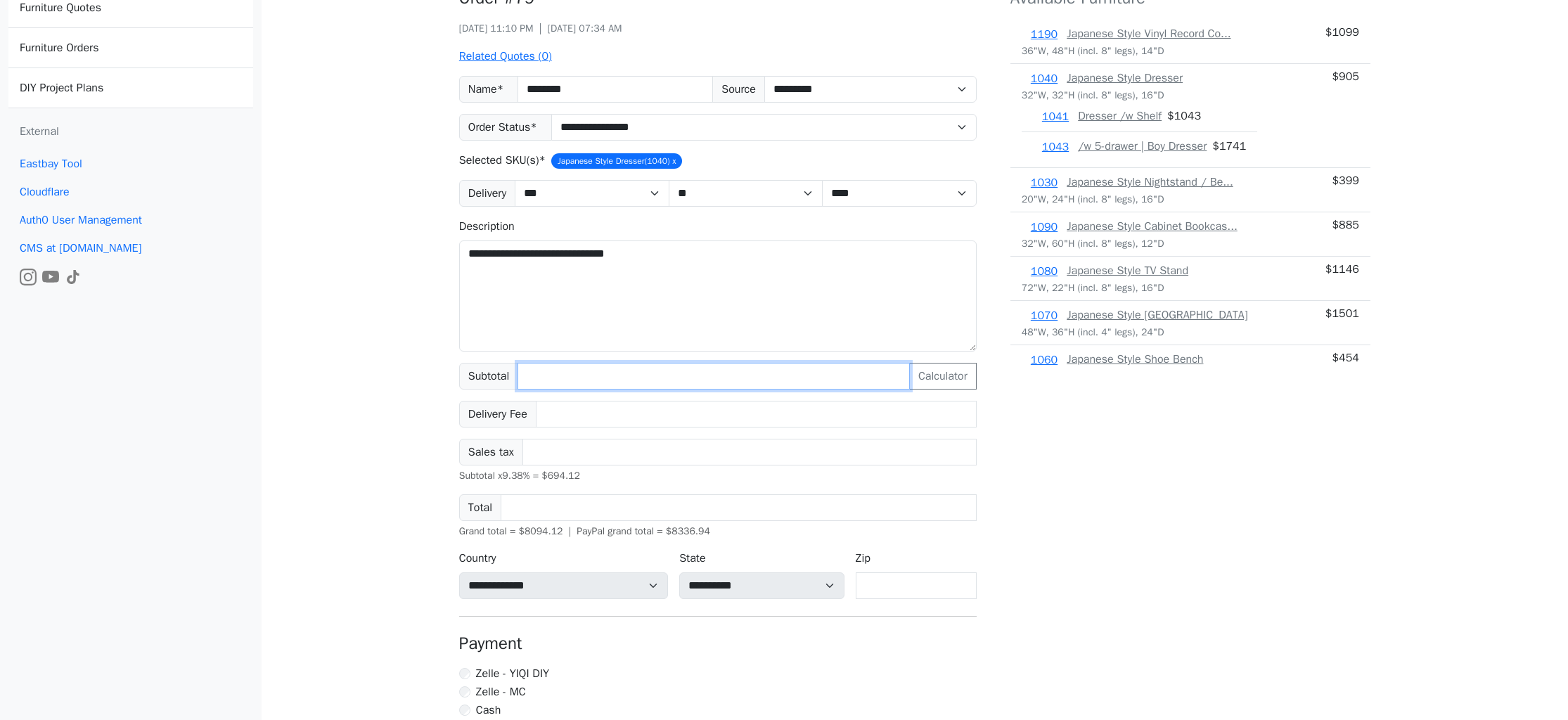 drag, startPoint x: 541, startPoint y: 375, endPoint x: 531, endPoint y: 378, distance: 10.440307 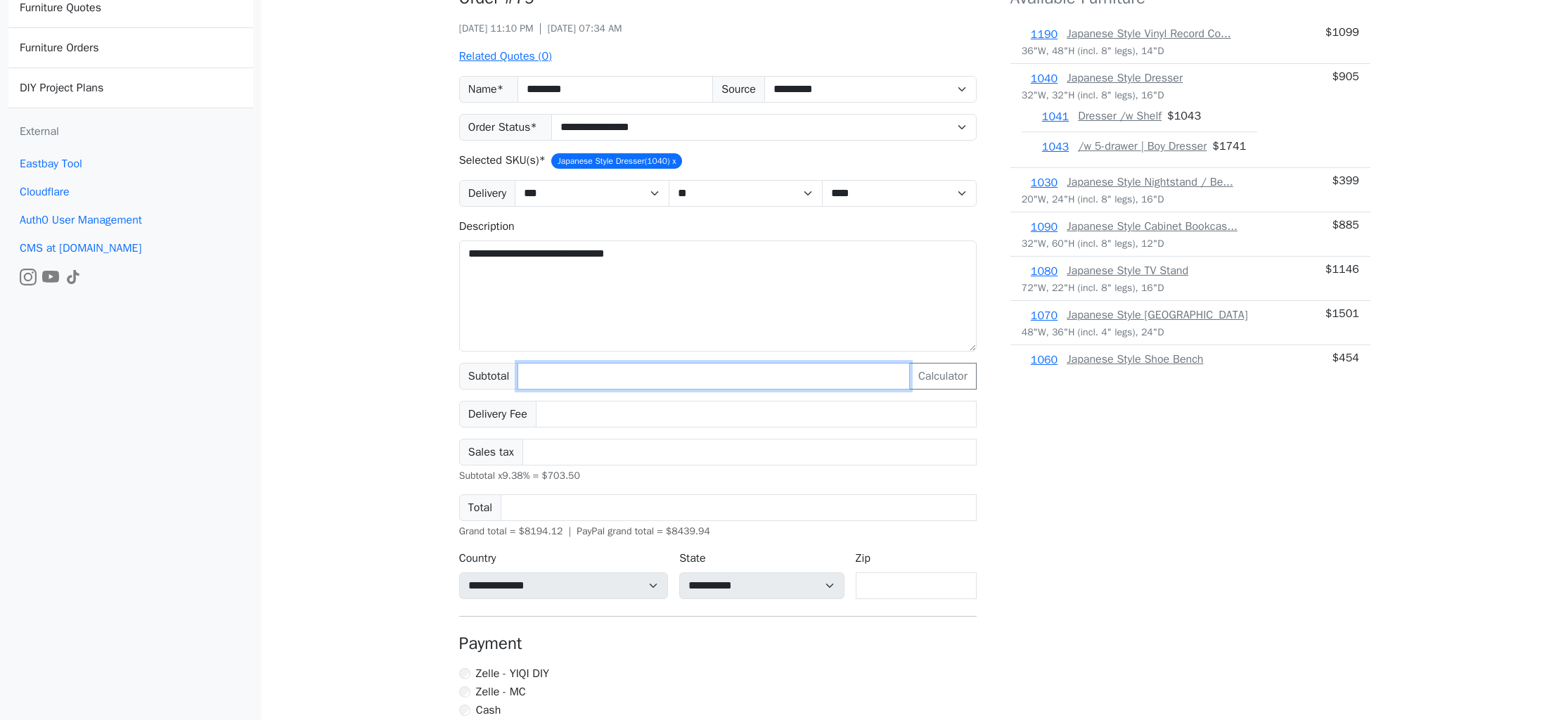 type on "****" 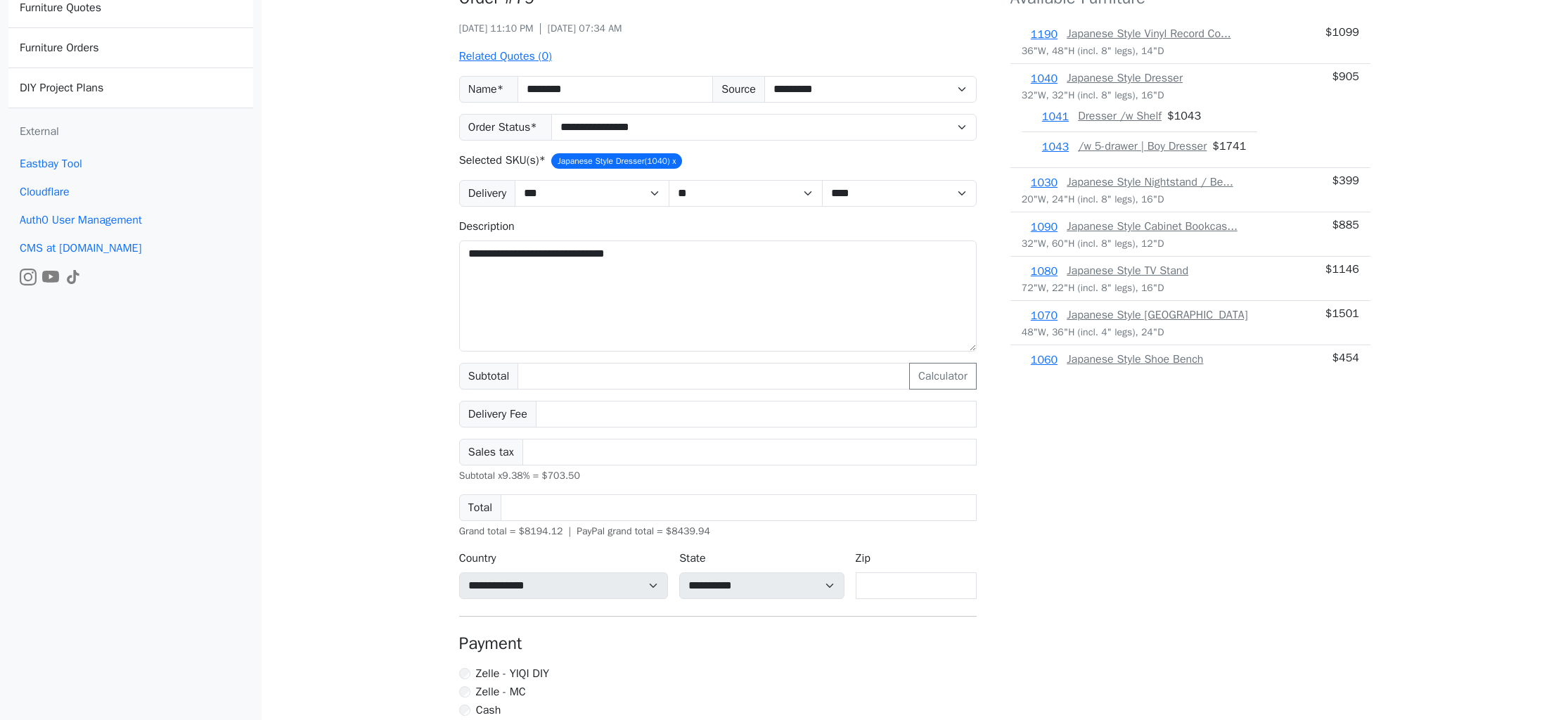 click on "Subtotal x  9.38 % = $ 703.50" at bounding box center (718, 475) 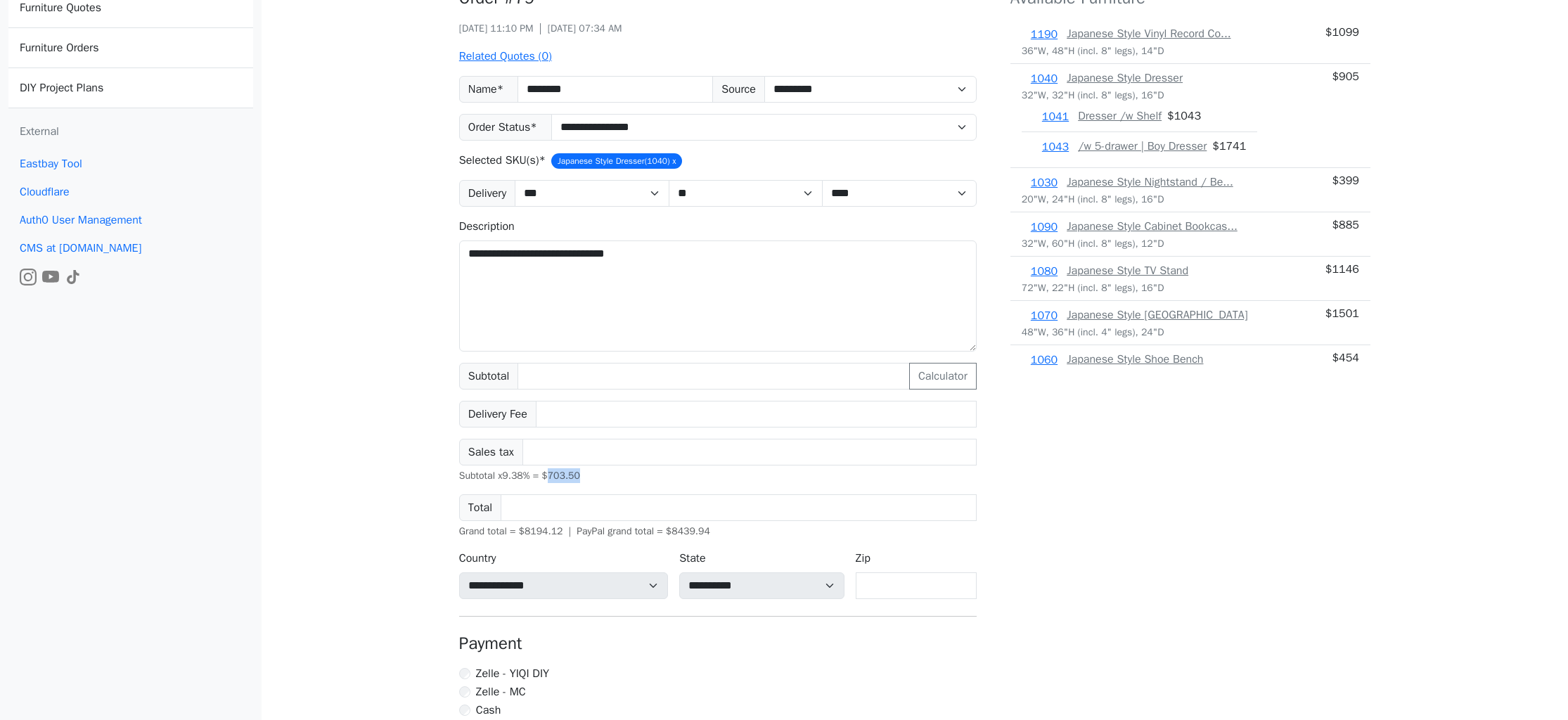 click on "Subtotal x  9.38 % = $ 703.50" at bounding box center [718, 475] 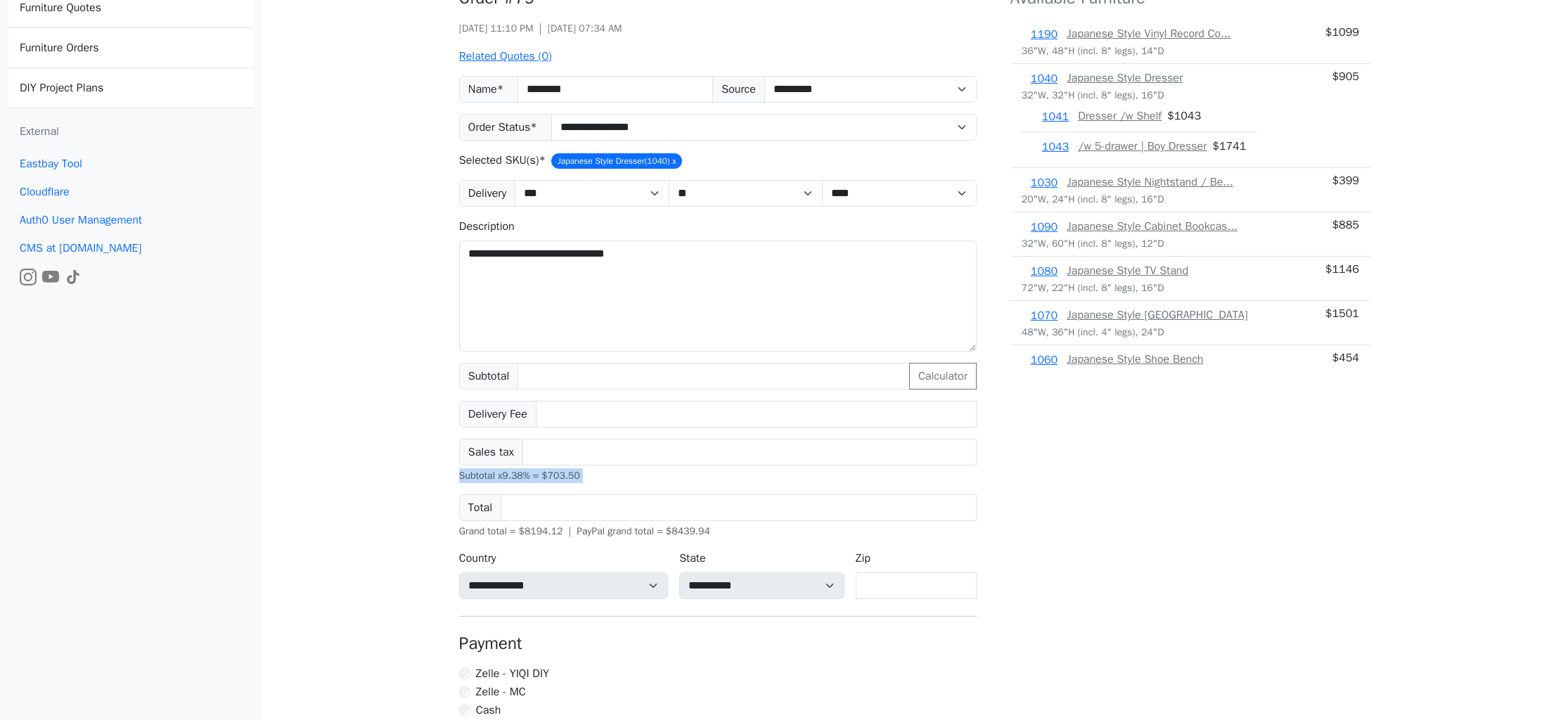 click on "Subtotal x  9.38 % = $ 703.50" at bounding box center [718, 475] 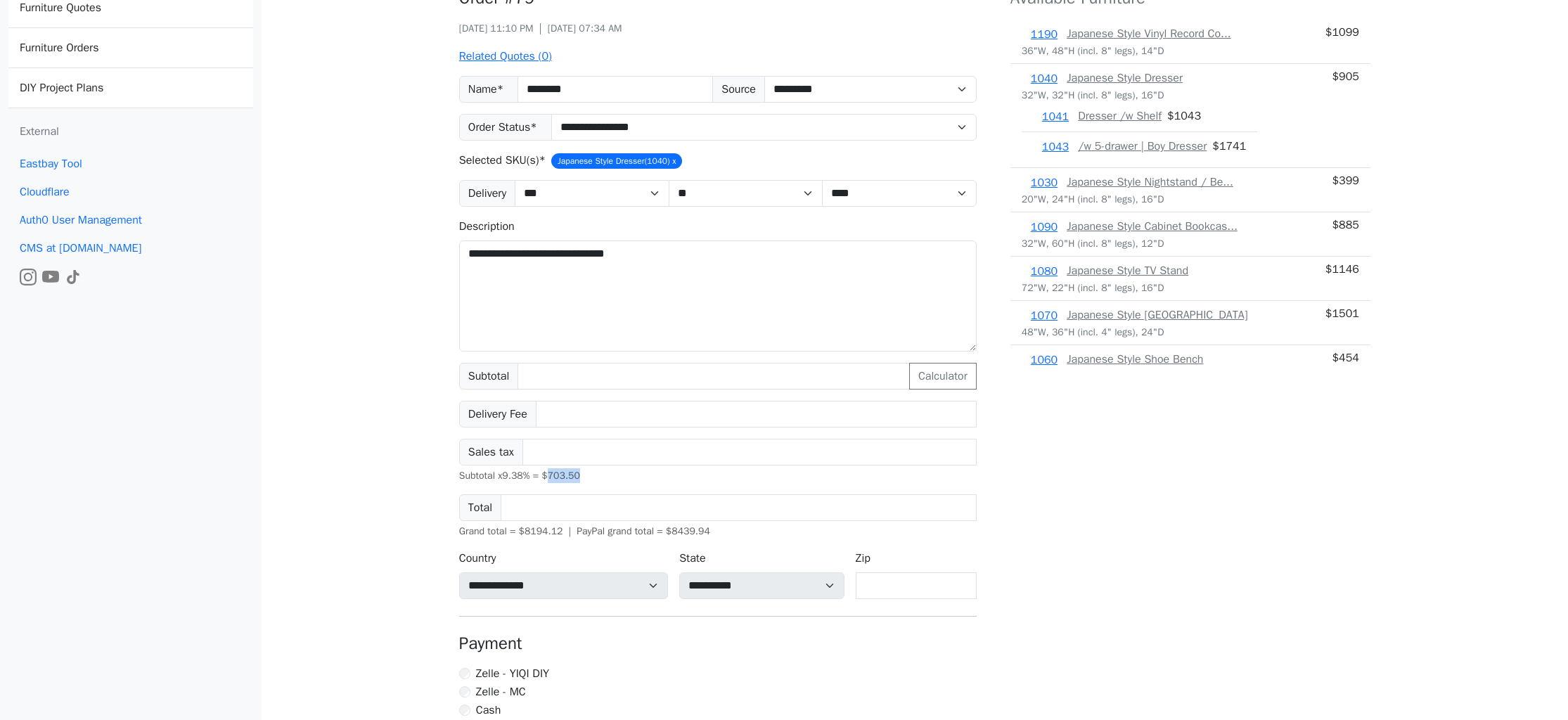 drag, startPoint x: 552, startPoint y: 475, endPoint x: 608, endPoint y: 470, distance: 56.22277 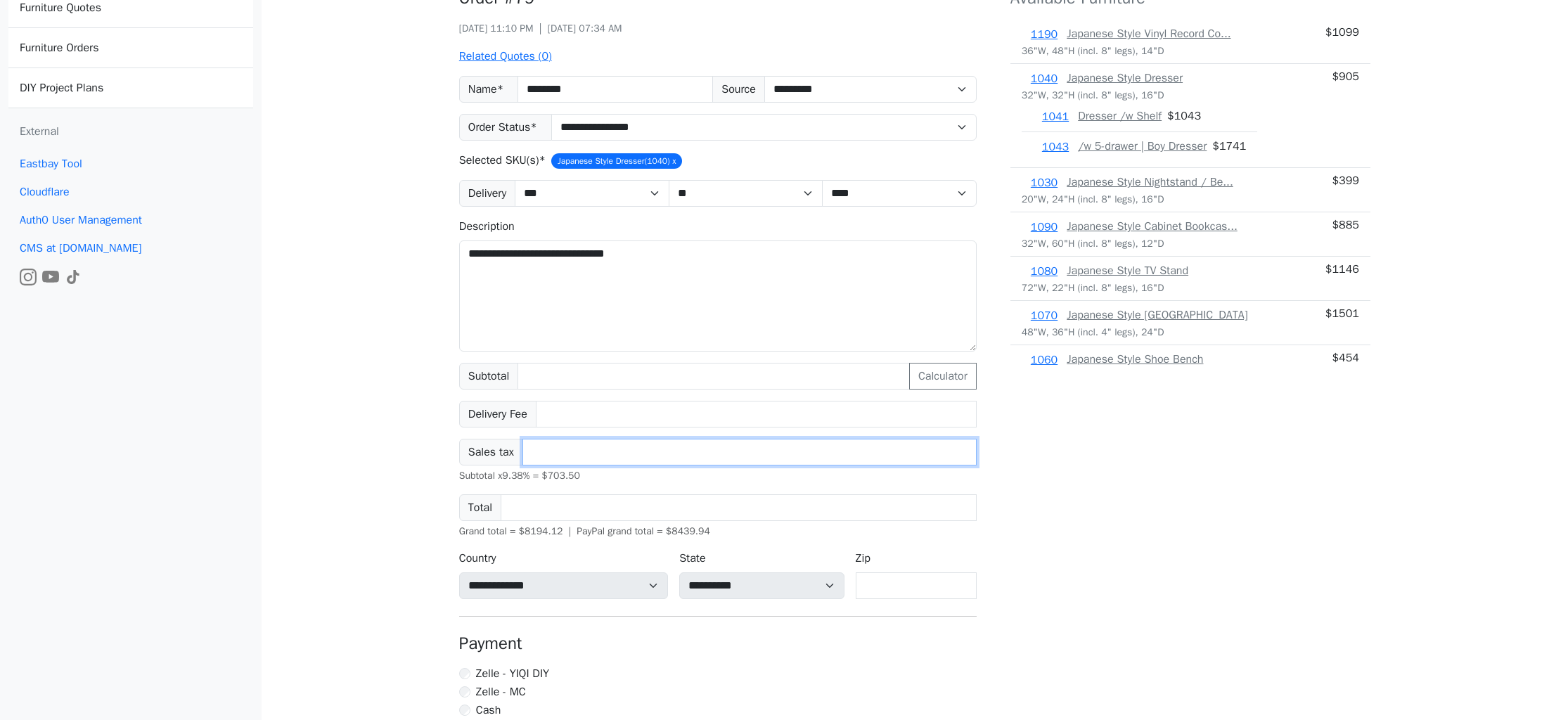 click on "******" at bounding box center (750, 452) 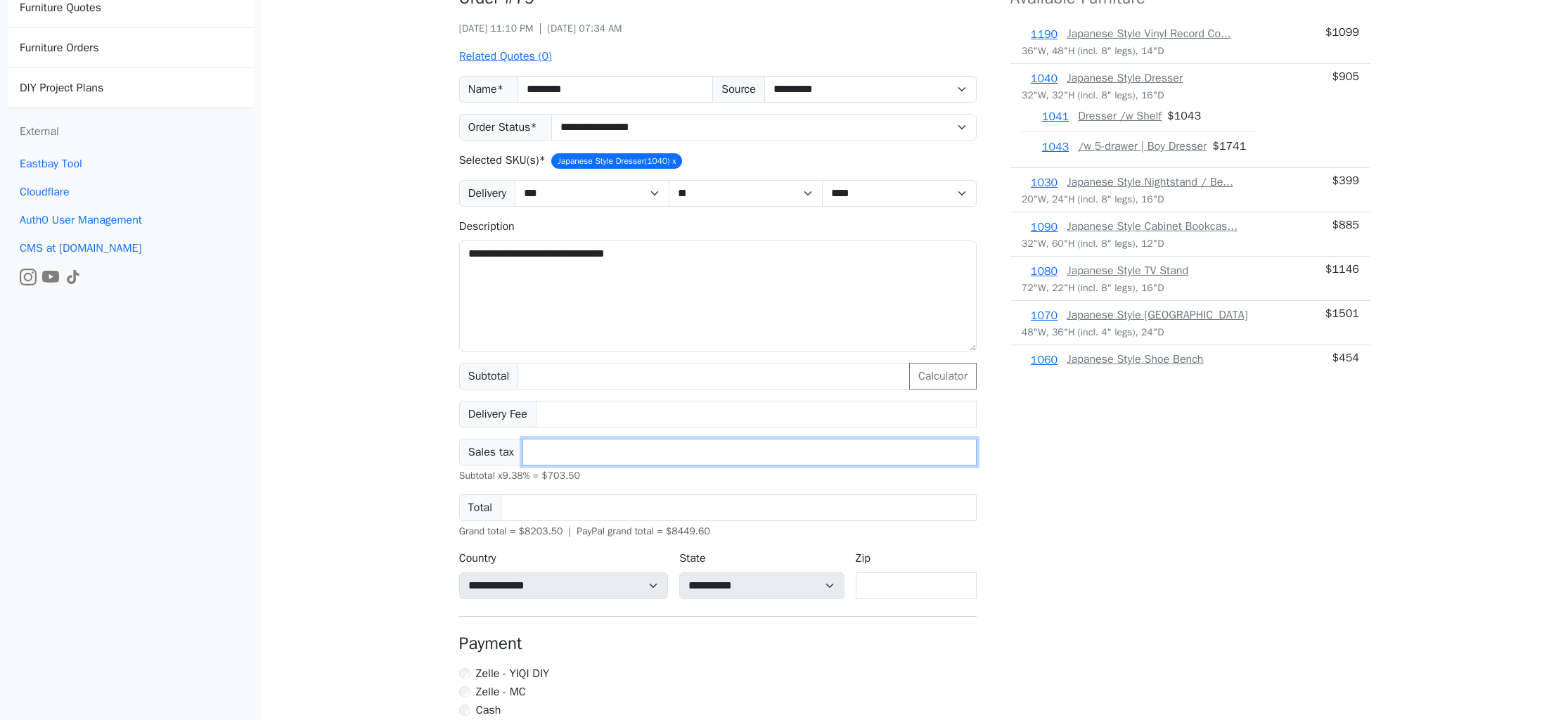 type on "******" 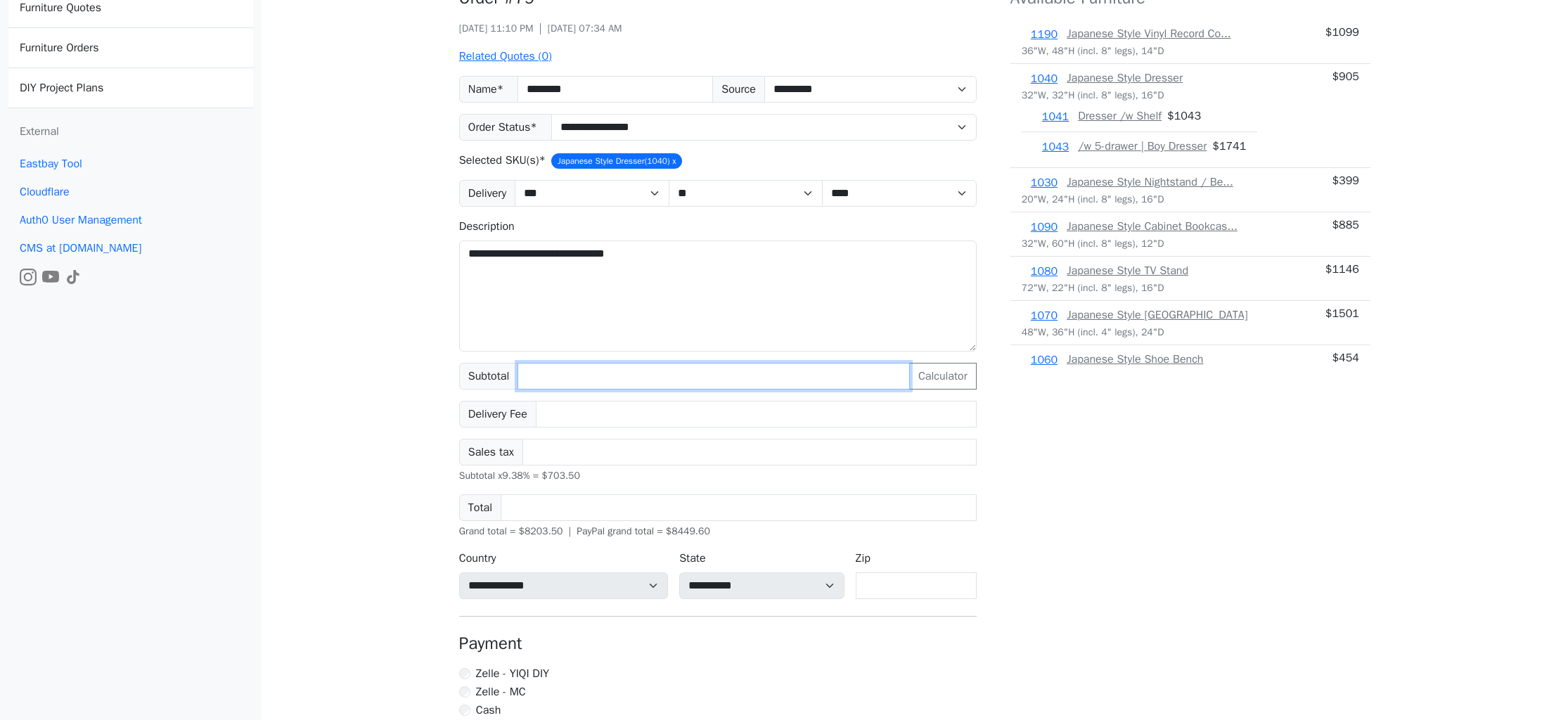 click on "****" at bounding box center [714, 376] 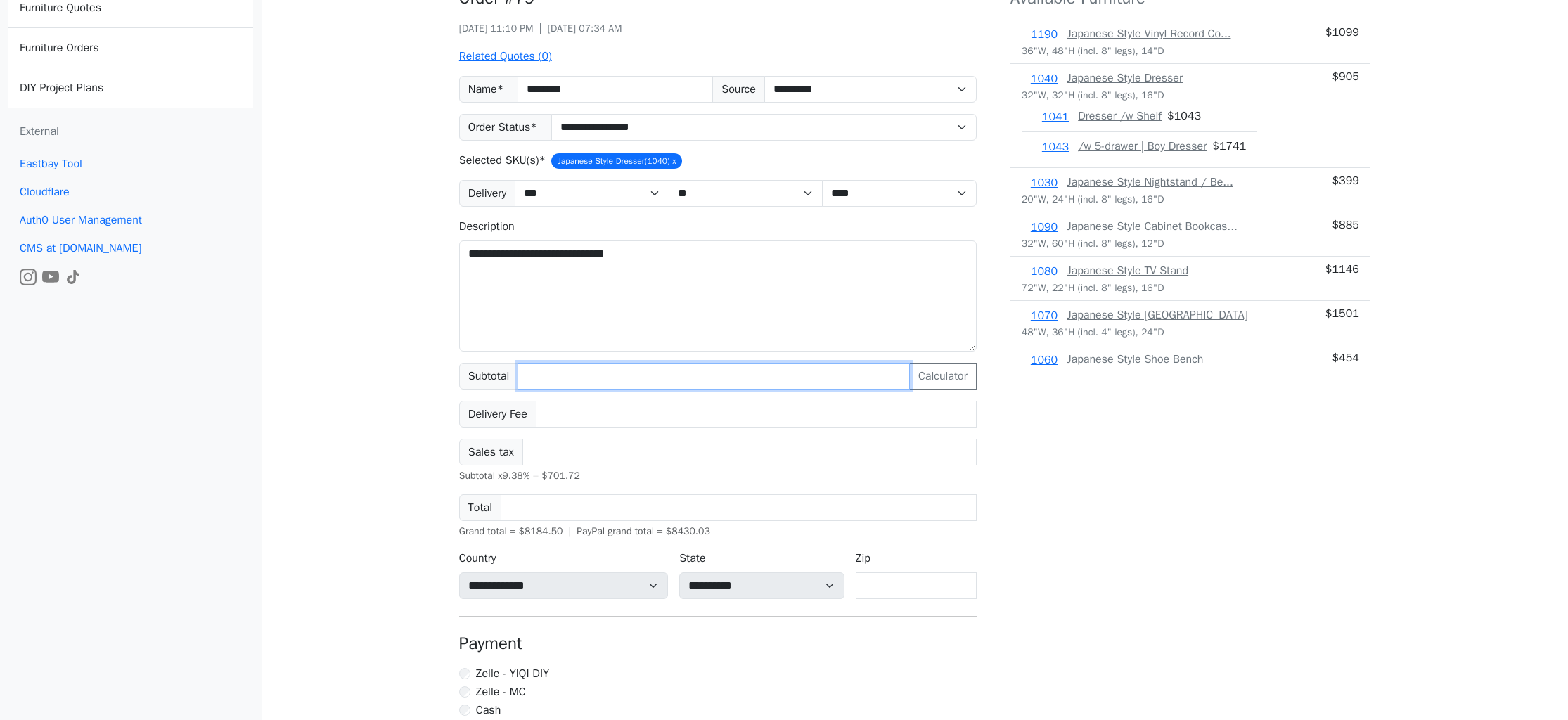 type on "****" 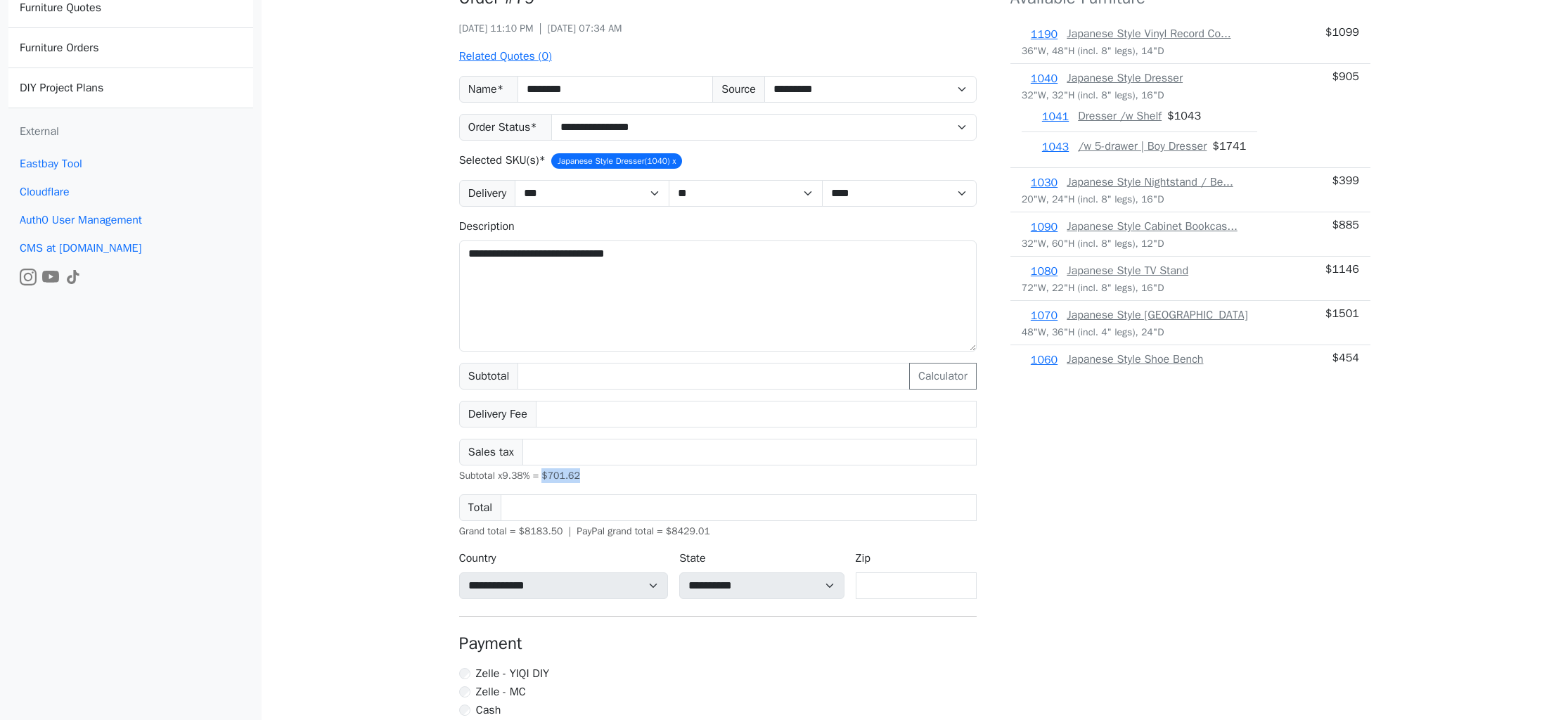drag, startPoint x: 550, startPoint y: 473, endPoint x: 622, endPoint y: 474, distance: 72.00694 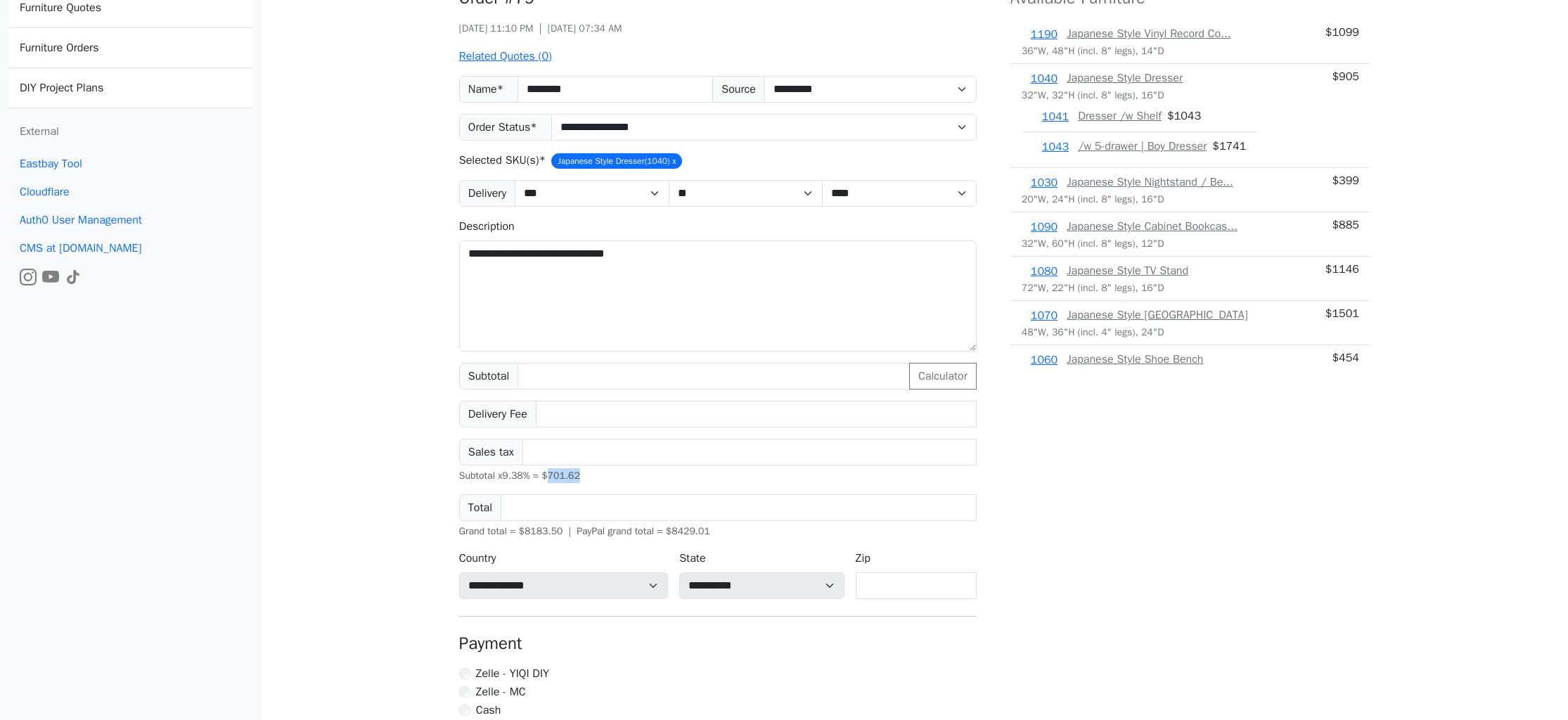 drag, startPoint x: 555, startPoint y: 474, endPoint x: 626, endPoint y: 472, distance: 71.03 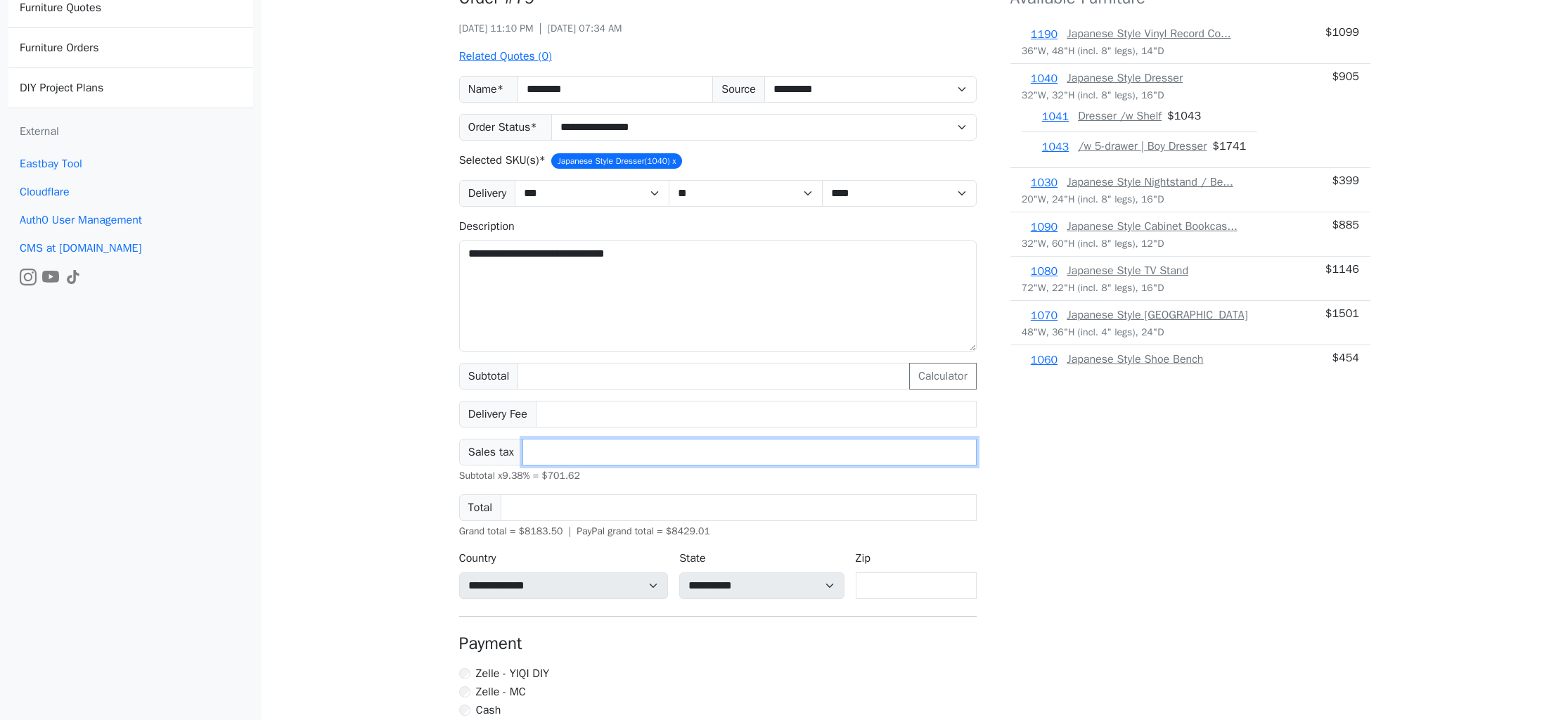 click on "******" at bounding box center (750, 452) 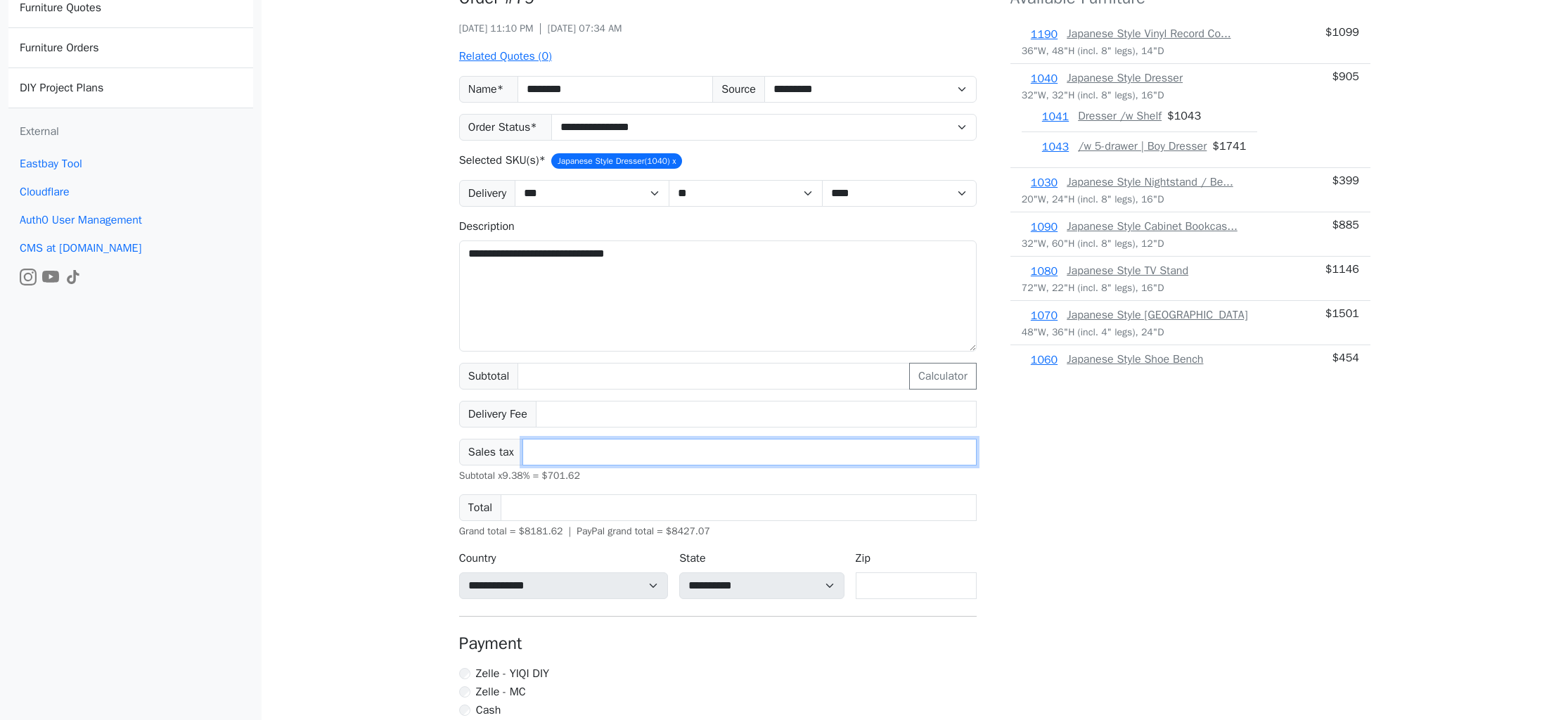 type on "******" 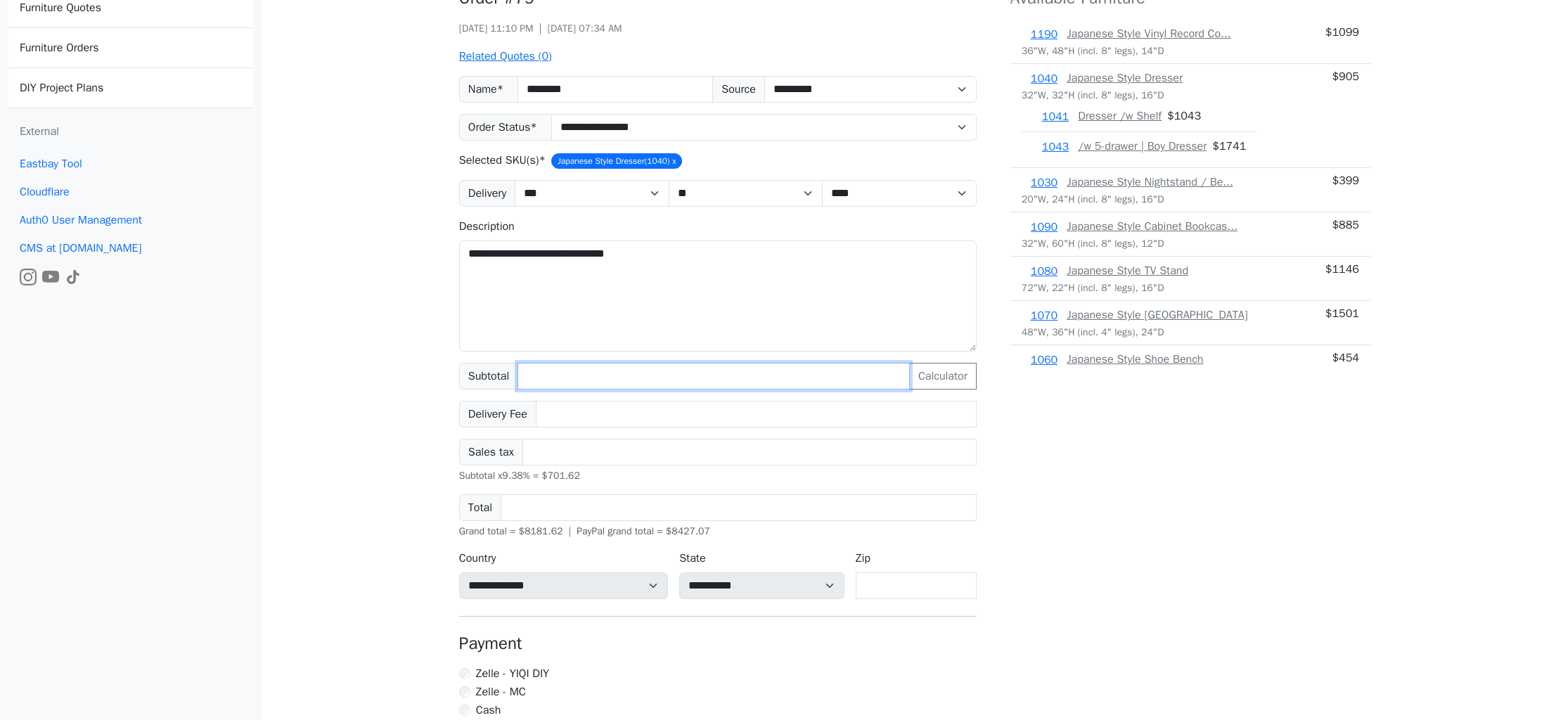 click on "****" at bounding box center (714, 376) 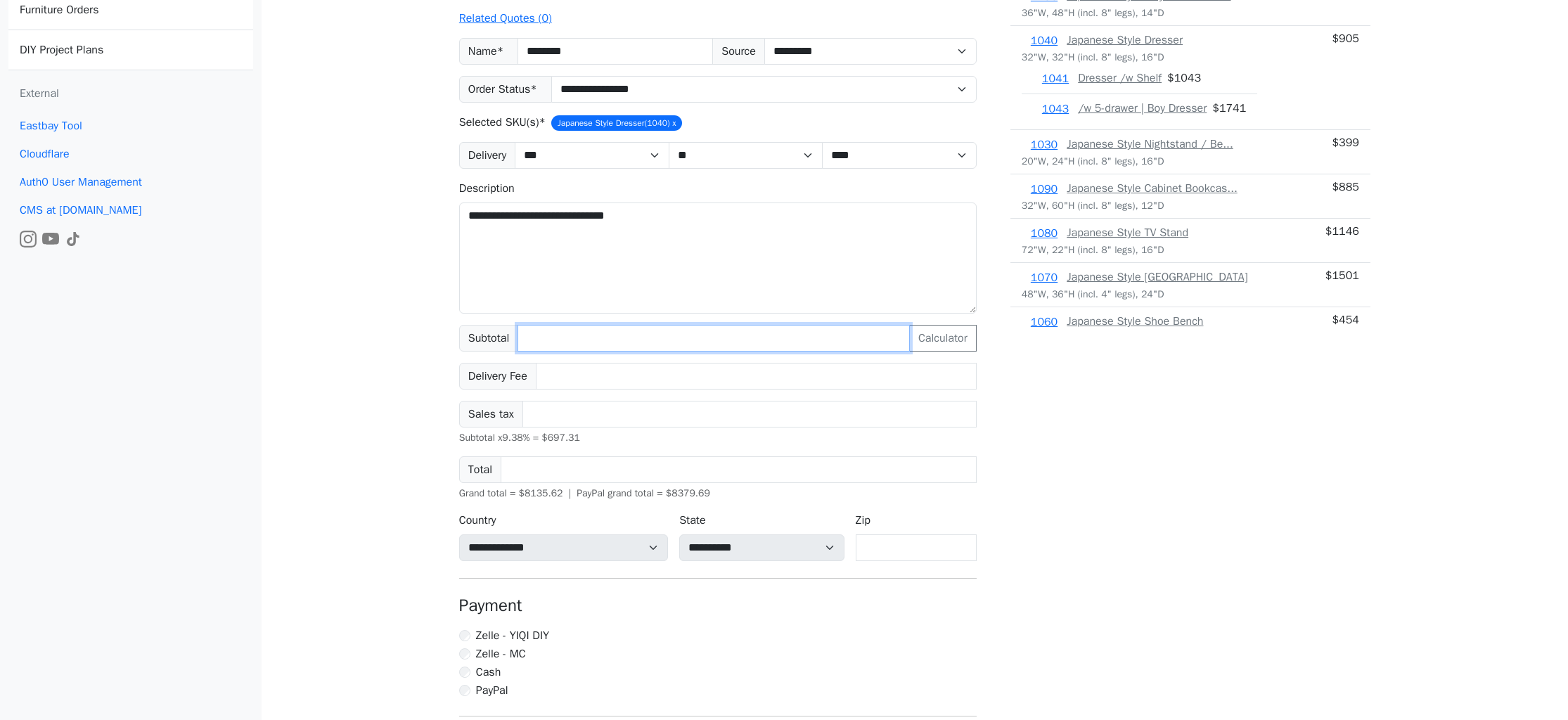 scroll, scrollTop: 143, scrollLeft: 0, axis: vertical 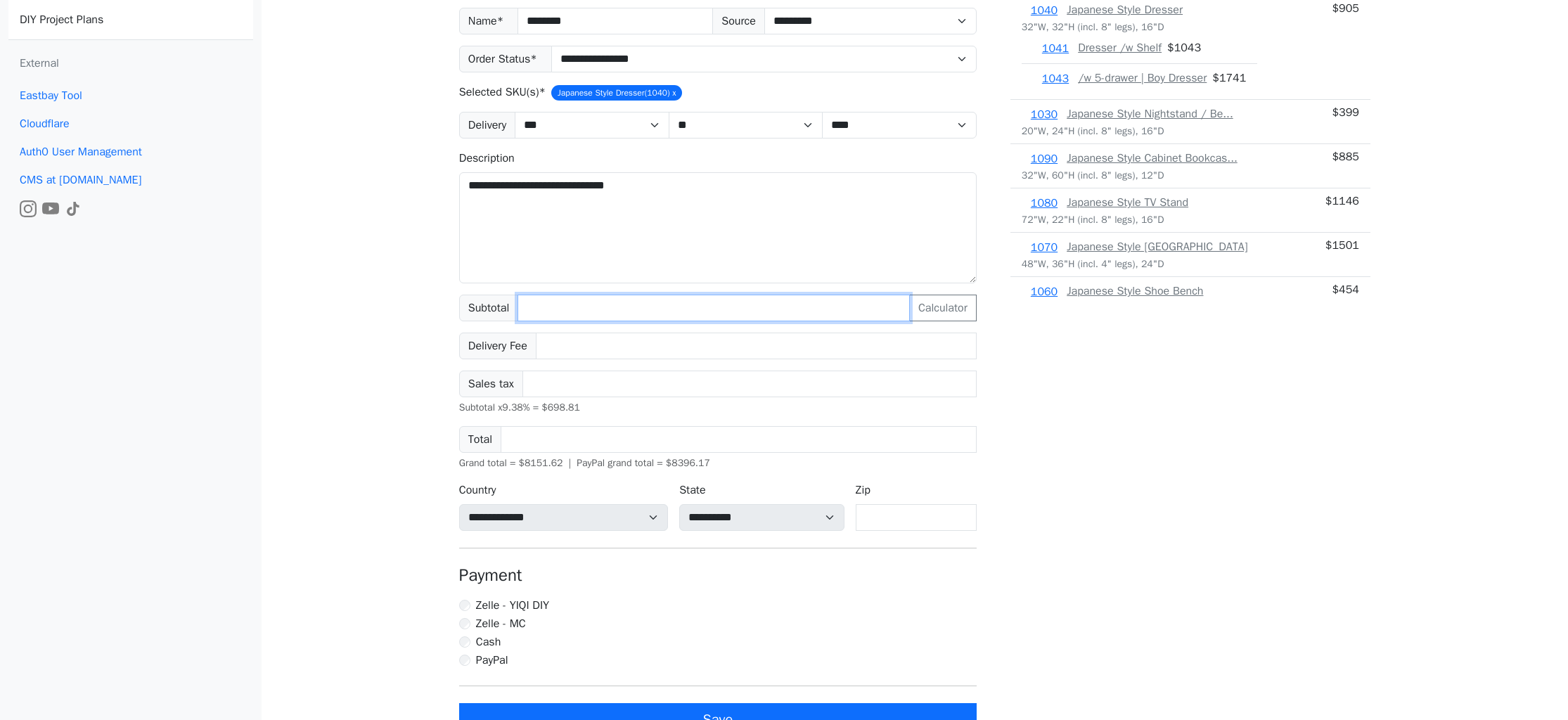 type on "****" 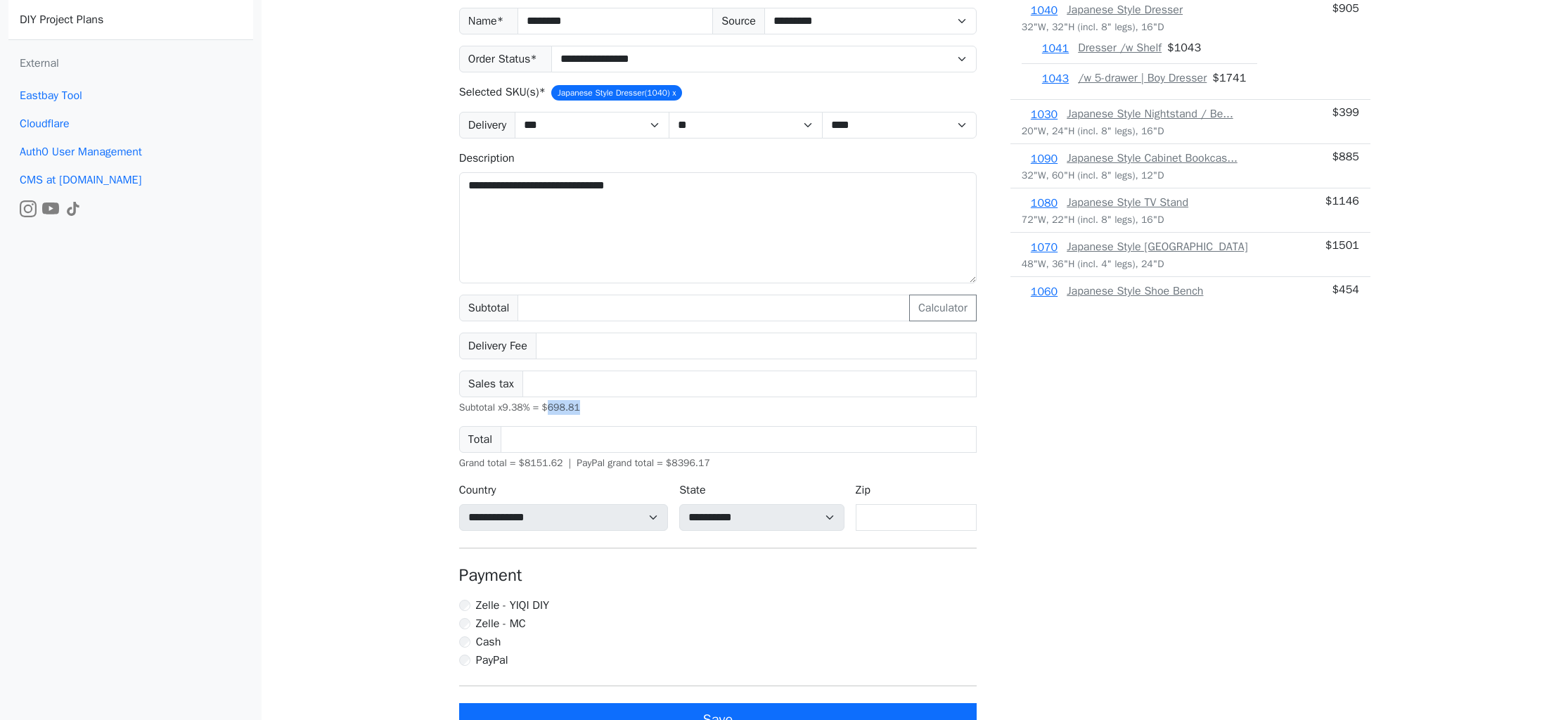 drag, startPoint x: 556, startPoint y: 407, endPoint x: 604, endPoint y: 407, distance: 48 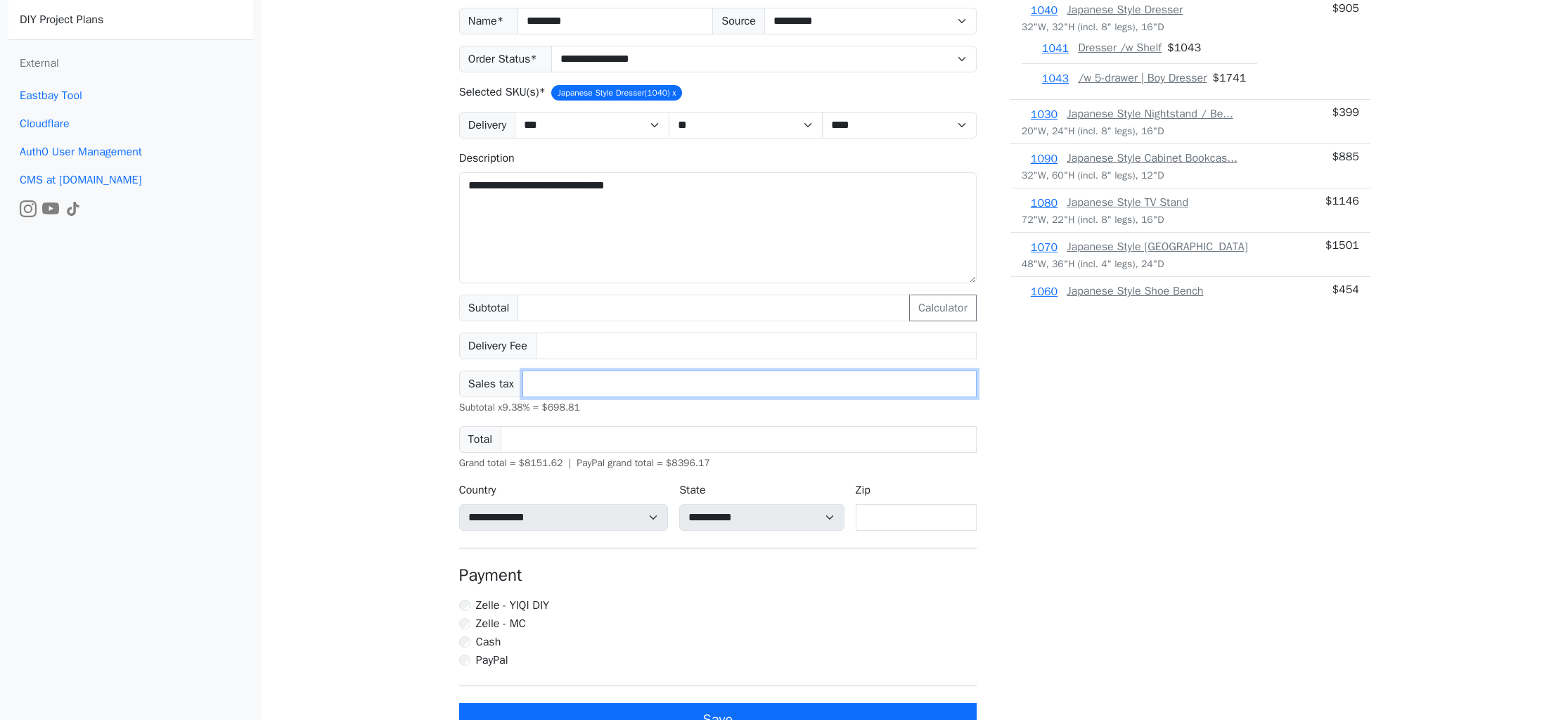click on "******" at bounding box center [750, 384] 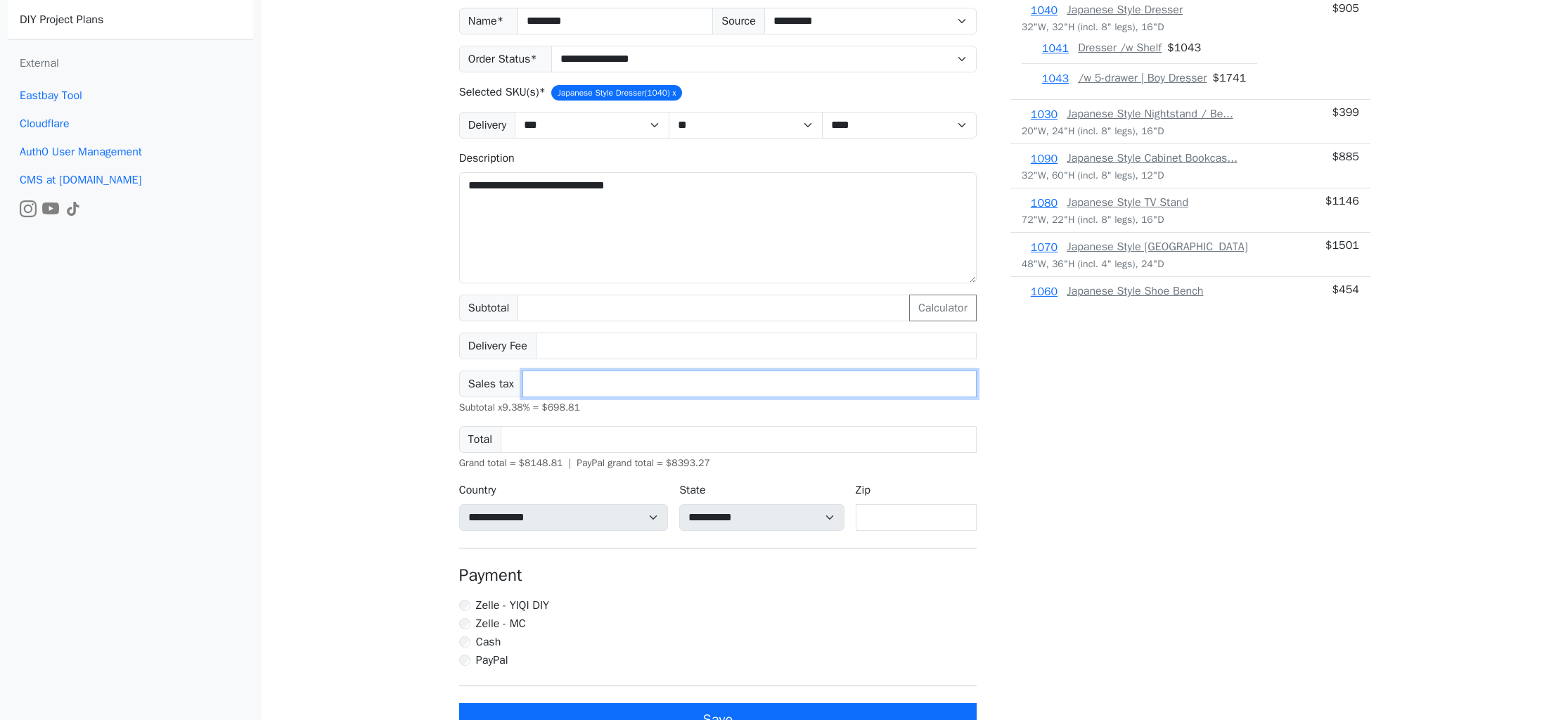 type on "******" 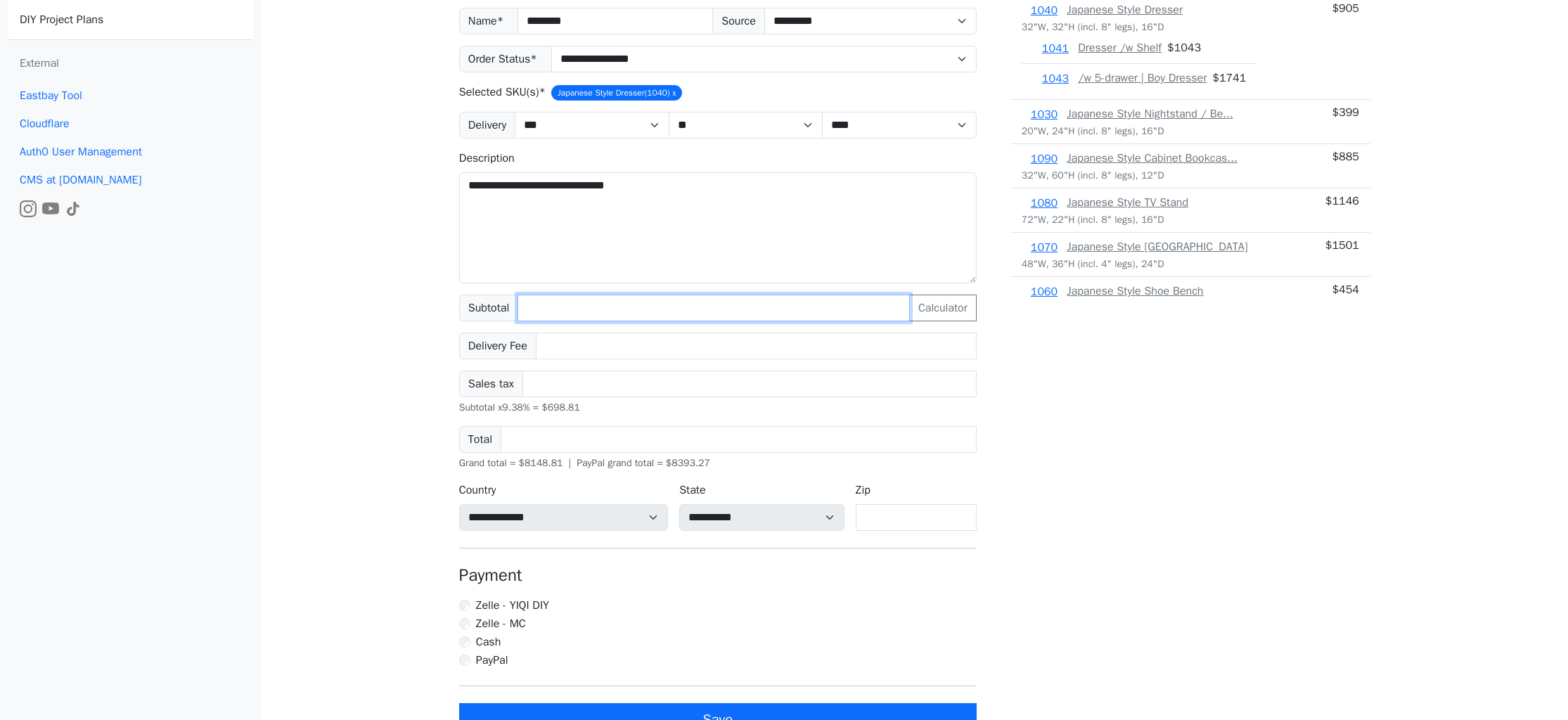 click on "****" at bounding box center [714, 308] 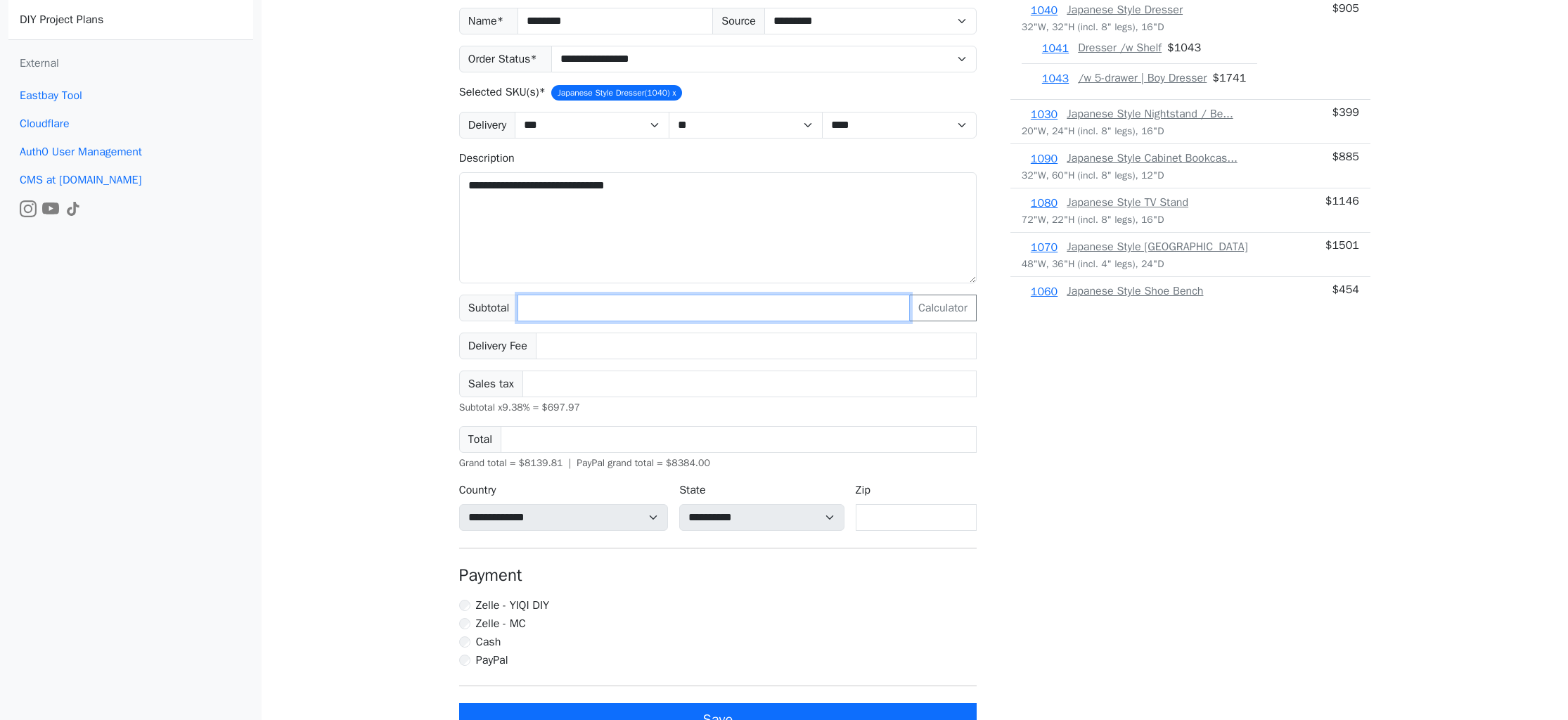 type on "****" 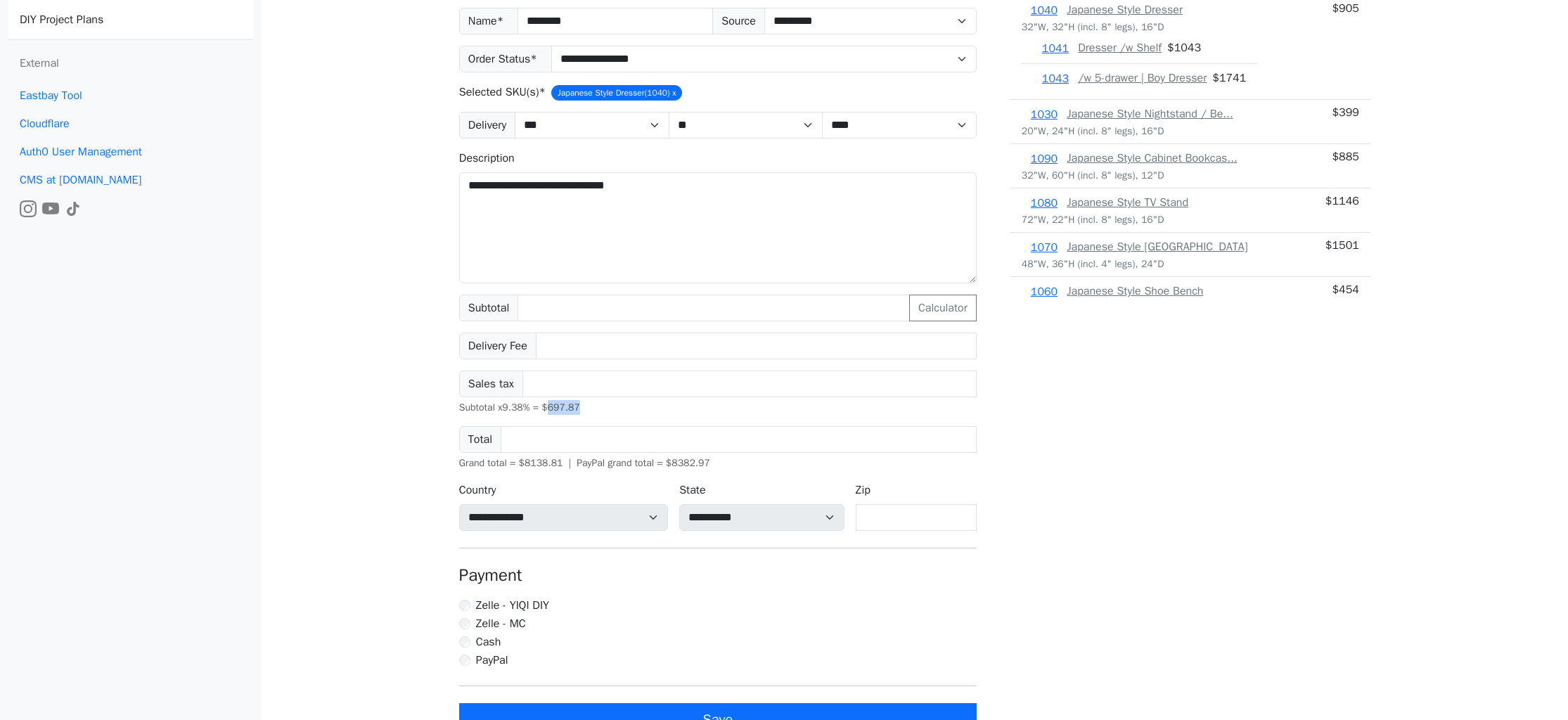 drag, startPoint x: 581, startPoint y: 405, endPoint x: 639, endPoint y: 409, distance: 58.1378 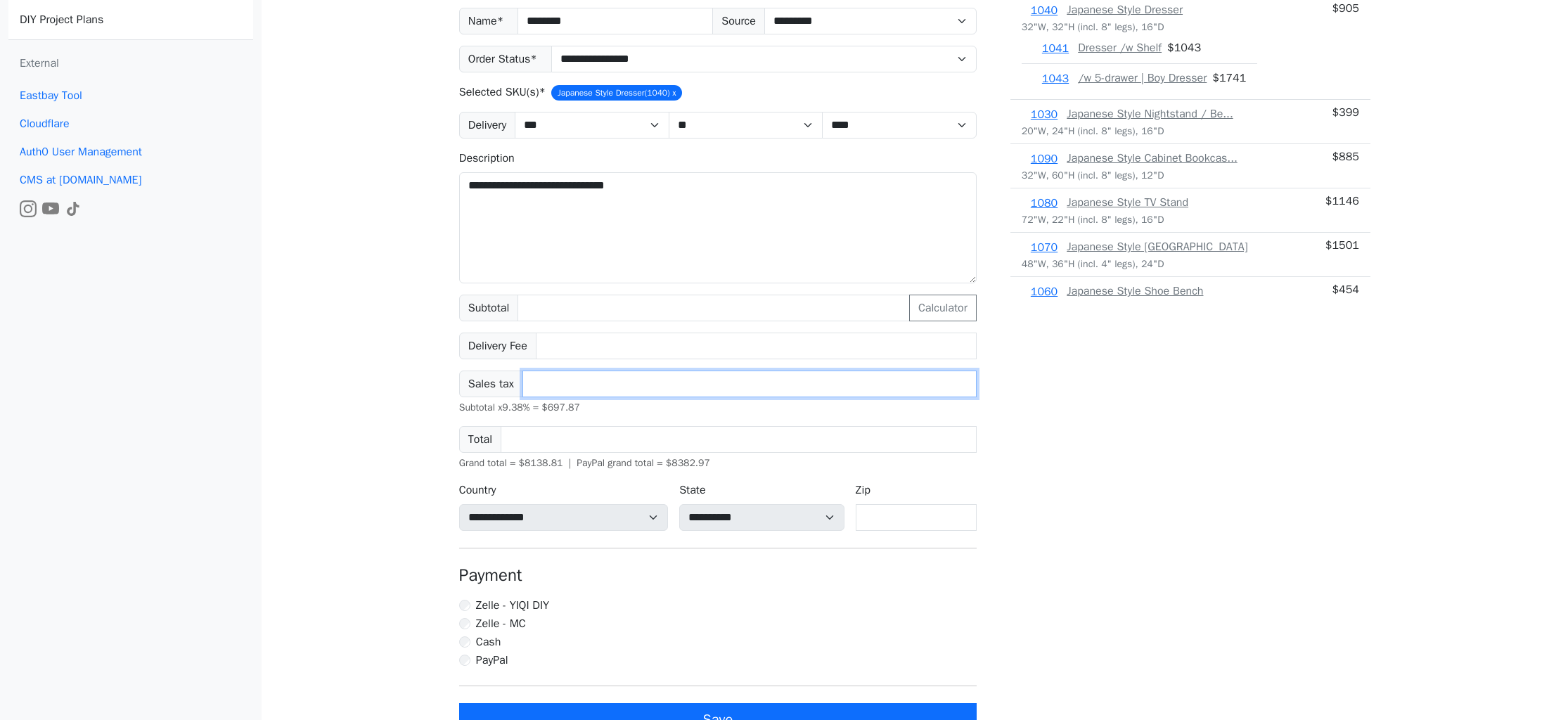 click on "******" at bounding box center [750, 384] 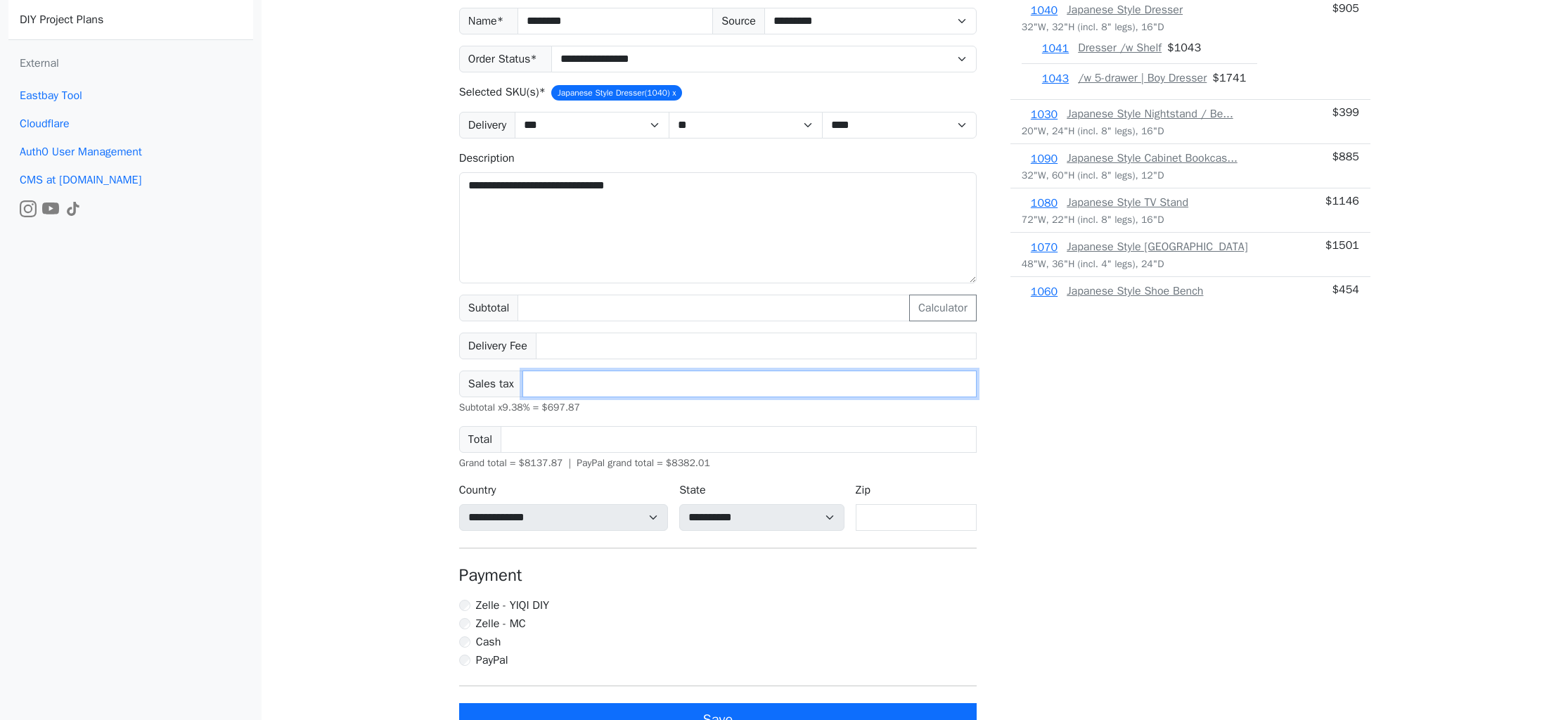 type on "******" 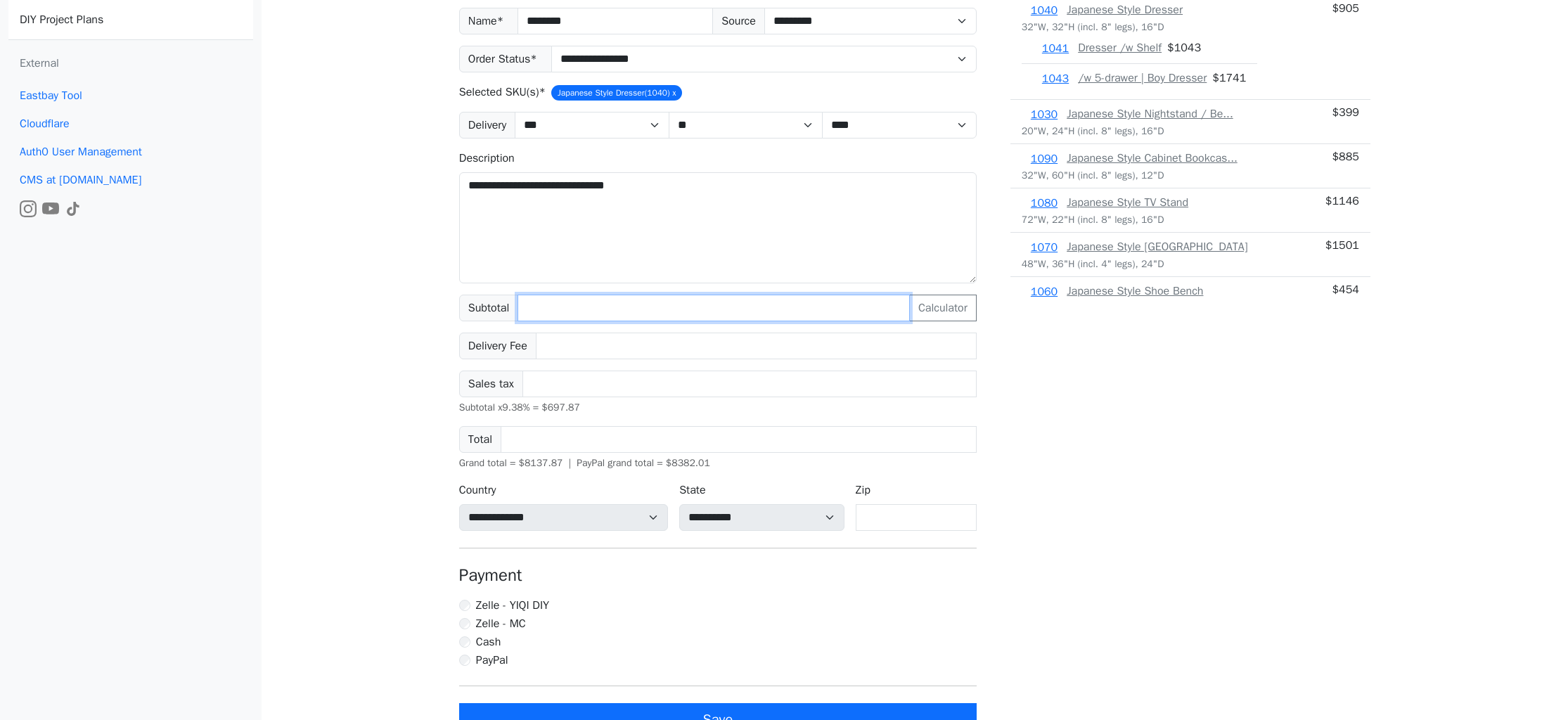 click on "****" at bounding box center (714, 308) 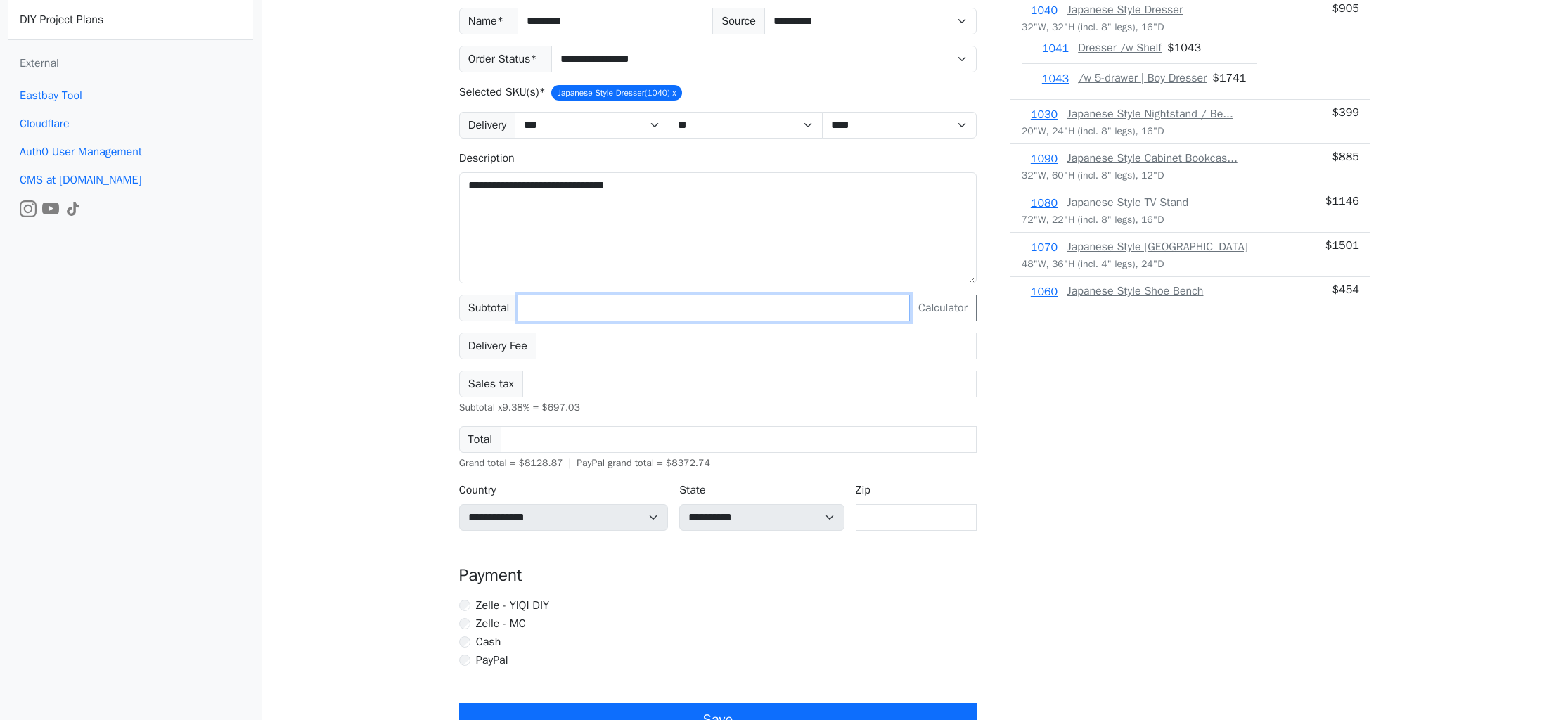 type on "****" 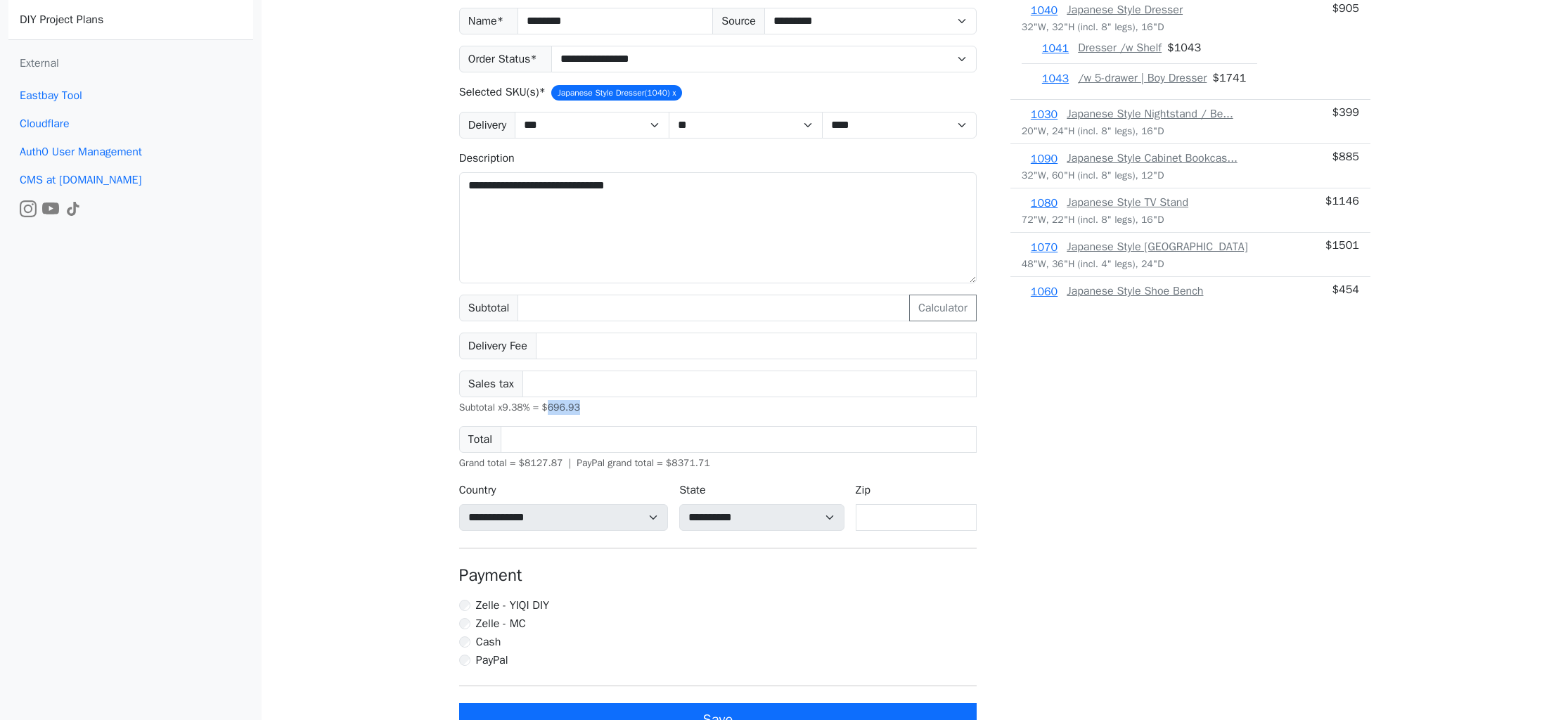 drag, startPoint x: 558, startPoint y: 409, endPoint x: 650, endPoint y: 416, distance: 92.26592 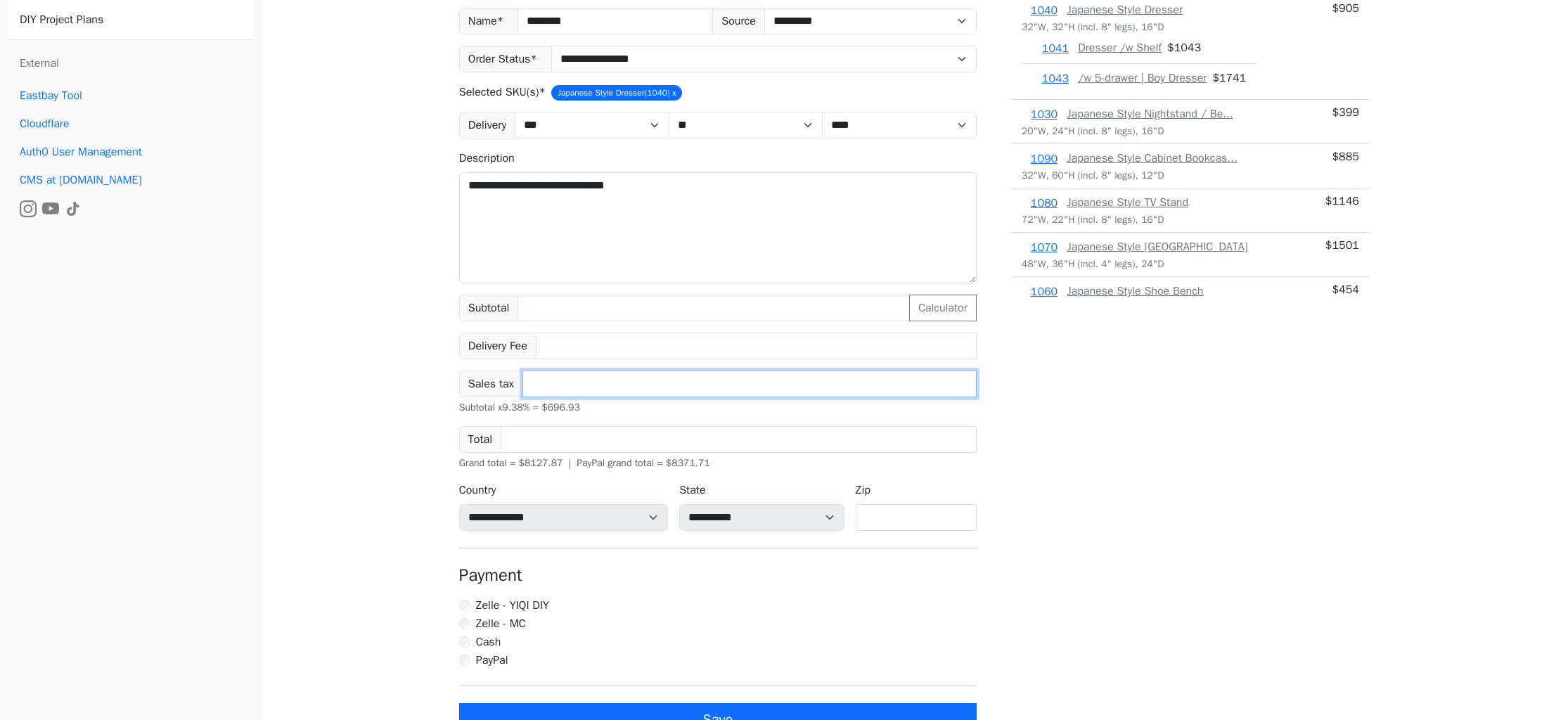click on "******" at bounding box center [750, 384] 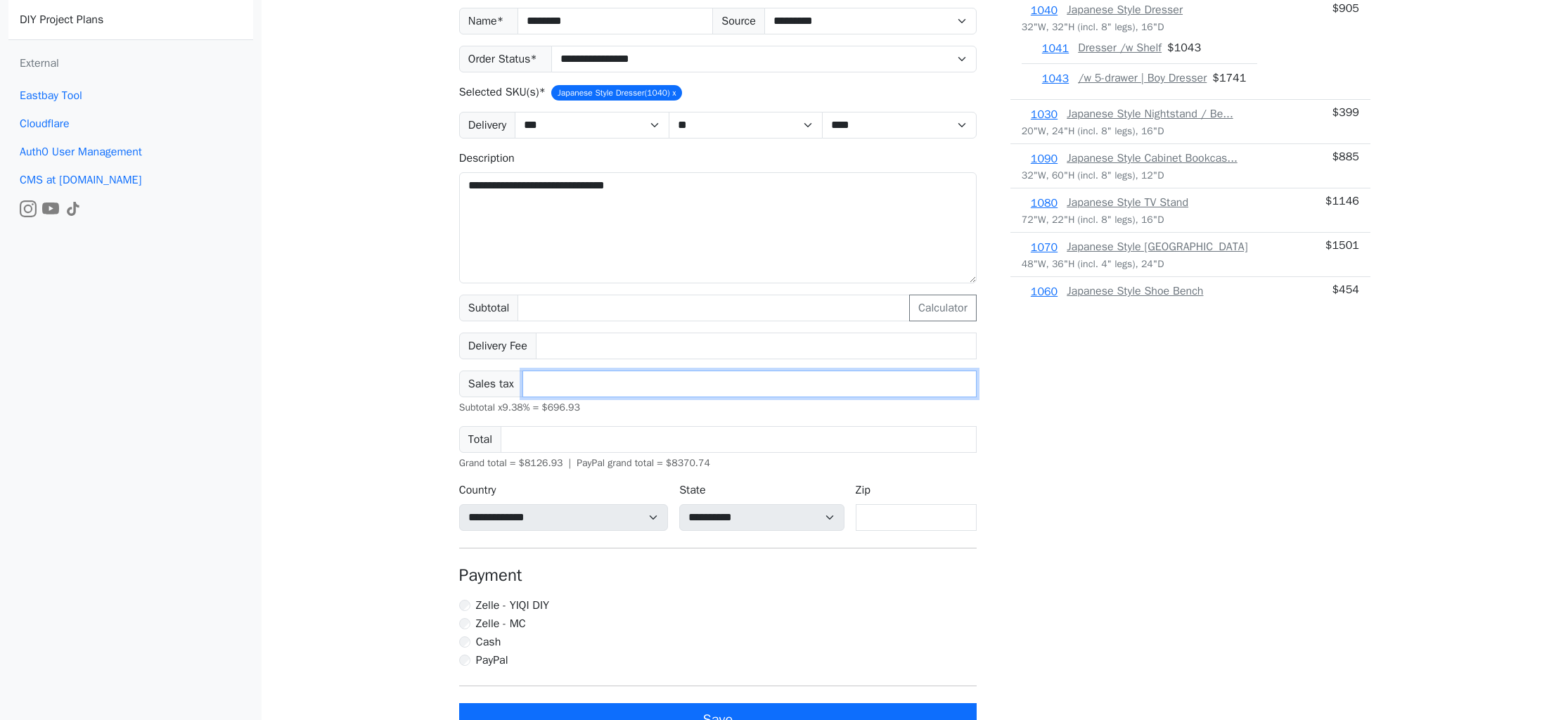 type on "******" 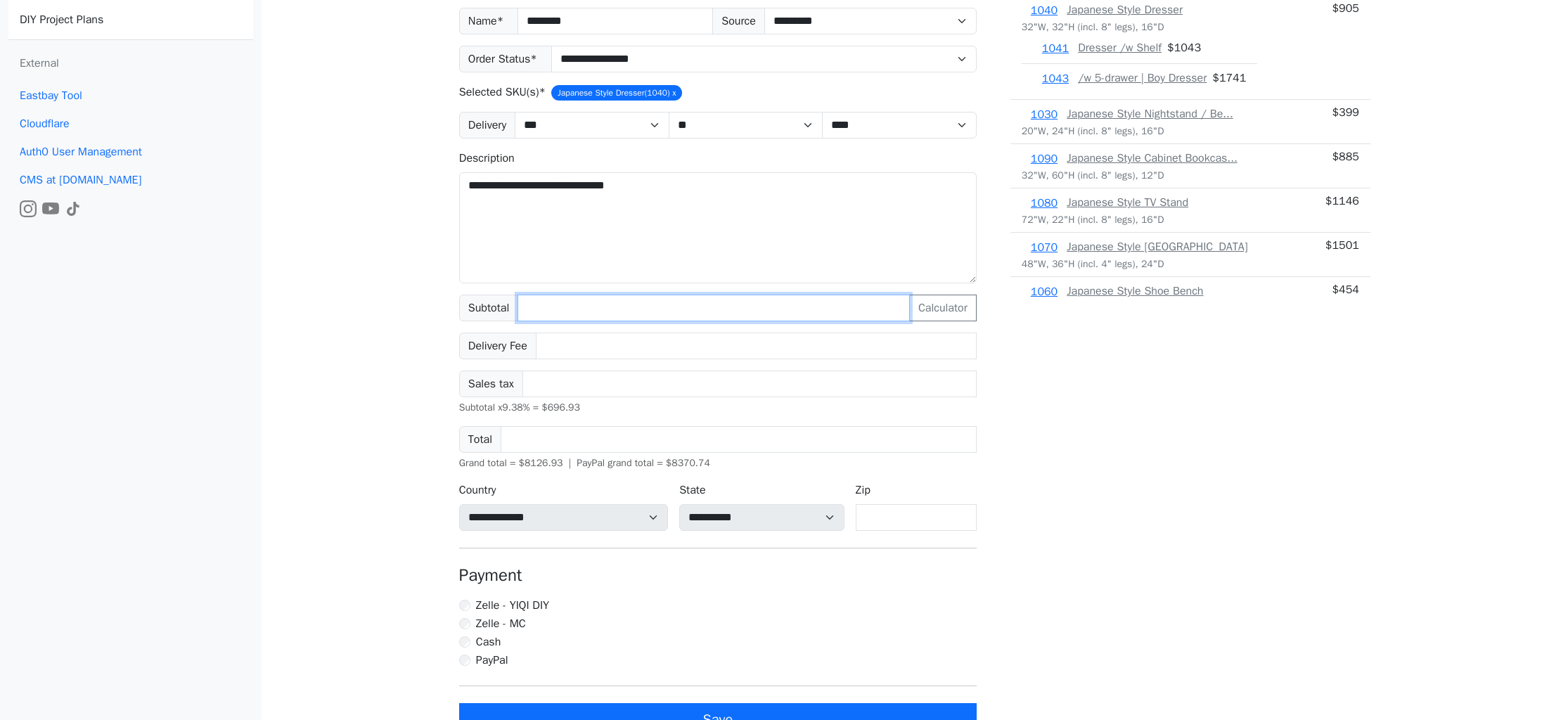 click on "****" at bounding box center [714, 308] 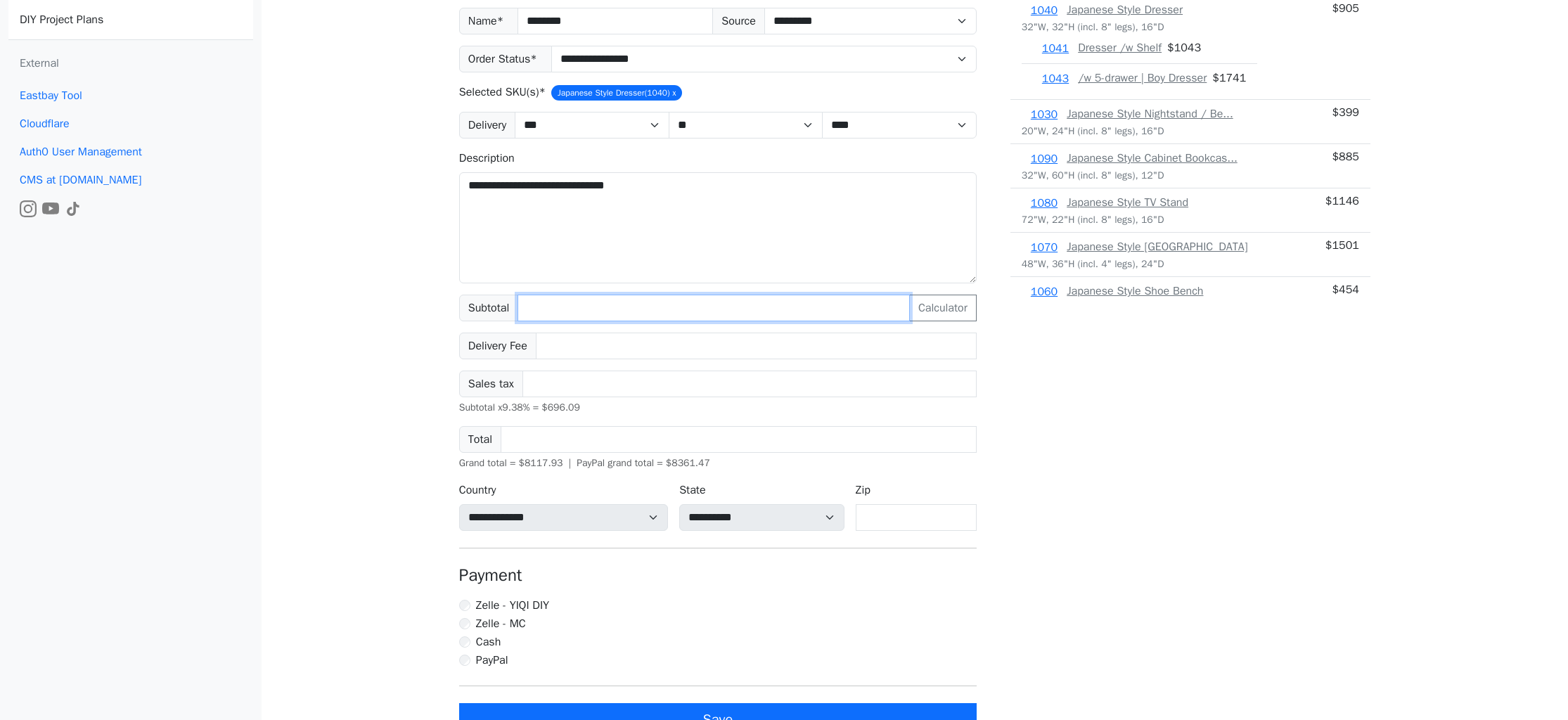 type on "****" 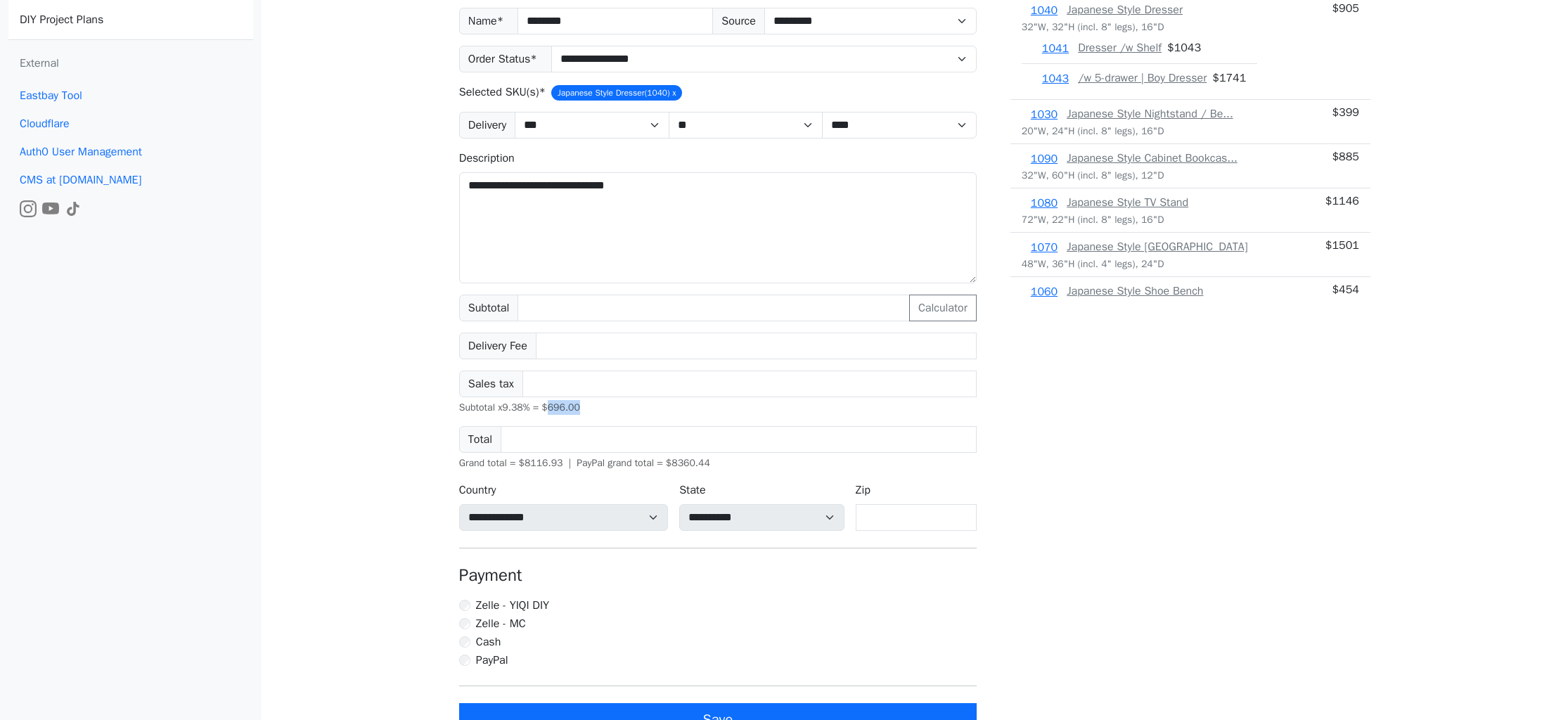 drag, startPoint x: 553, startPoint y: 409, endPoint x: 640, endPoint y: 409, distance: 87 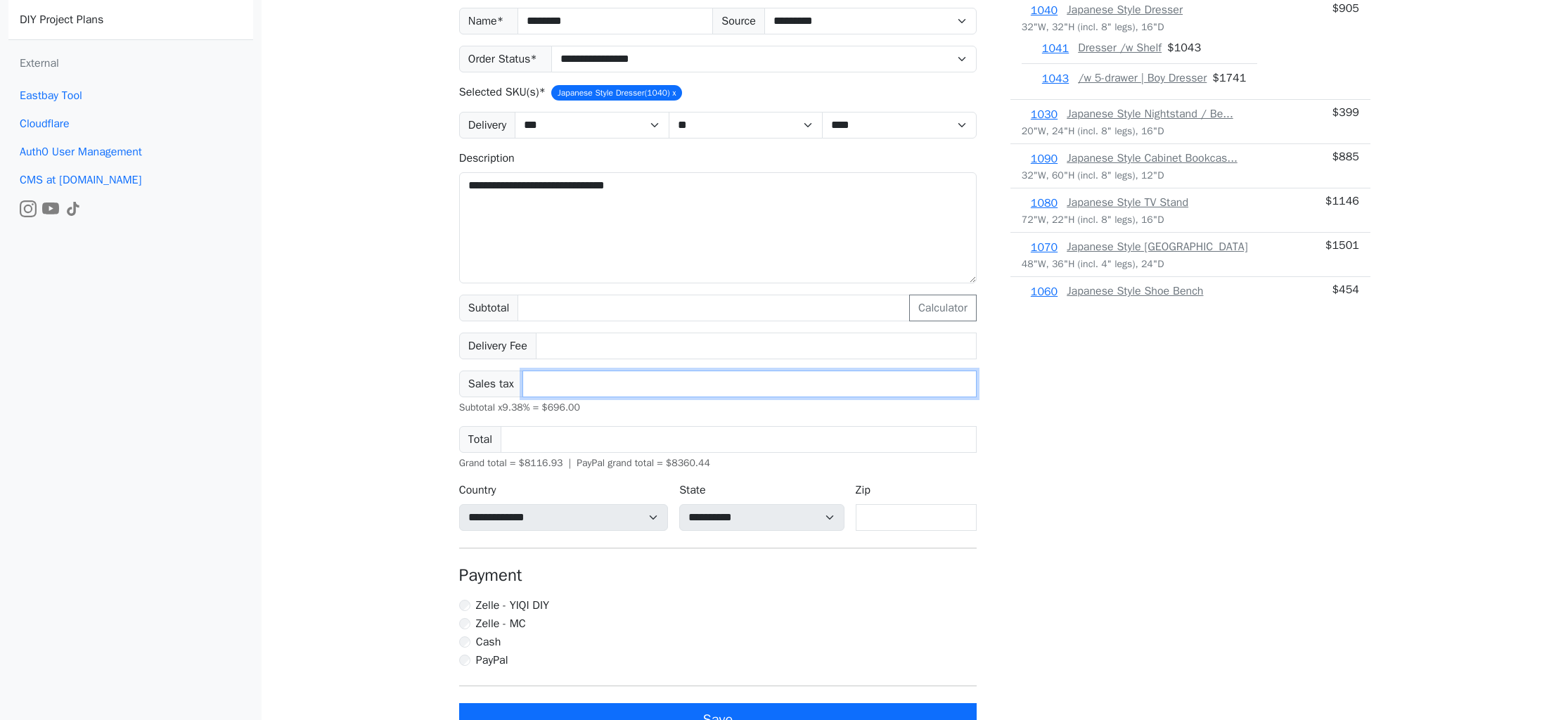 click on "******" at bounding box center (750, 384) 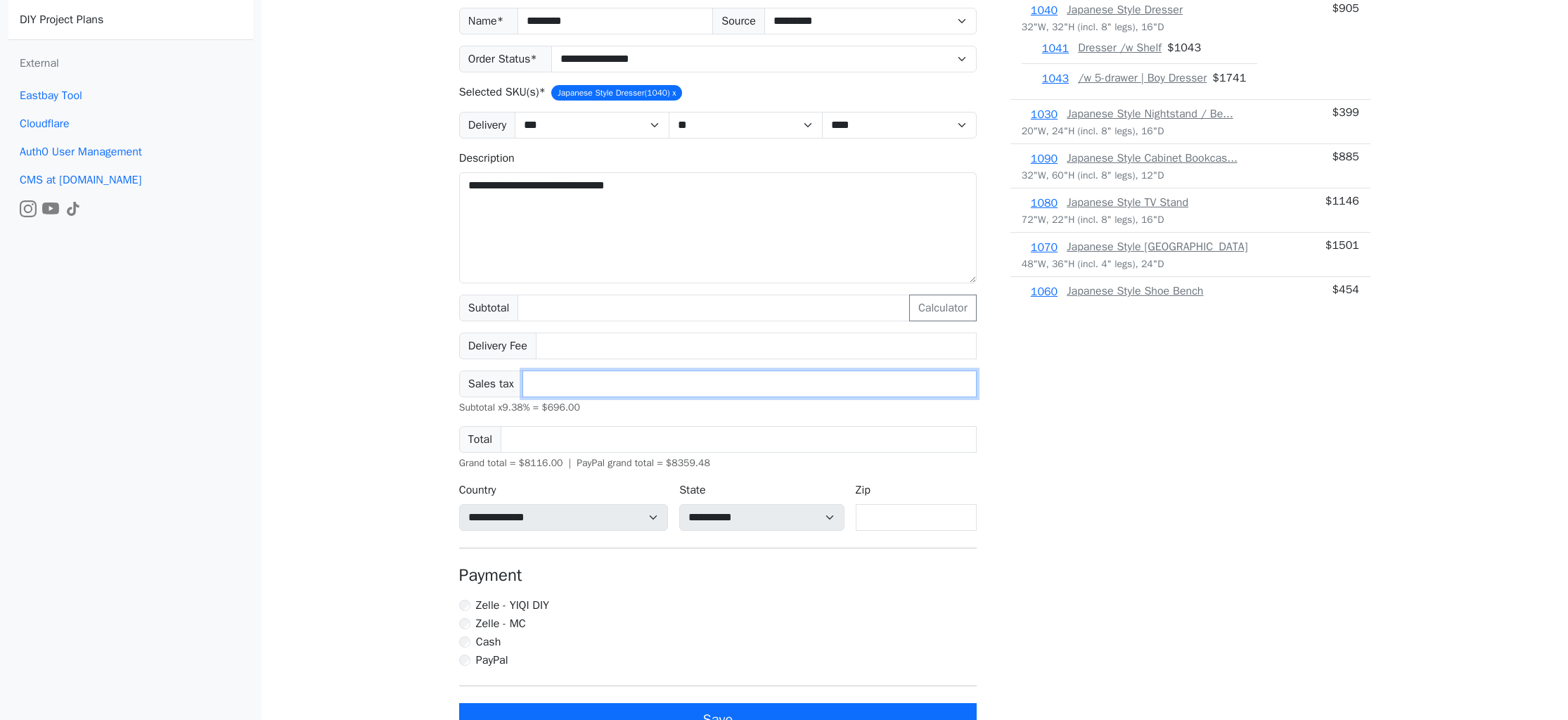 type on "******" 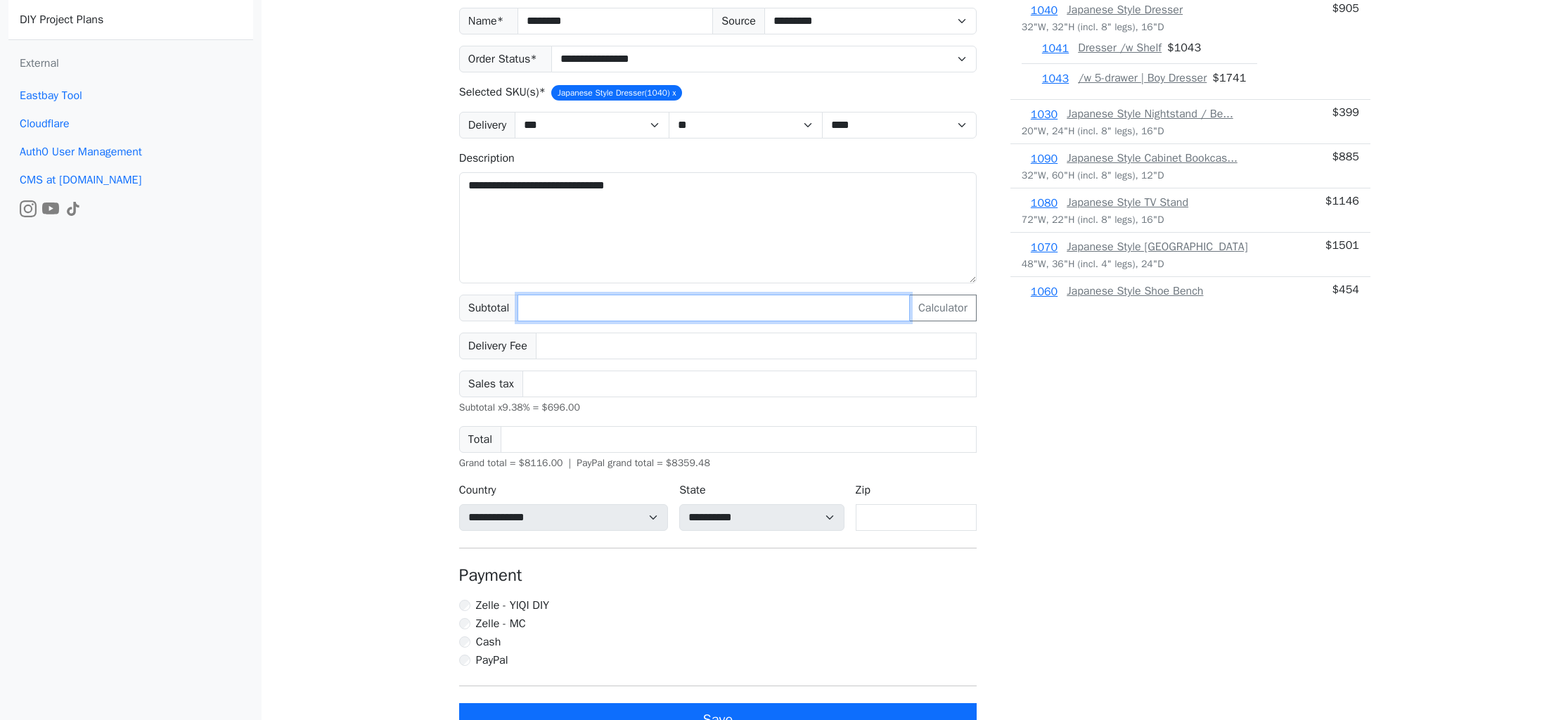 click on "****" at bounding box center [714, 308] 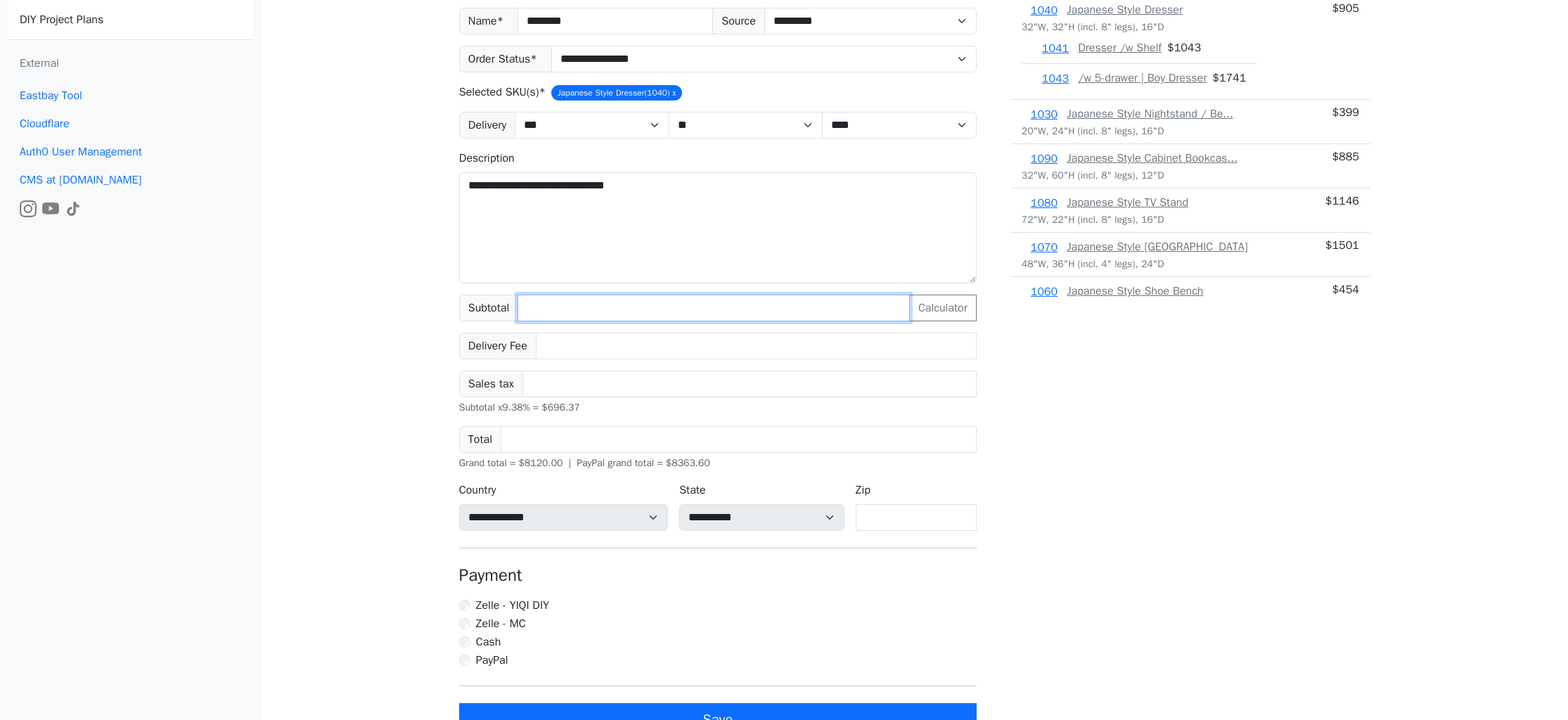 type on "****" 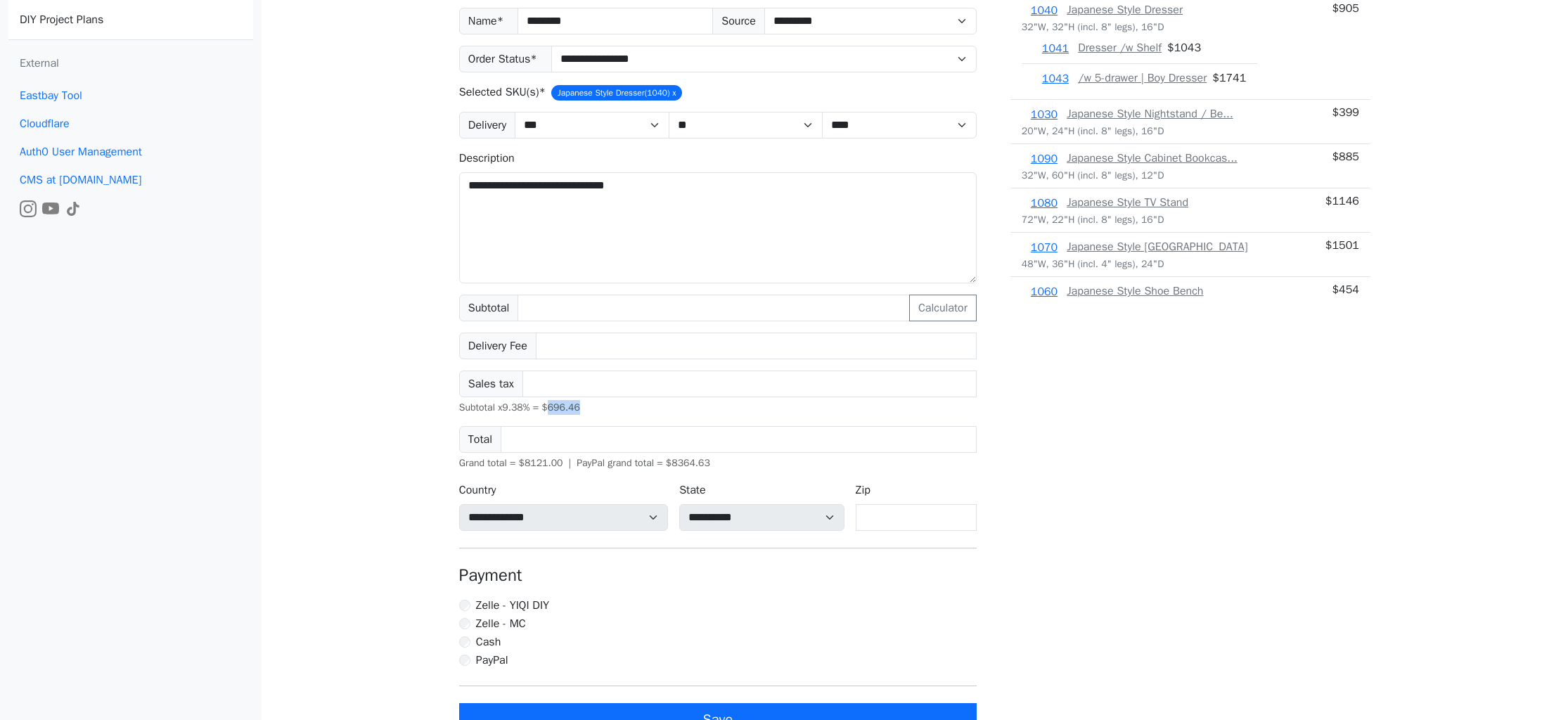 drag, startPoint x: 553, startPoint y: 406, endPoint x: 628, endPoint y: 405, distance: 75.00667 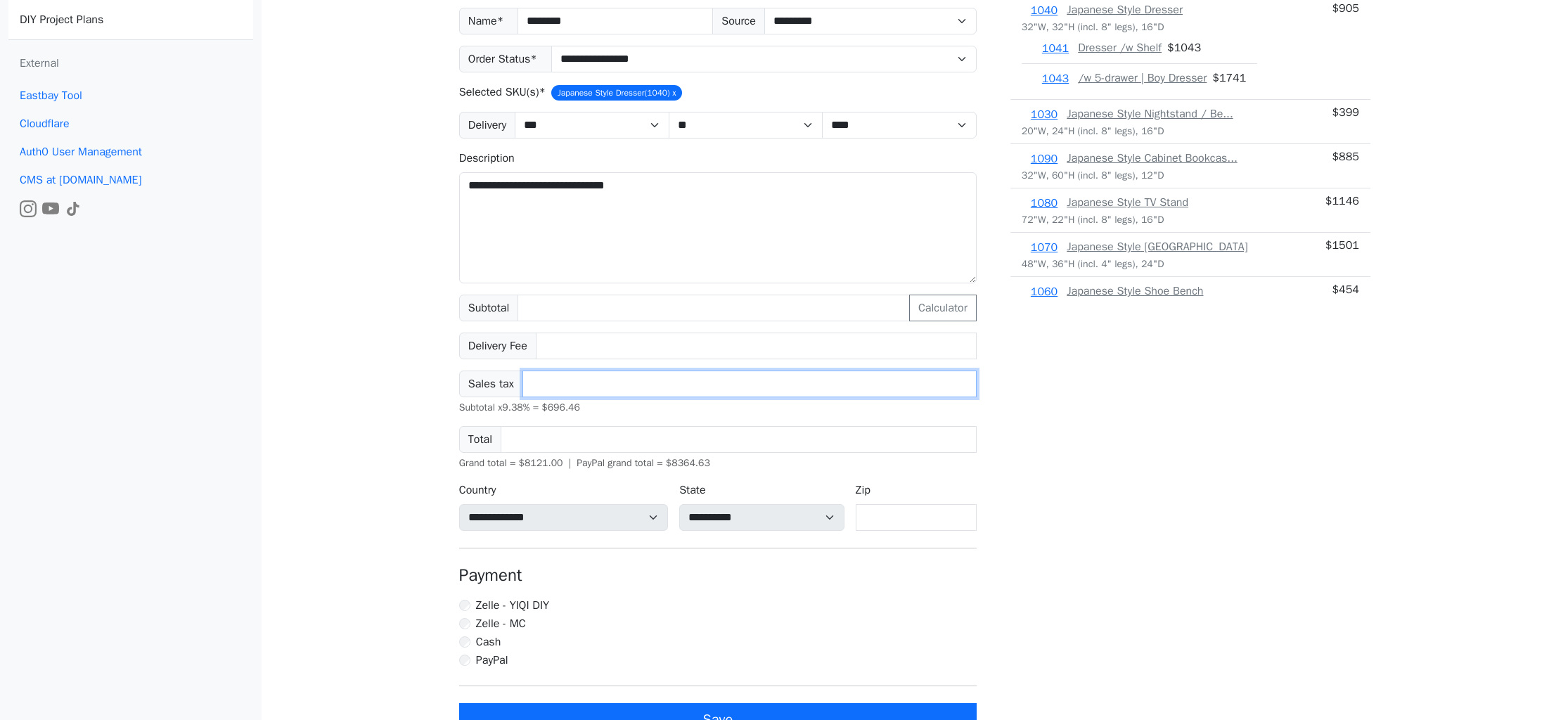 click on "******" at bounding box center (750, 384) 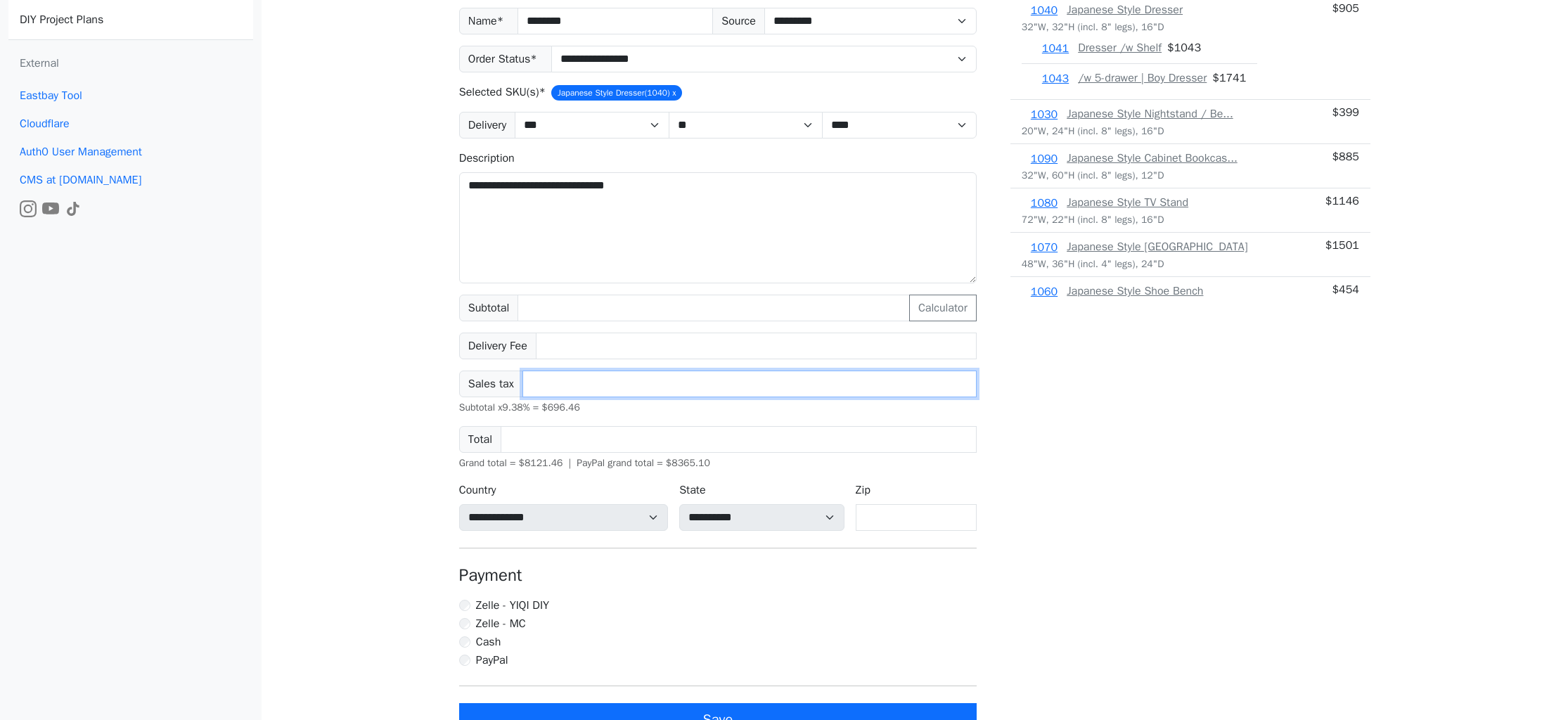 type on "******" 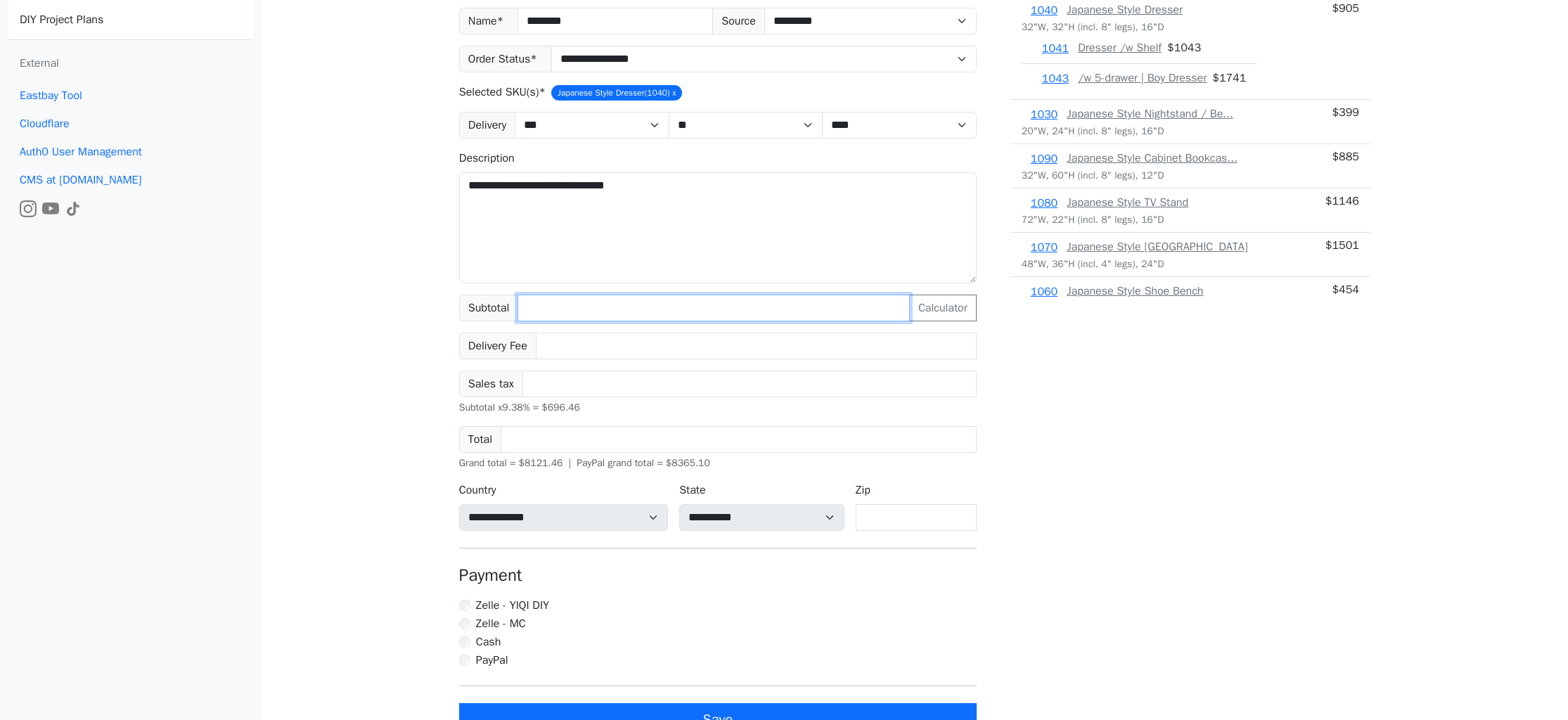 click on "****" at bounding box center (714, 308) 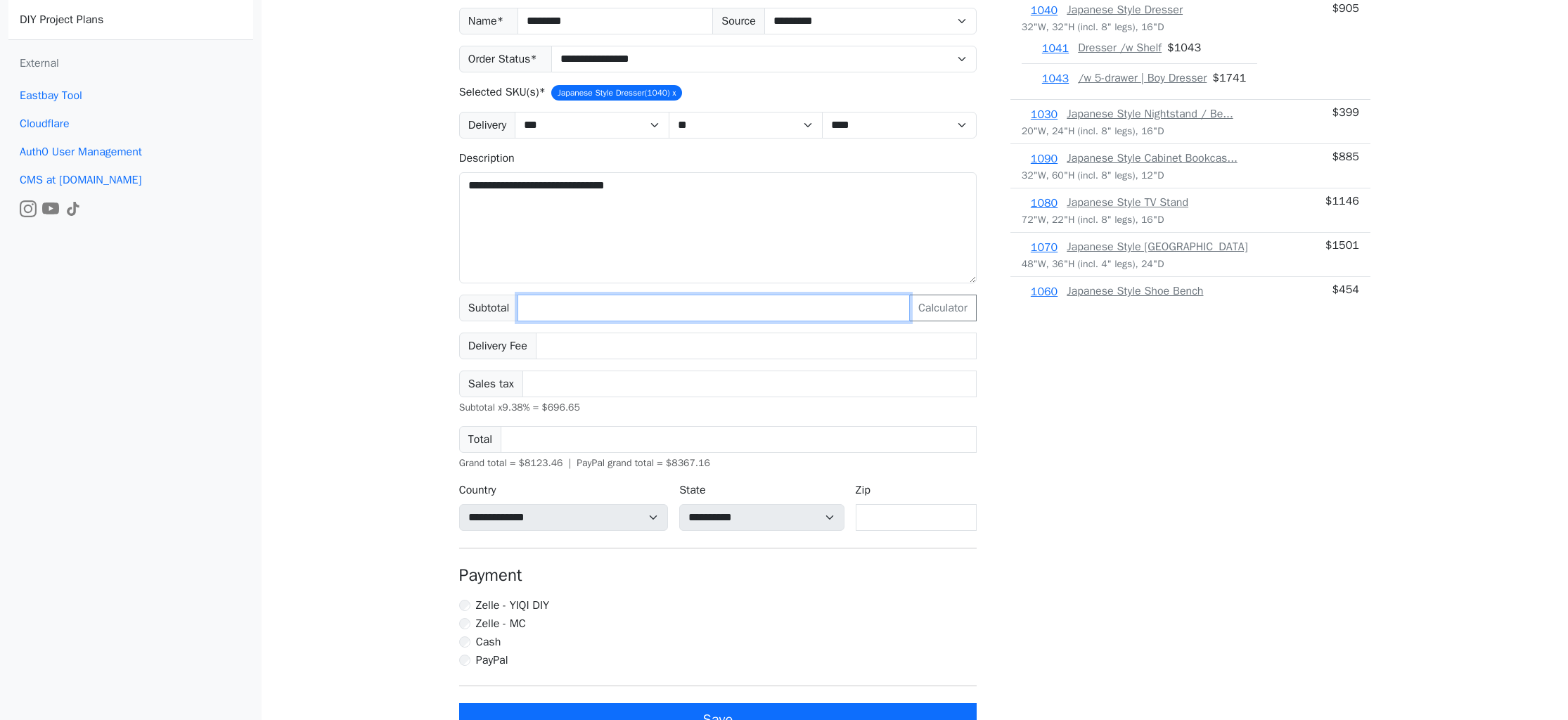 type on "****" 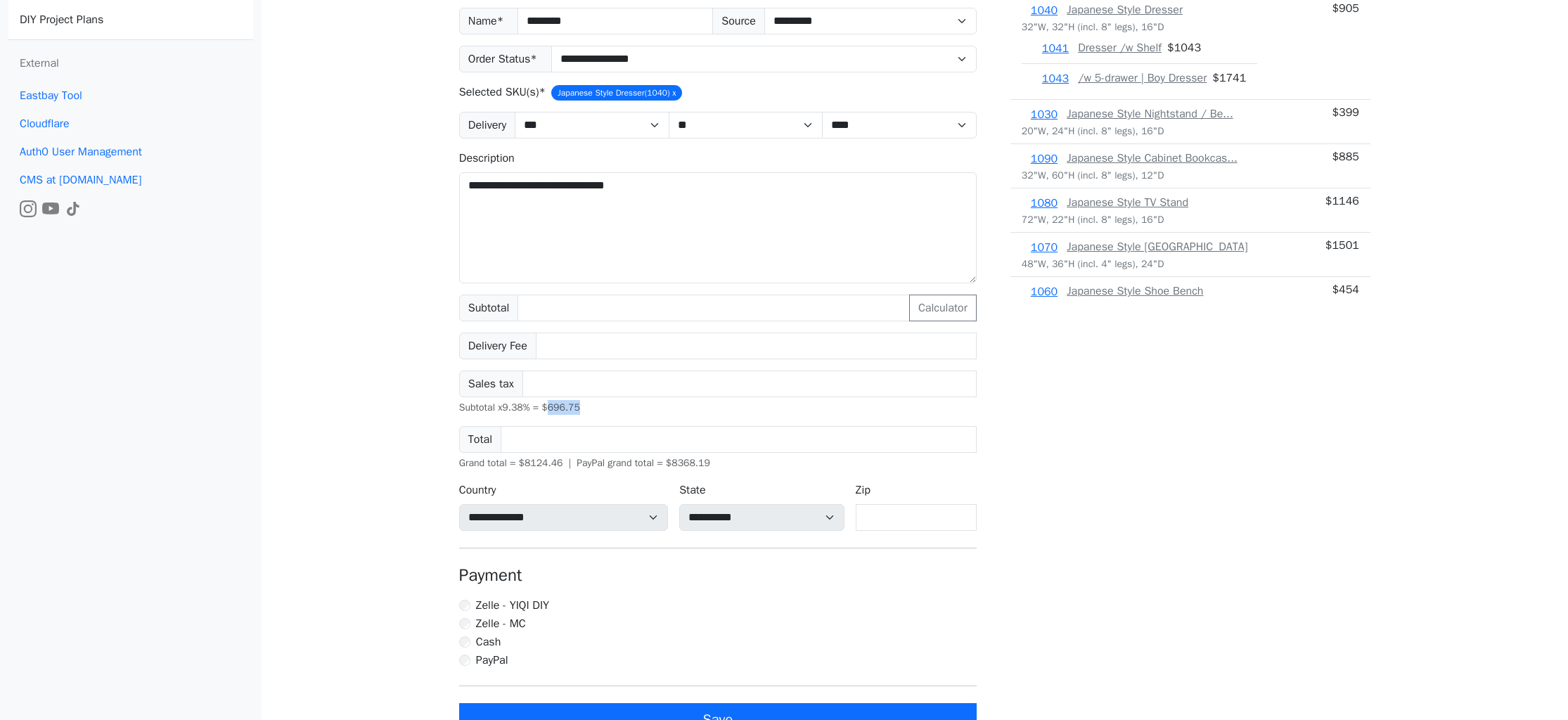 drag, startPoint x: 552, startPoint y: 404, endPoint x: 608, endPoint y: 406, distance: 56.0357 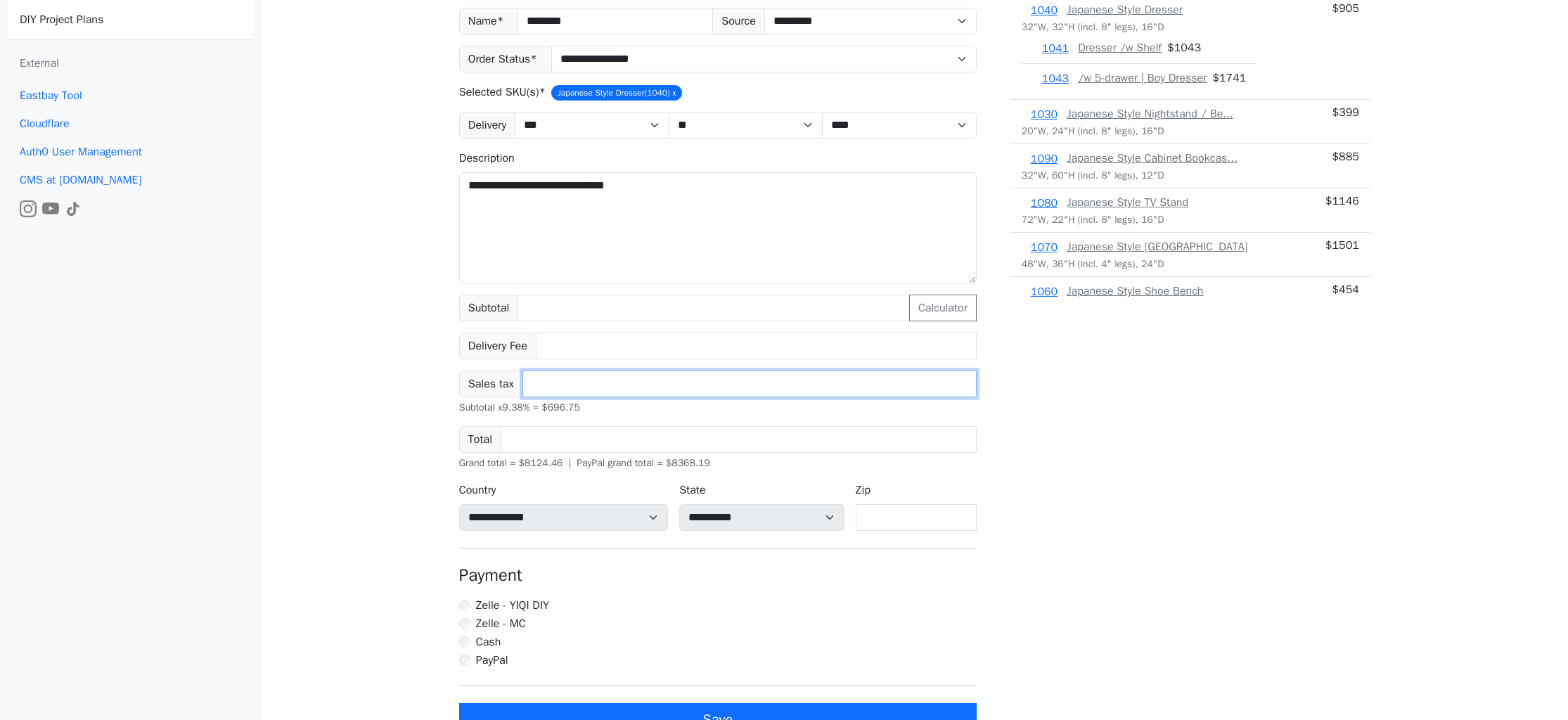 click on "******" at bounding box center (750, 384) 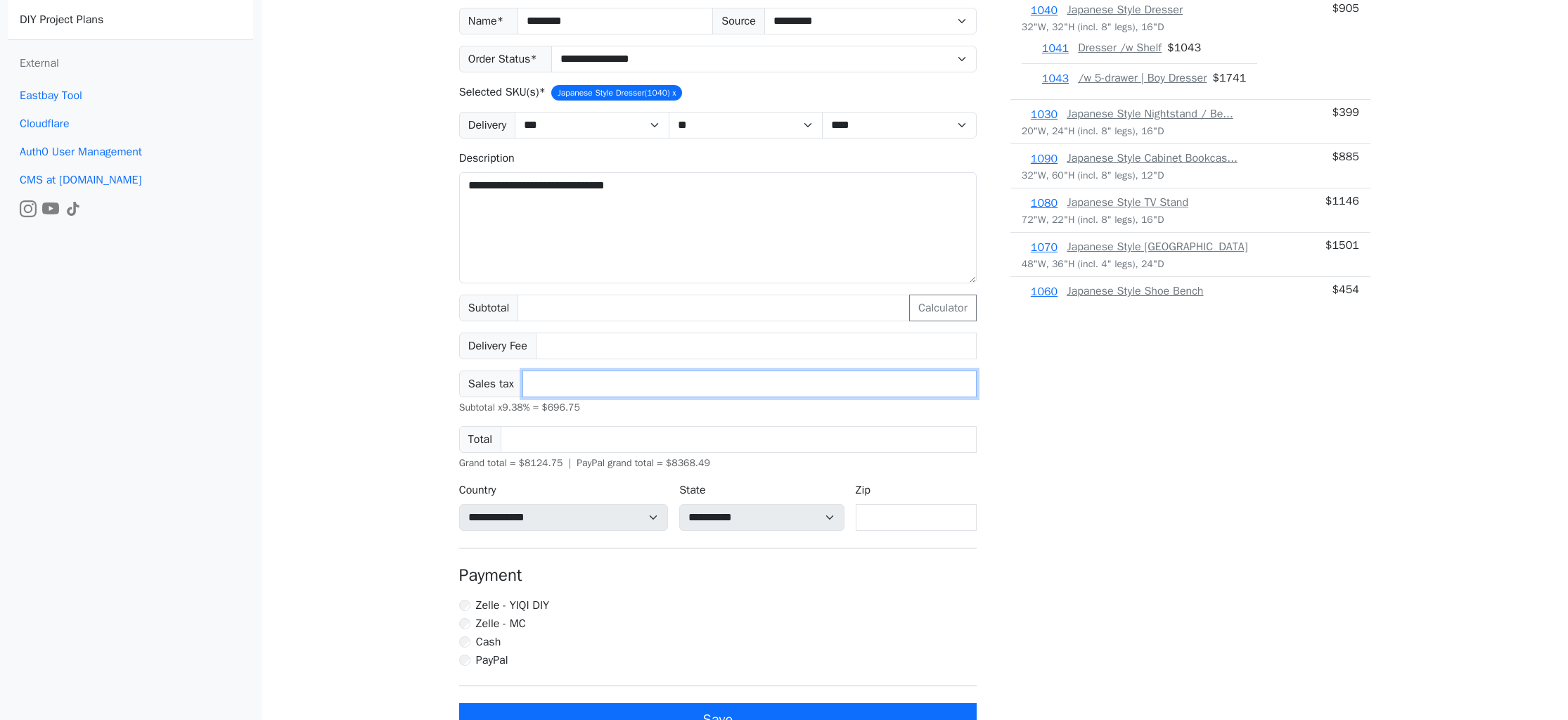 type on "******" 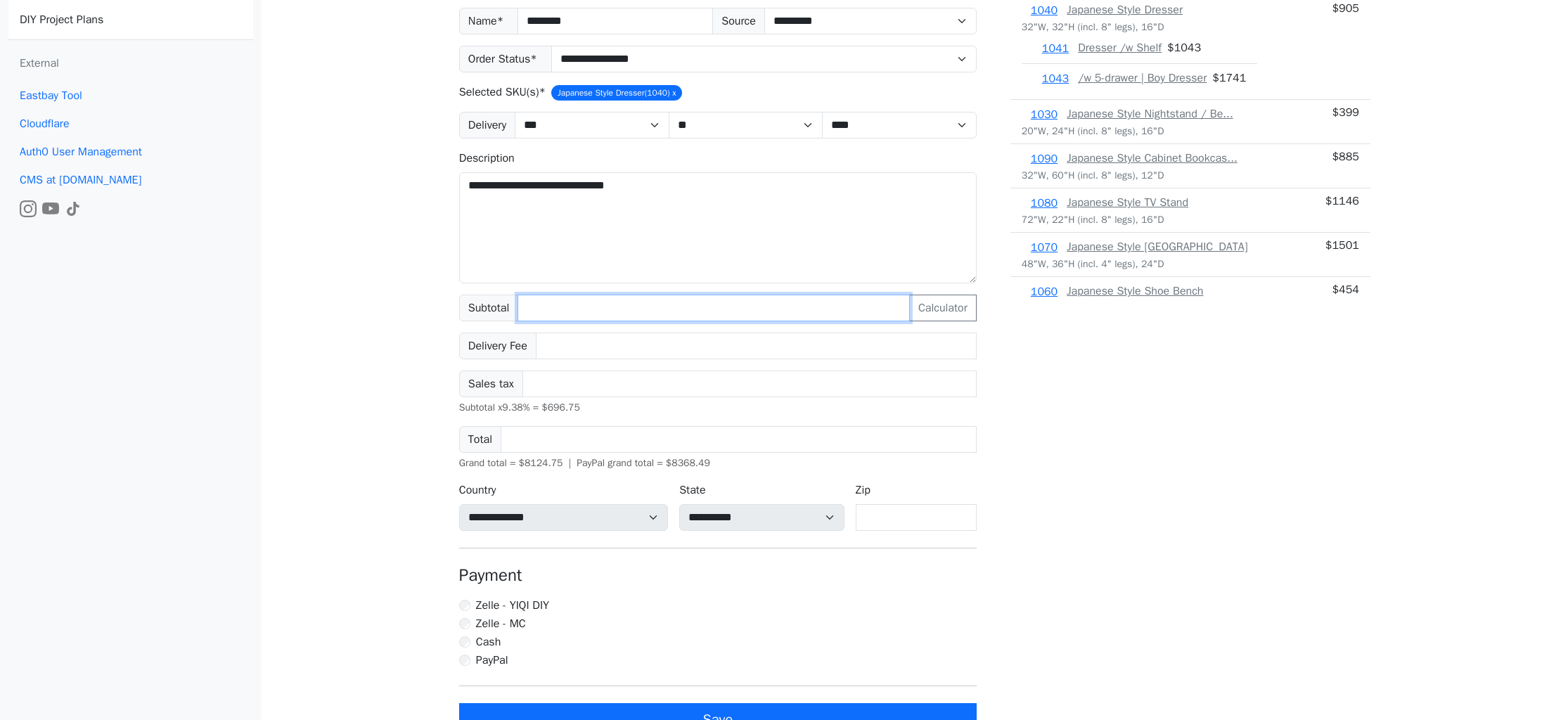 click on "****" at bounding box center (714, 308) 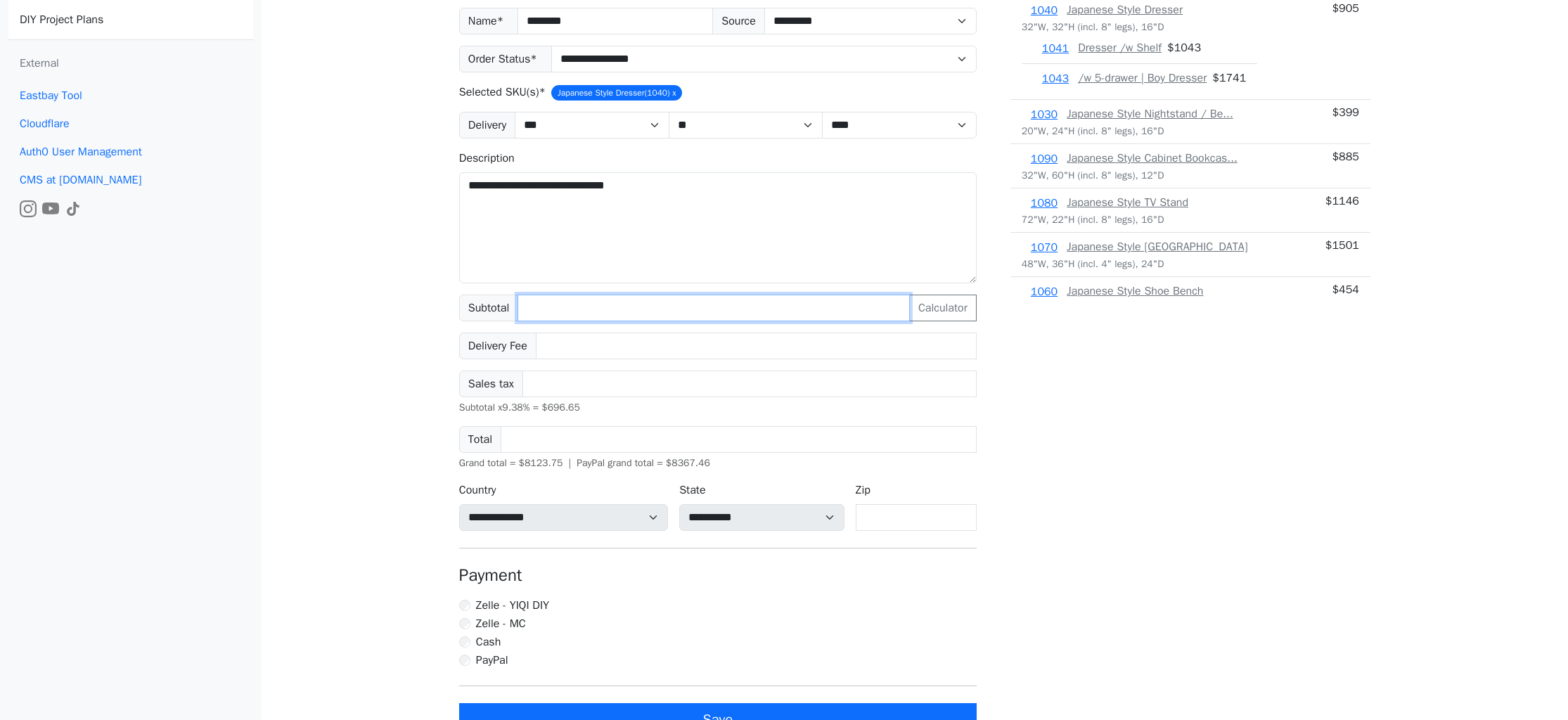 type on "****" 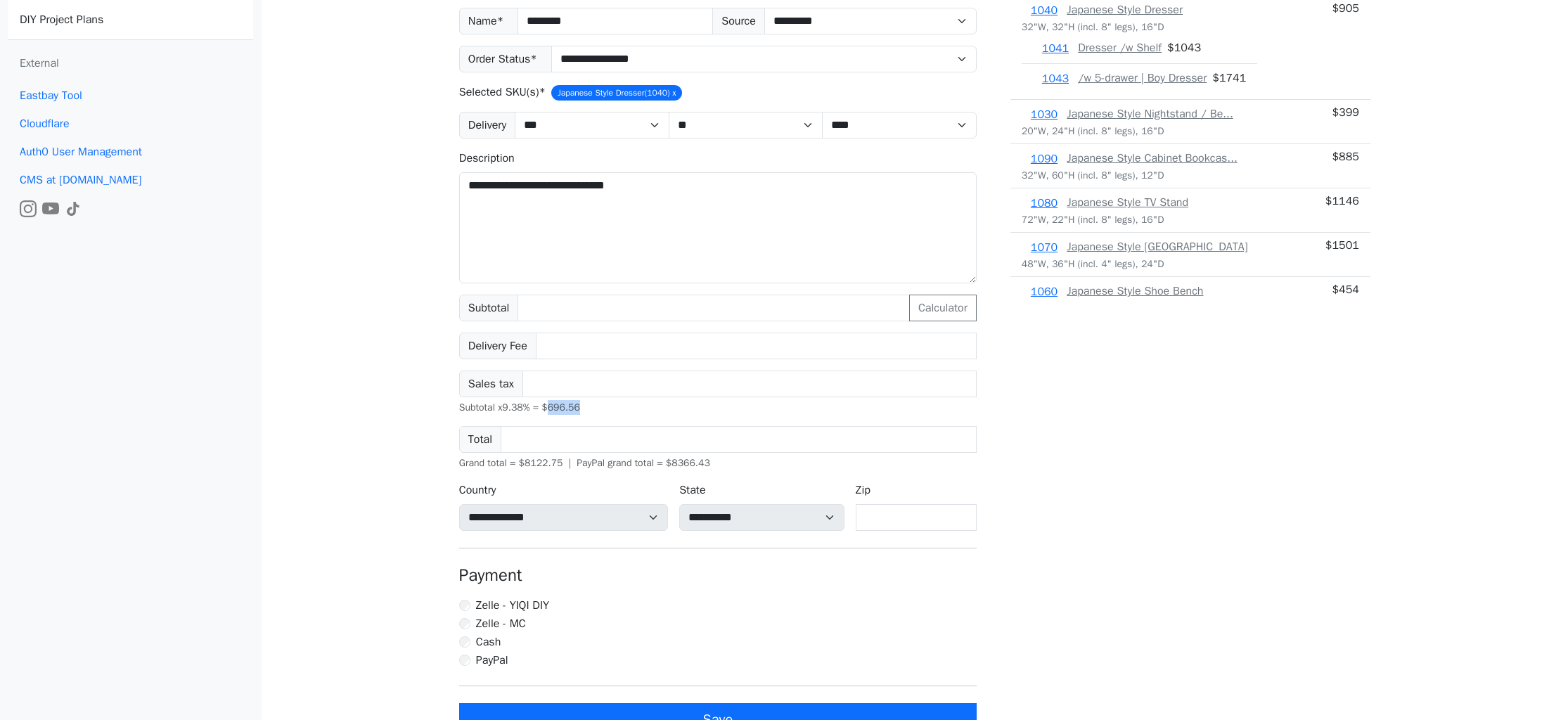 drag, startPoint x: 555, startPoint y: 407, endPoint x: 615, endPoint y: 410, distance: 60.07495 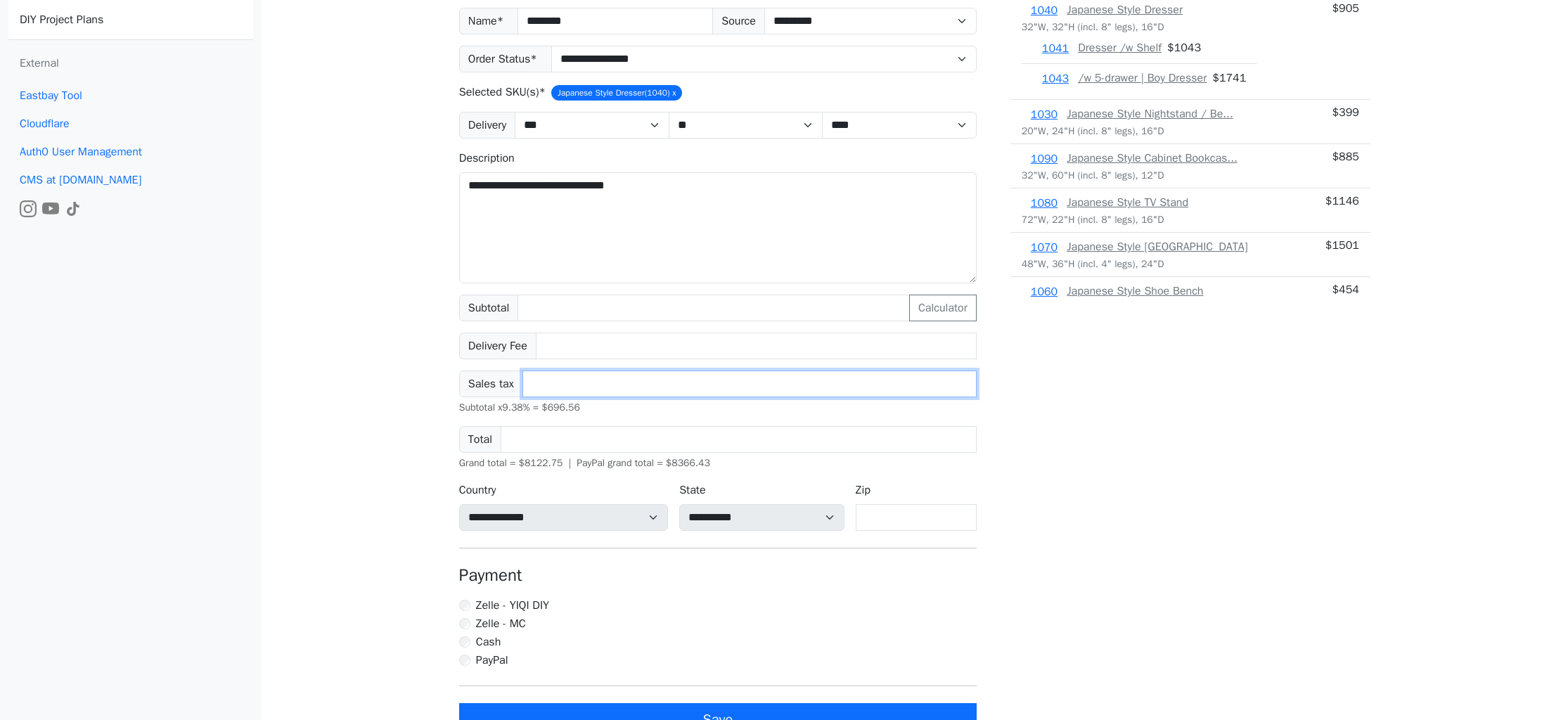 click on "******" at bounding box center [750, 384] 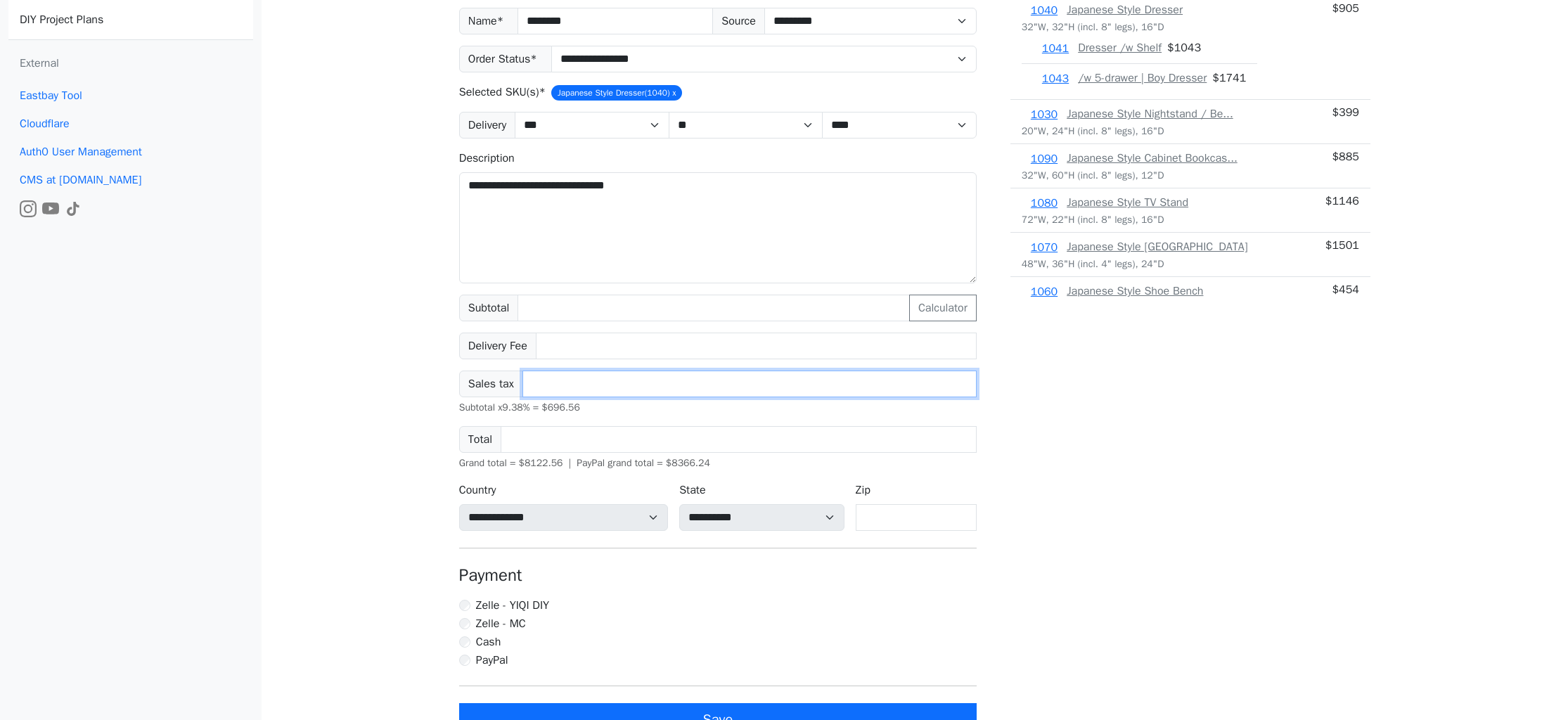type on "******" 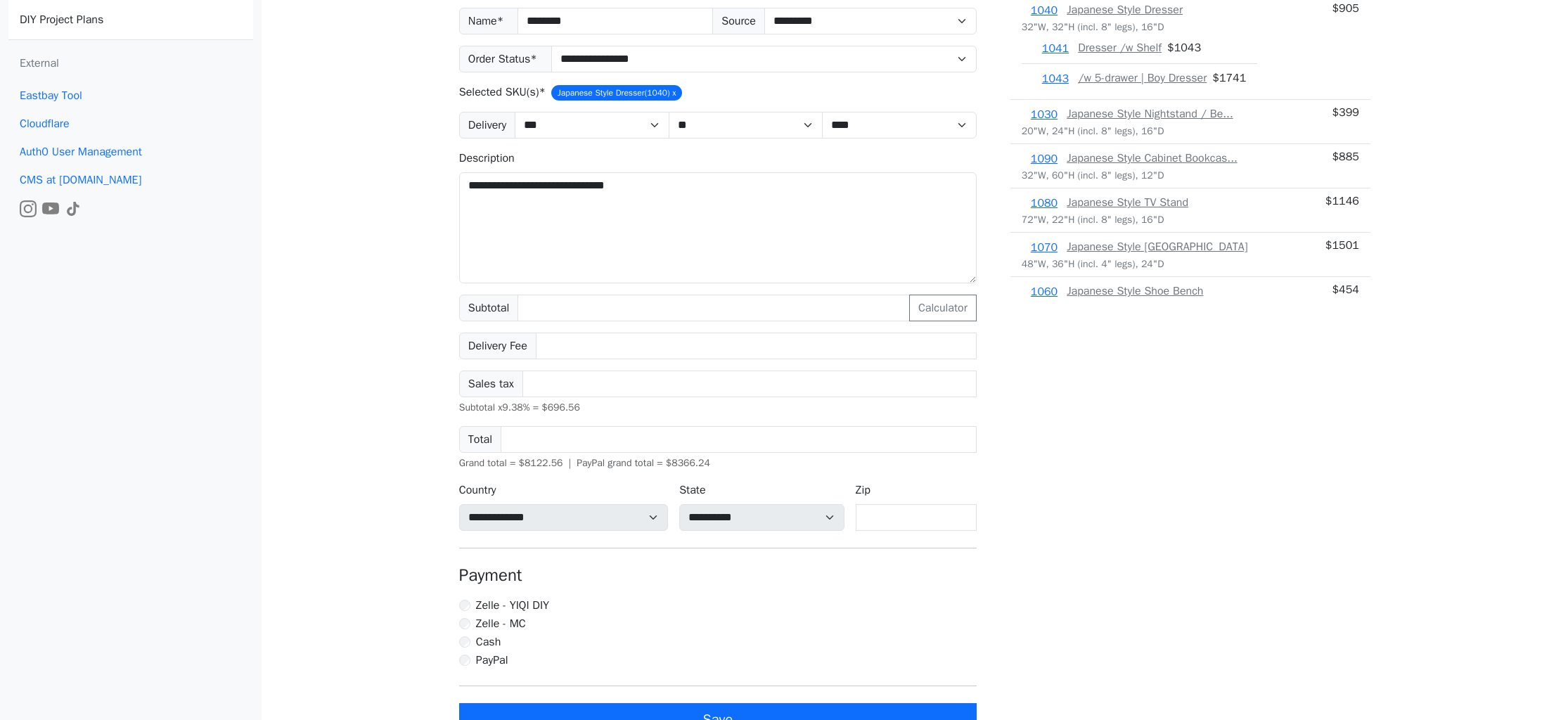 click on "Available Furniture 1190 Japanese Style Vinyl Record Co... 36"W, 48"H (incl. 8" legs), 14"D $ 1099 1040 Japanese Style Dresser 32"W, 32"H (incl. 8" legs), 16"D 1041 Dresser /w Shelf $ 1043 1043 /w 5-drawer | Boy Dresser $ 1741 $ 905 1030 Japanese Style Nightstand / Be... 20"W, 24"H (incl. 8" legs), 16"D $ 399 1090 Japanese Style Cabinet Bookcas... 32"W, 60"H (incl. 8" legs), 12"D $ 885 1080 Japanese Style TV Stand 72"W, 22"H (incl. 8" legs), 16"D $ 1146 1070 Japanese Style Kitchen Island 48"W, 36"H (incl. 4" legs), 24"D $ 1501 1060 Japanese Style Shoe Bench 32"W, 20"H, 12"D $ 454 1050 Japanese Style Coffee Table 30"W, 17"H (incl. 8" legs), 30"D 1051 Coffee Table /w 2-darwer $ 853 1052 Coffee Table /w Darwer & Shelf $ 917 $ 671 1020 Japanese Style Hallway Table /... 40"W, 36"H (incl. 8" legs), 14"D 1021 Hallway Table /w 2-door & Shelf $ 942 $ 794 1010 Japanese Style Media Console /... 52"W, 32"H (incl. 8" legs), 20"D 1011 Dresser w/ 6-drawer $ 1811 $ 1367 1000 Japanese Style Chest / Side Ca... 1001 $ 633 $ $ $" at bounding box center [1190, 328] 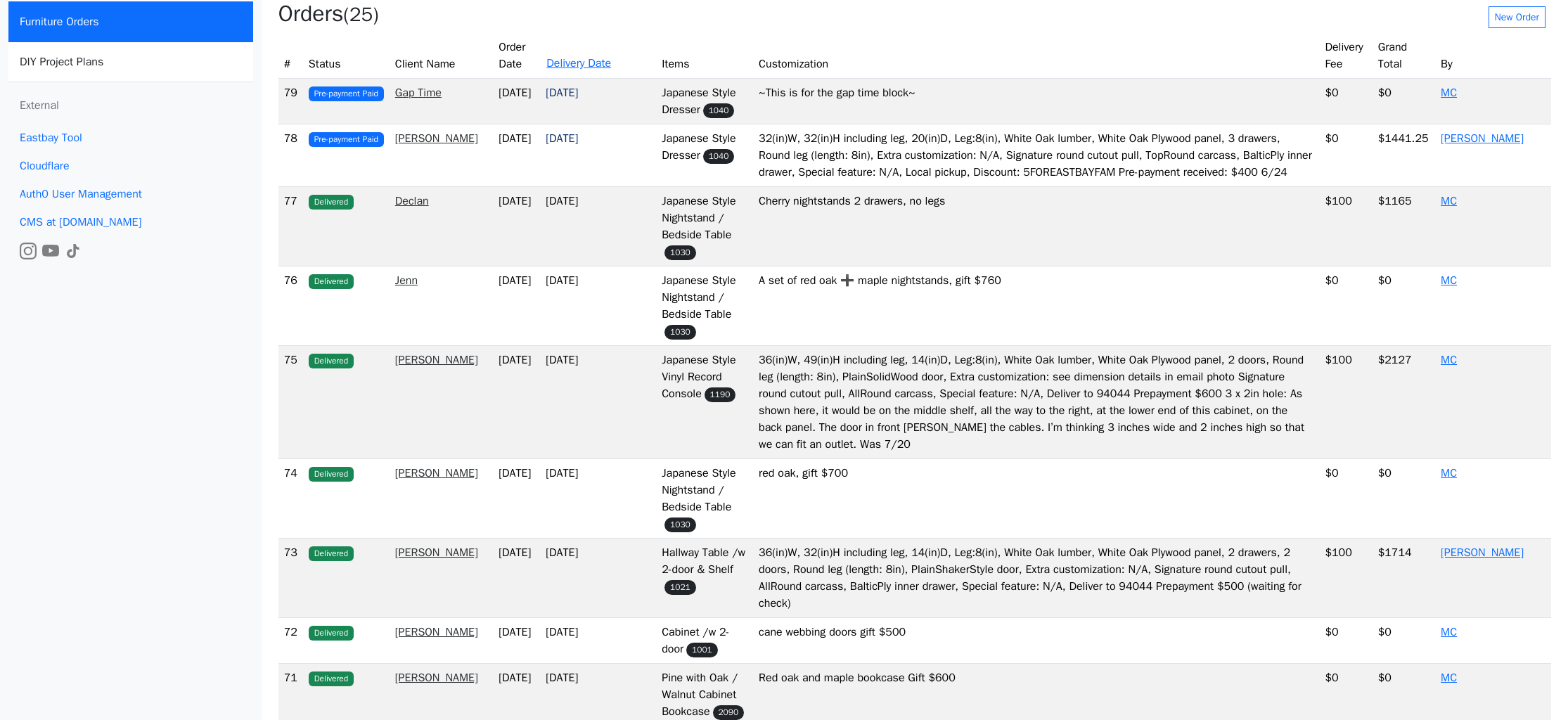 scroll, scrollTop: 112, scrollLeft: 0, axis: vertical 